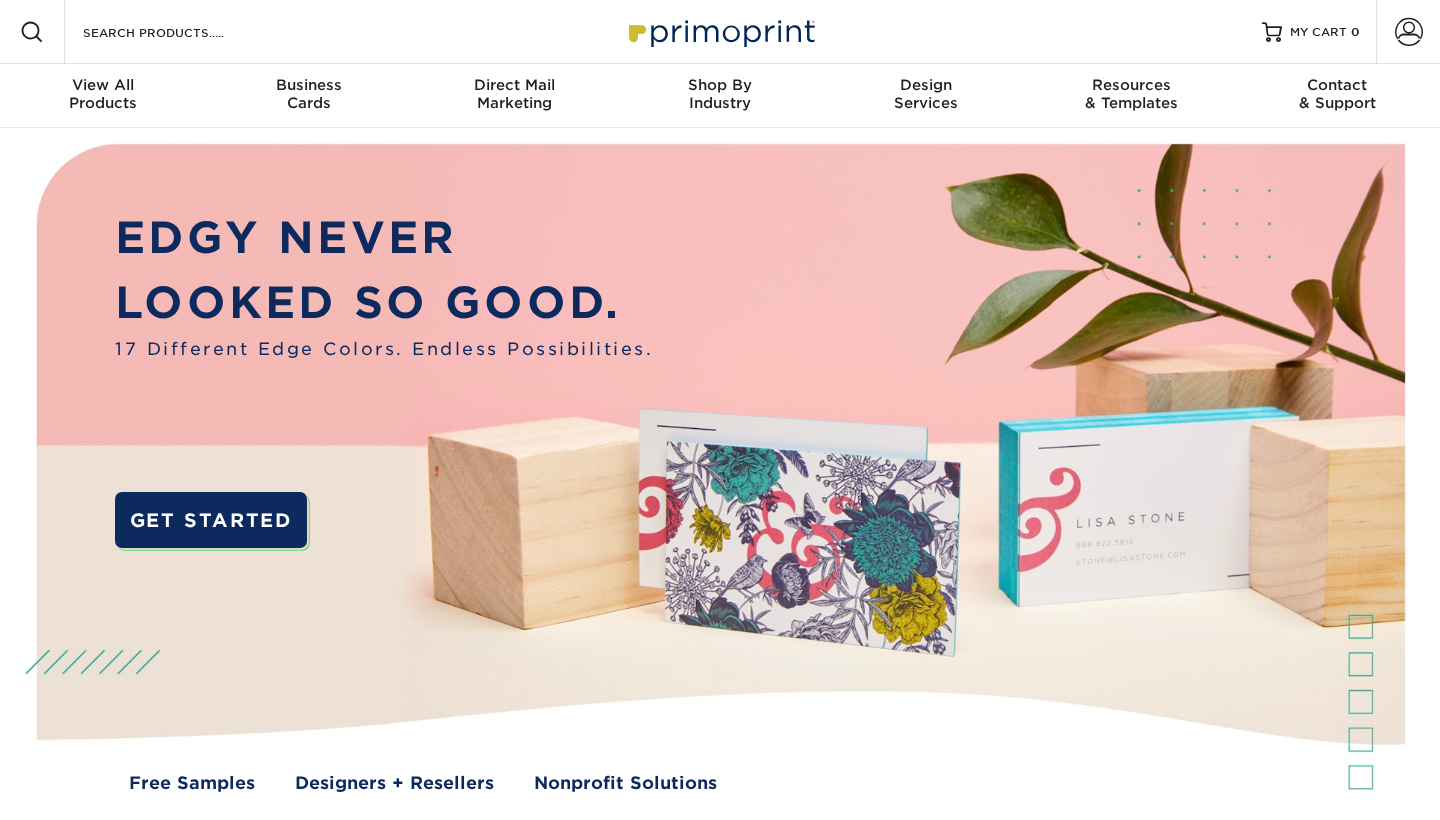 scroll, scrollTop: 0, scrollLeft: 0, axis: both 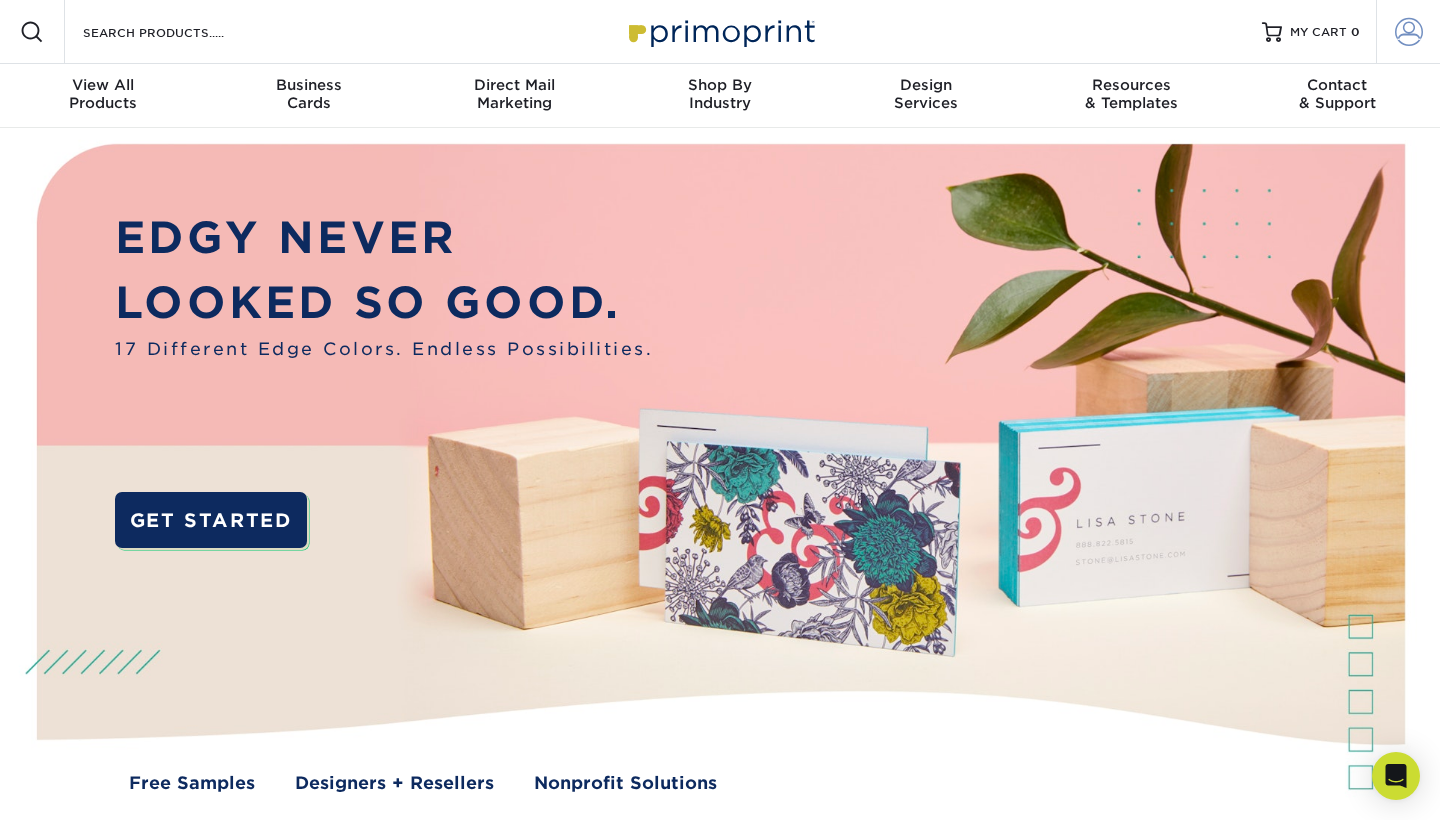 click at bounding box center (1409, 32) 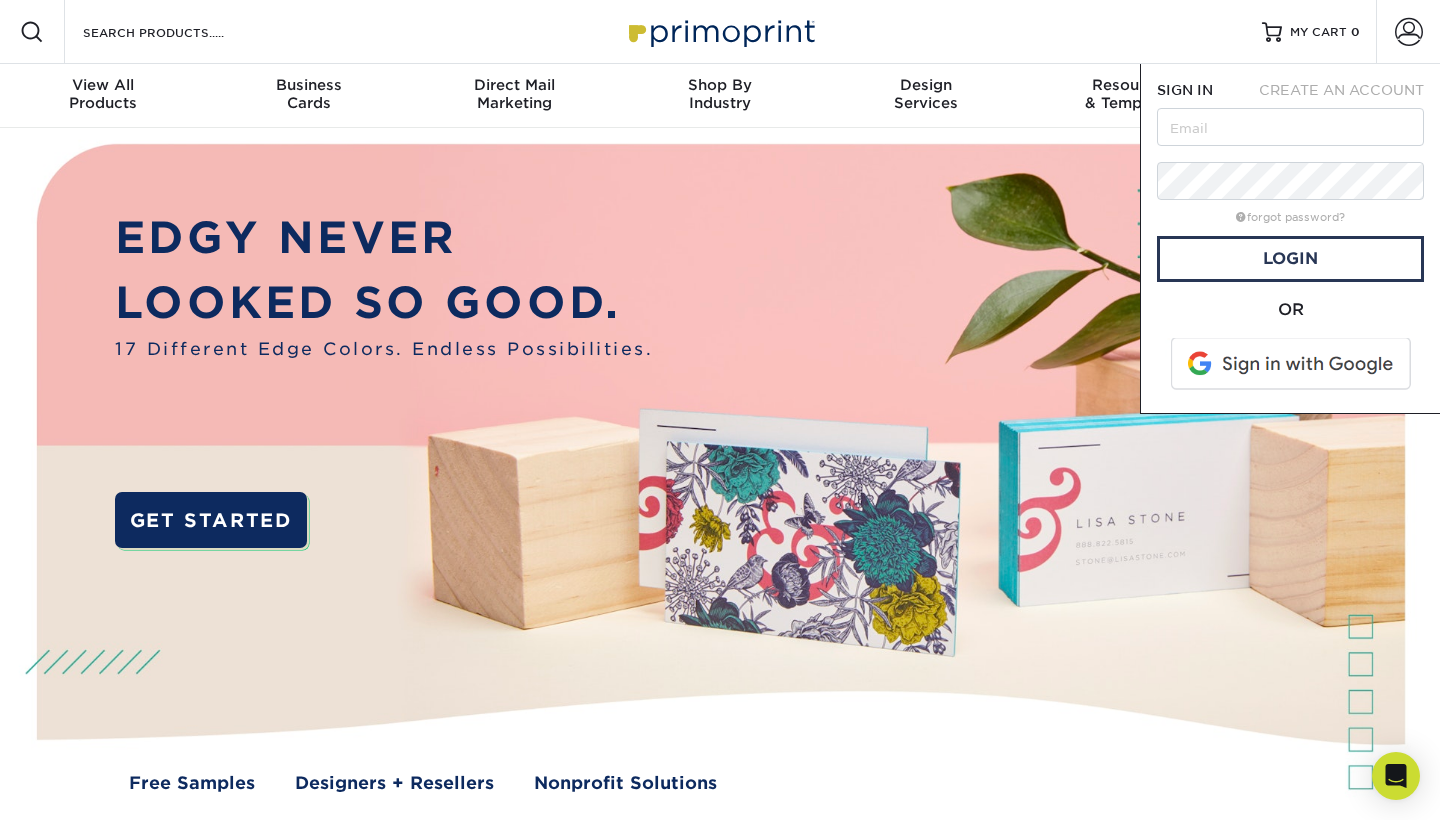 click on "SIGN IN
CREATE AN ACCOUNT
forgot password?
All fields are required.
Login
OR
SIGN IN
CREATE AN ACCOUNT
All fields are required.
All fields are required.
create account" at bounding box center [1290, 239] 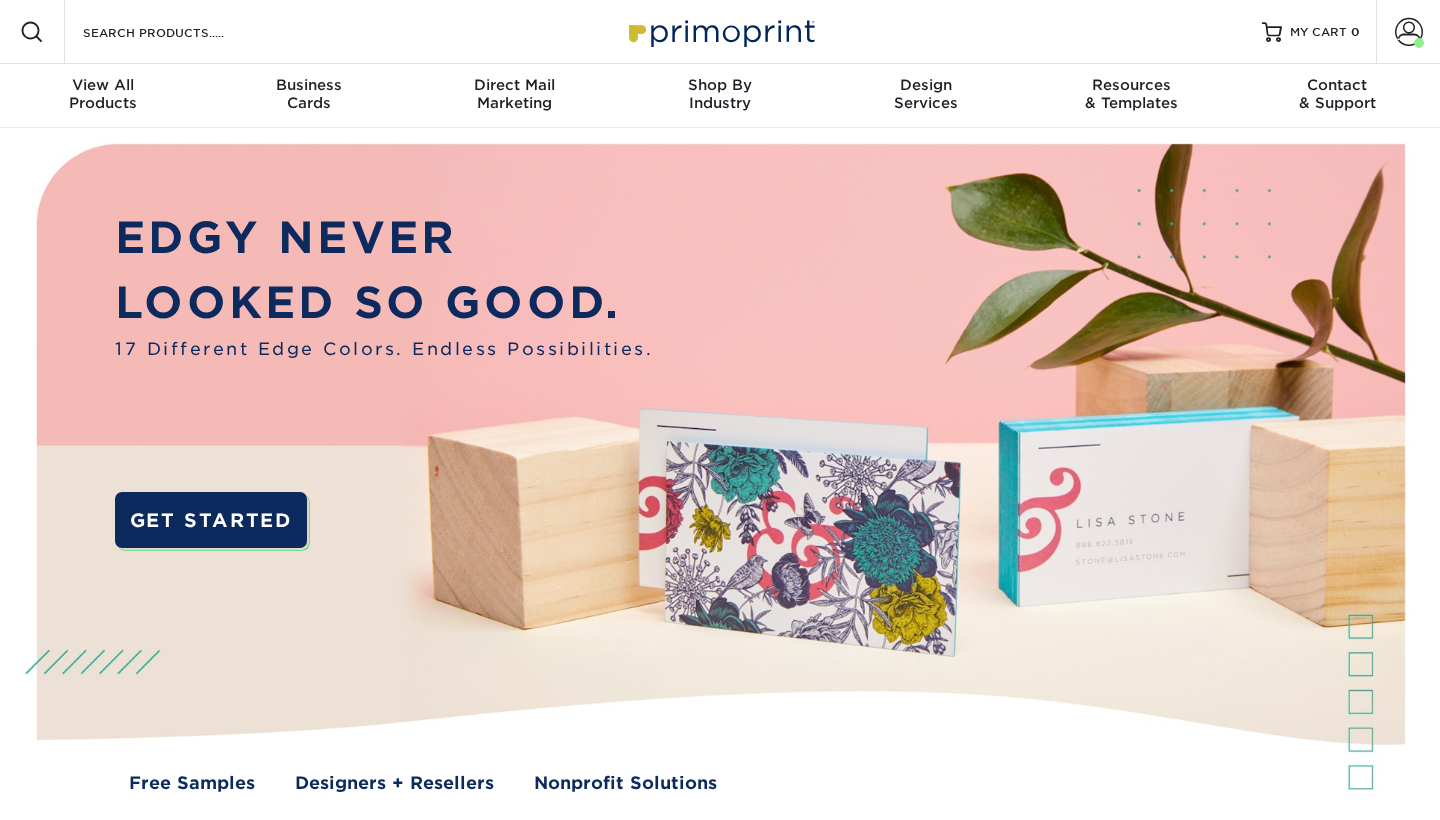 scroll, scrollTop: 0, scrollLeft: 0, axis: both 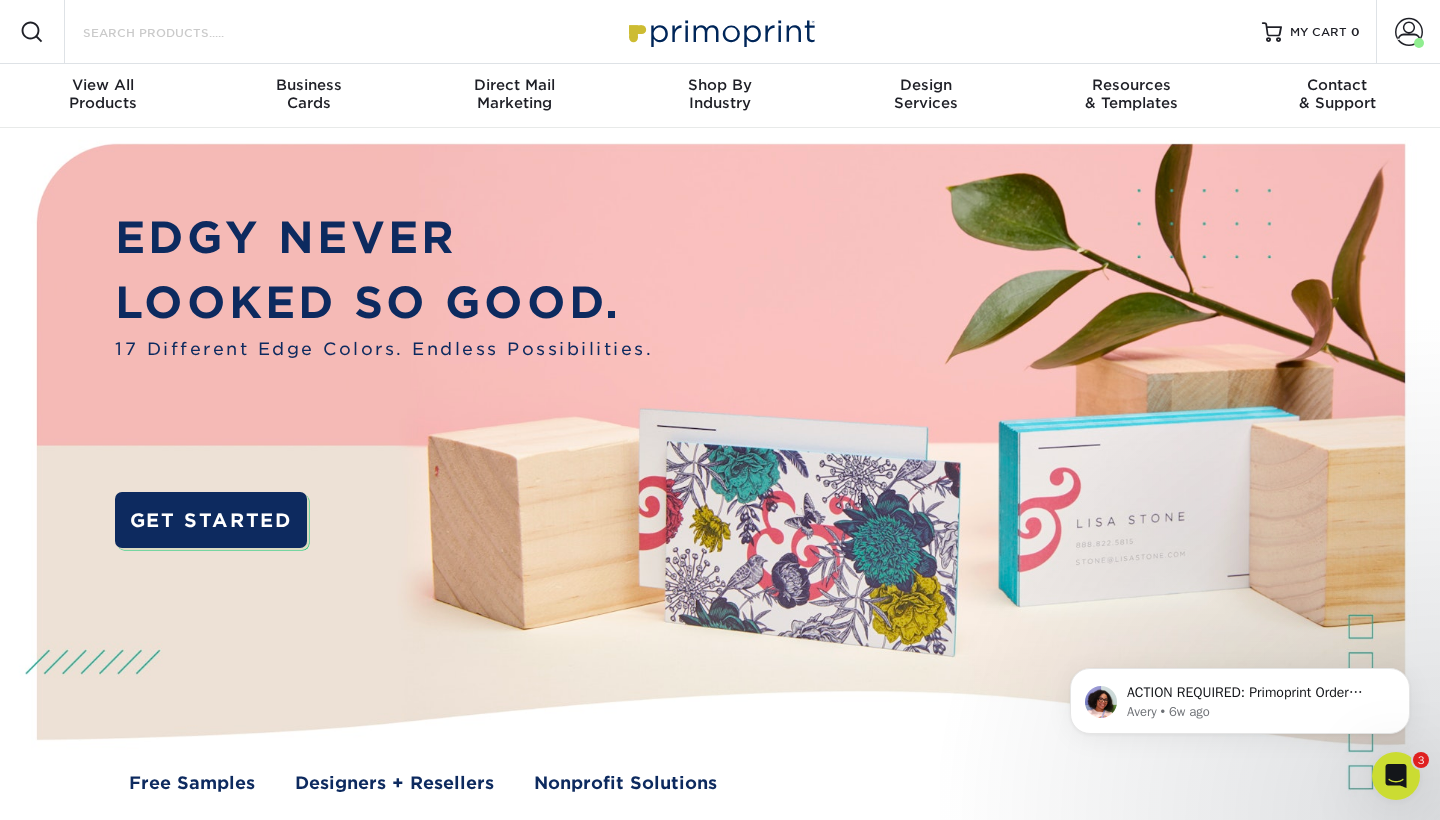 click on "Search Products" at bounding box center [178, 32] 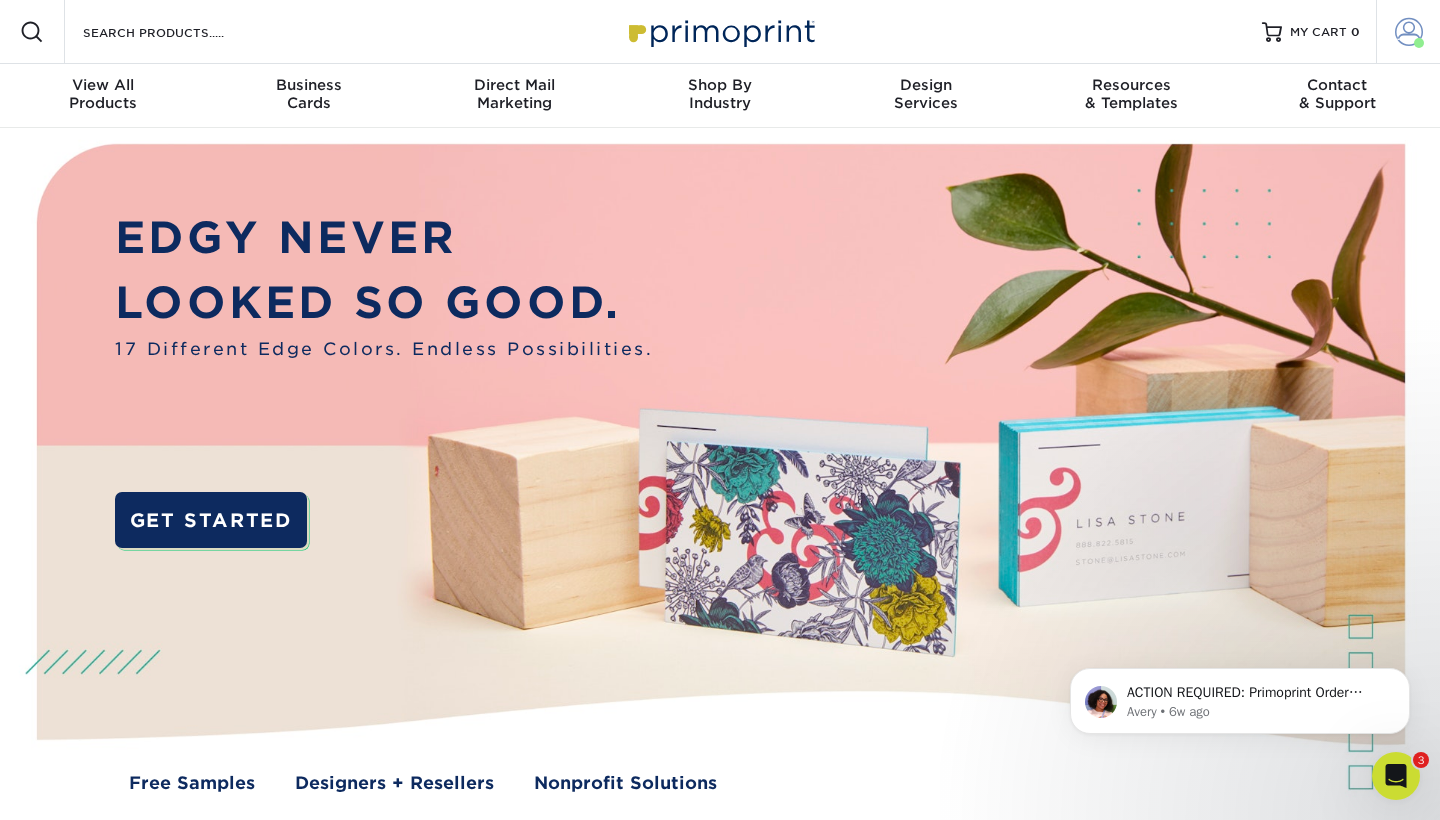 click at bounding box center [1419, 43] 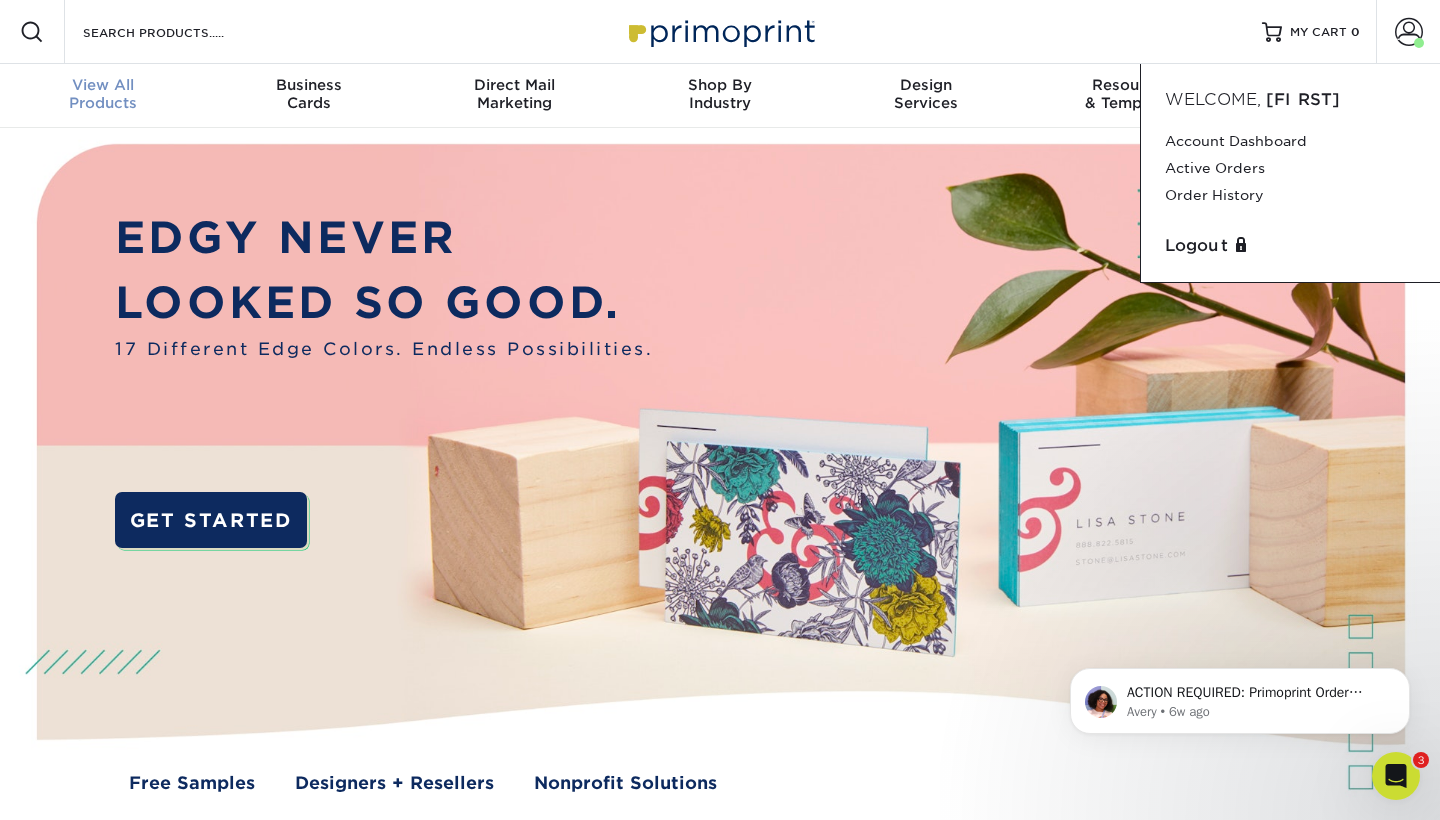 click on "View All  Products" at bounding box center (103, 94) 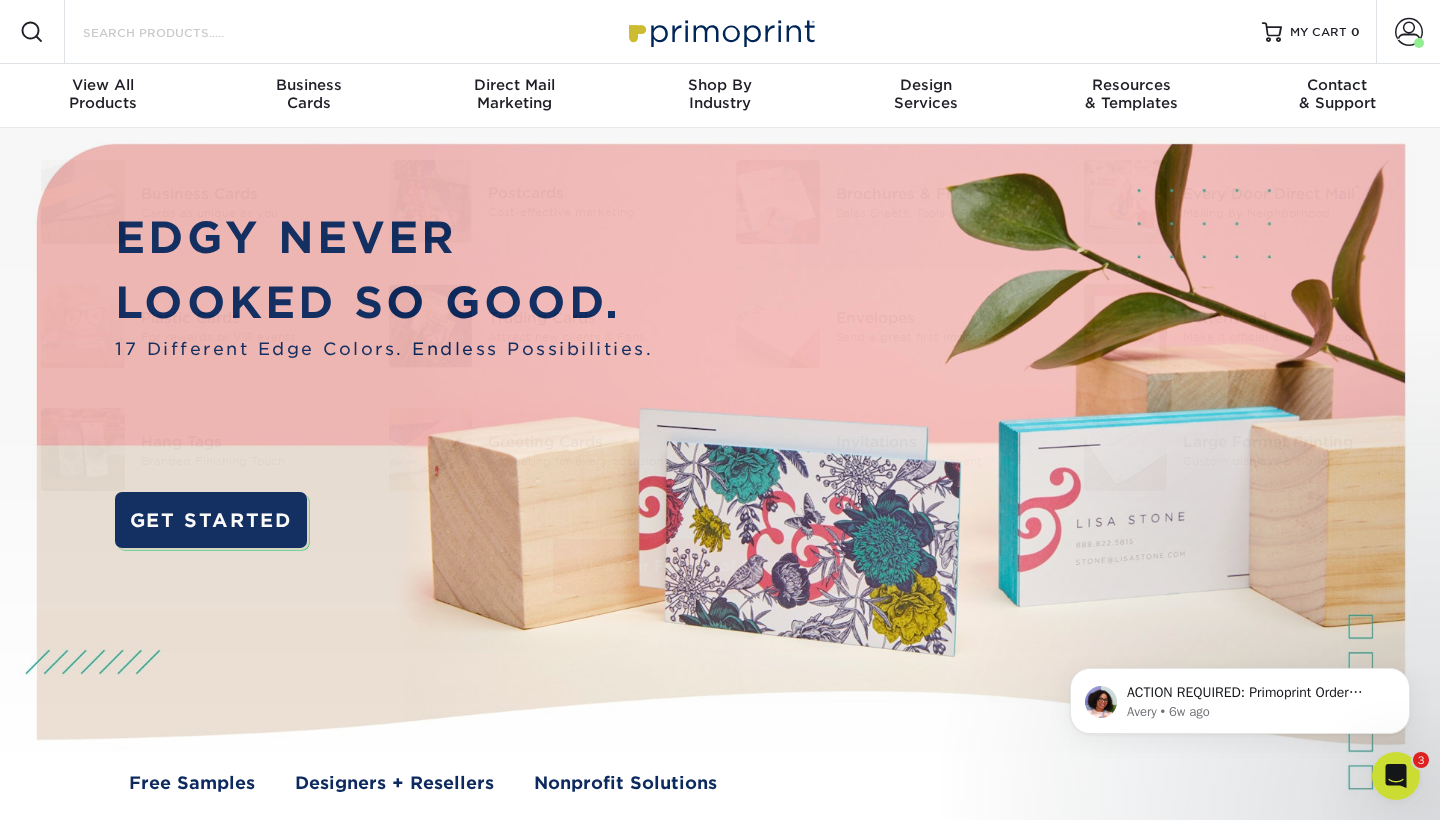 click on "Search Products" at bounding box center [178, 32] 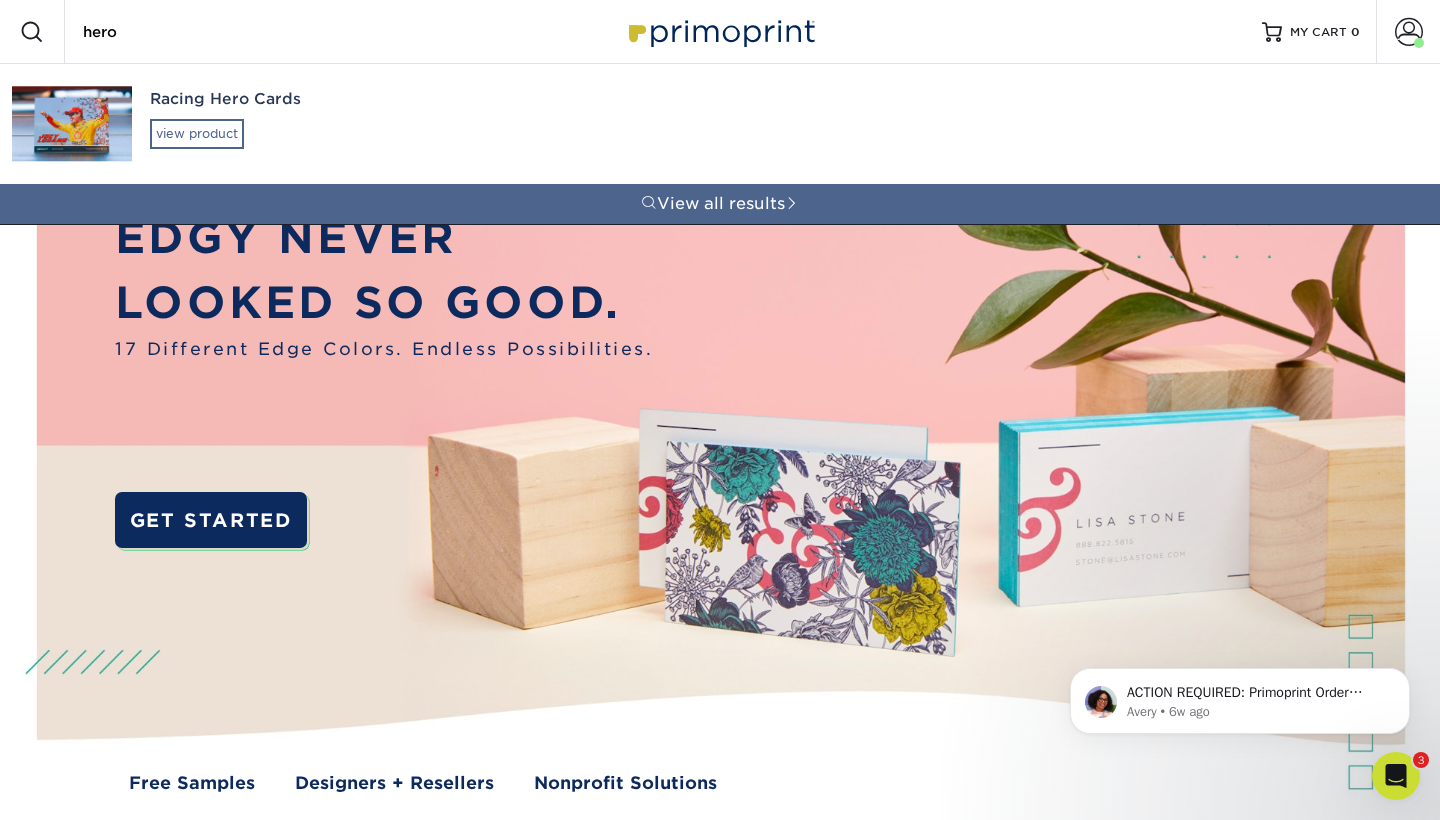 type on "hero" 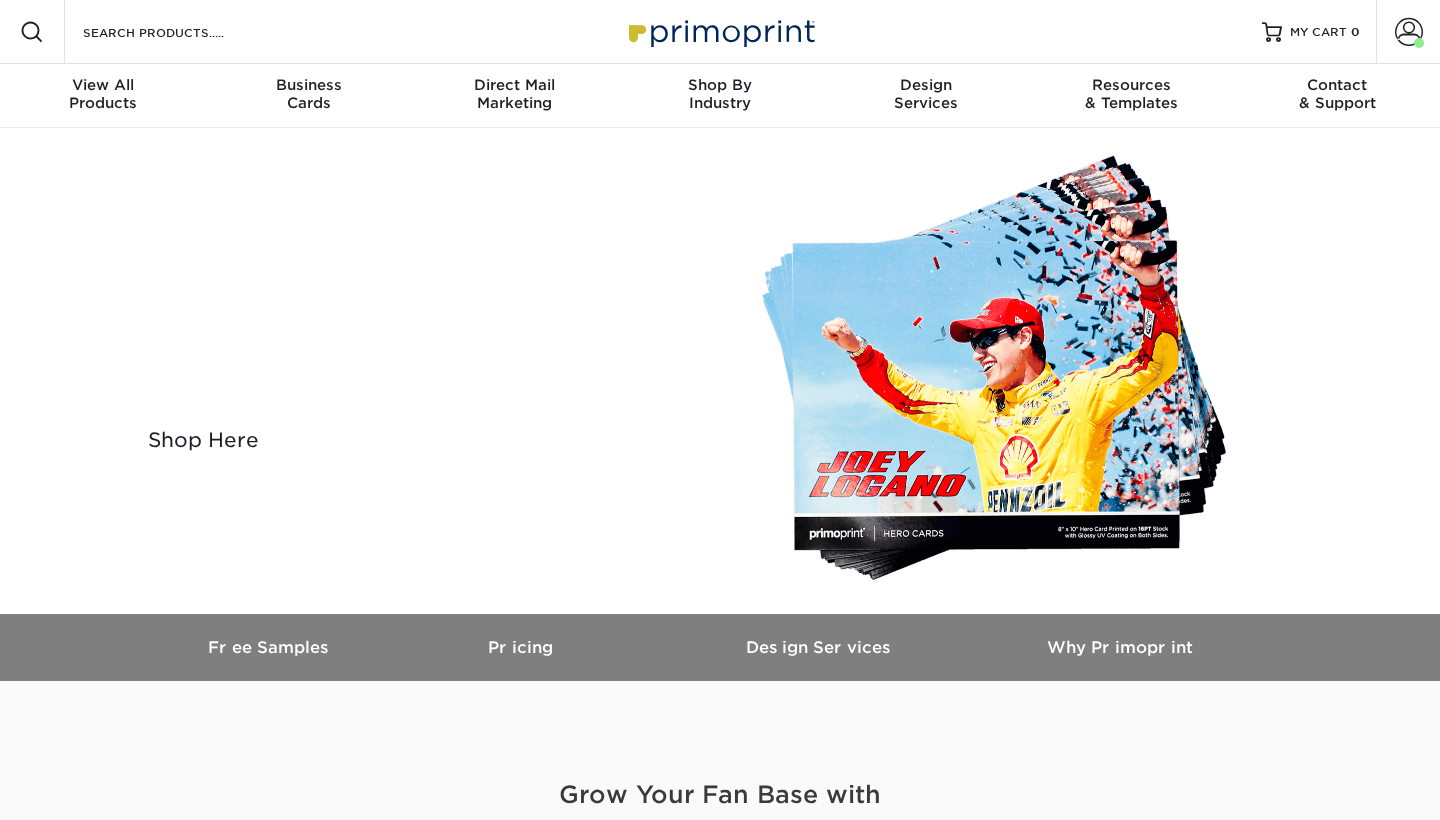 scroll, scrollTop: 0, scrollLeft: 0, axis: both 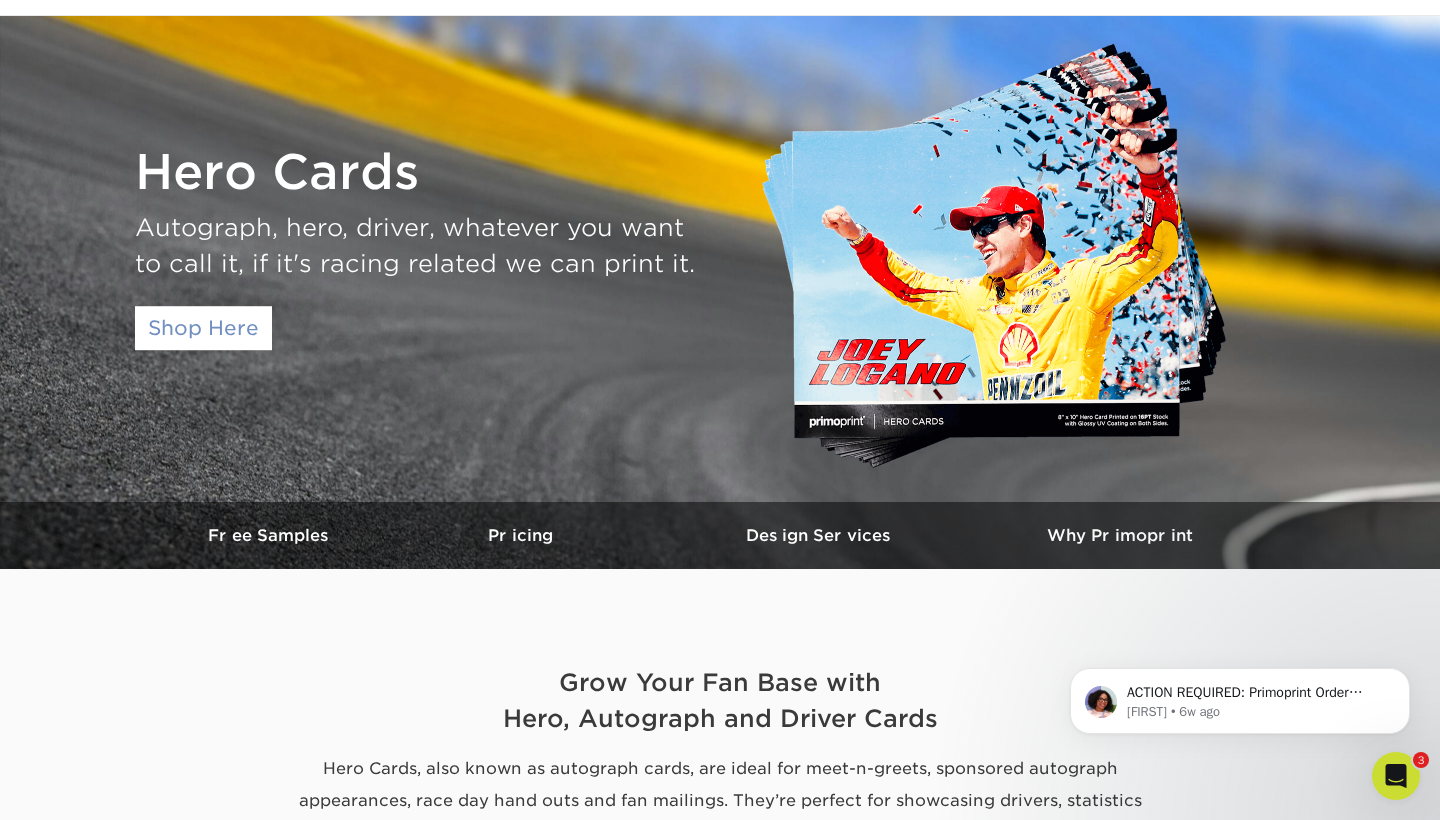 click on "Shop Here" at bounding box center (203, 328) 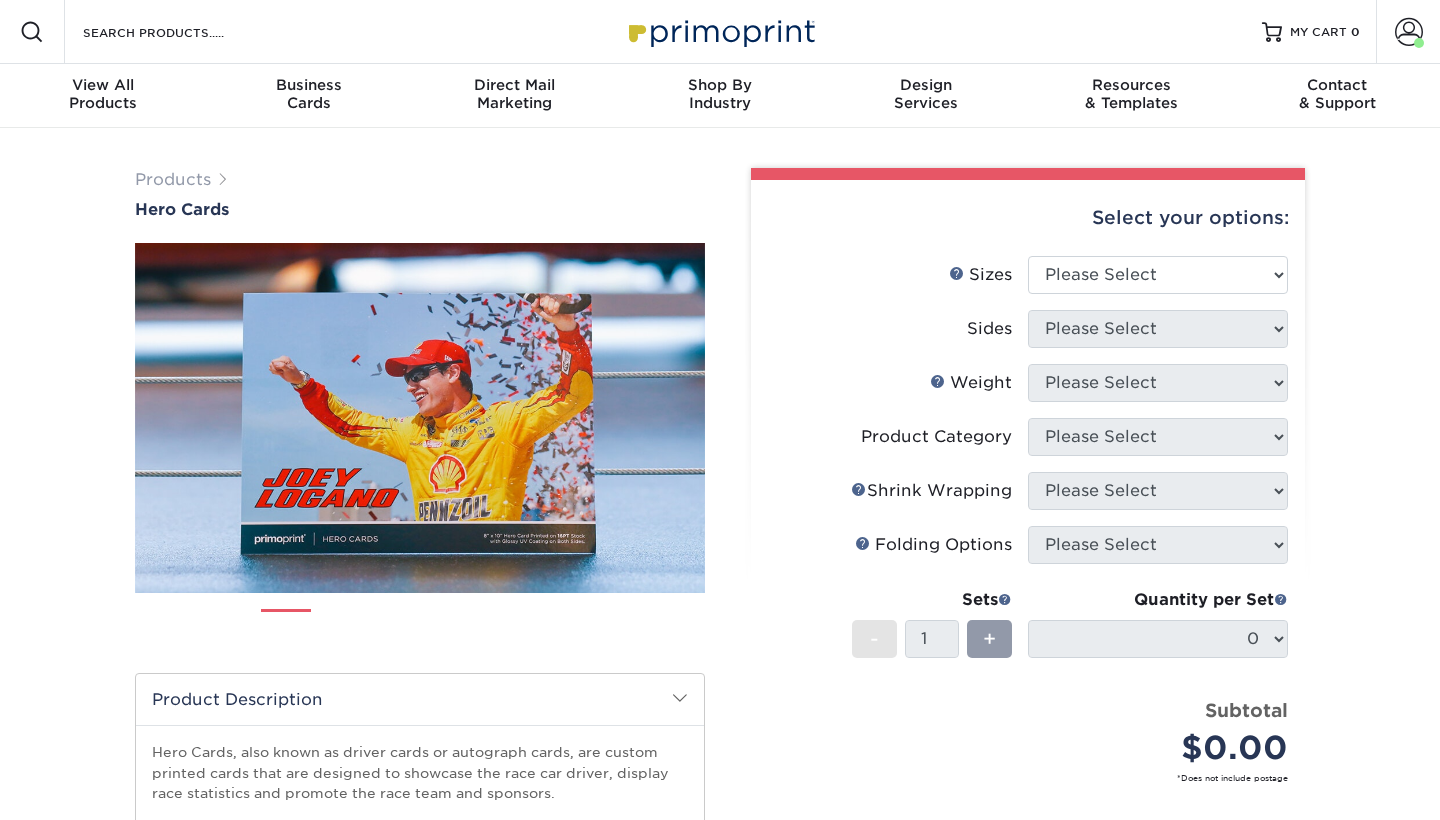 scroll, scrollTop: 0, scrollLeft: 0, axis: both 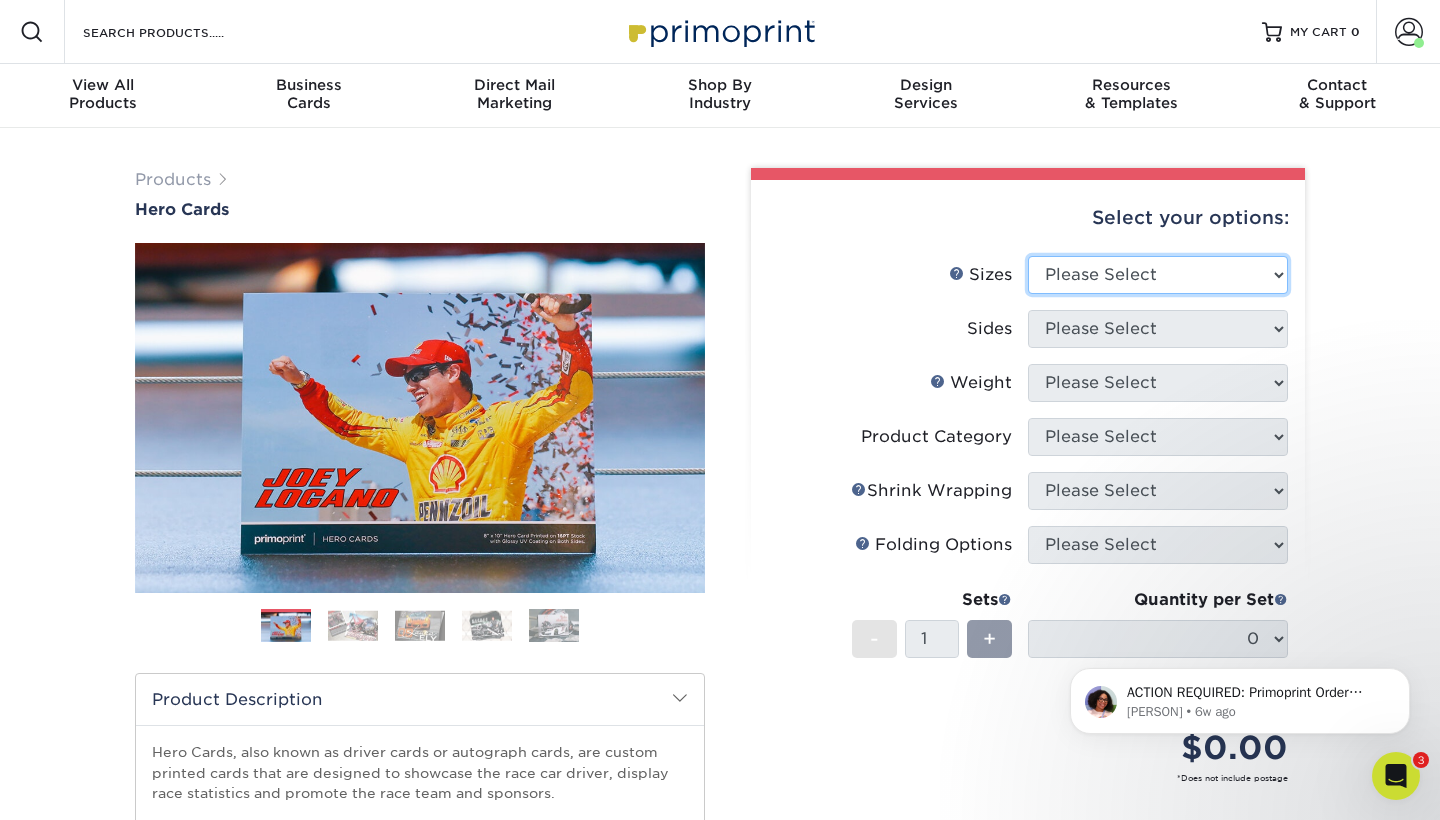 select on "6.00x9.00" 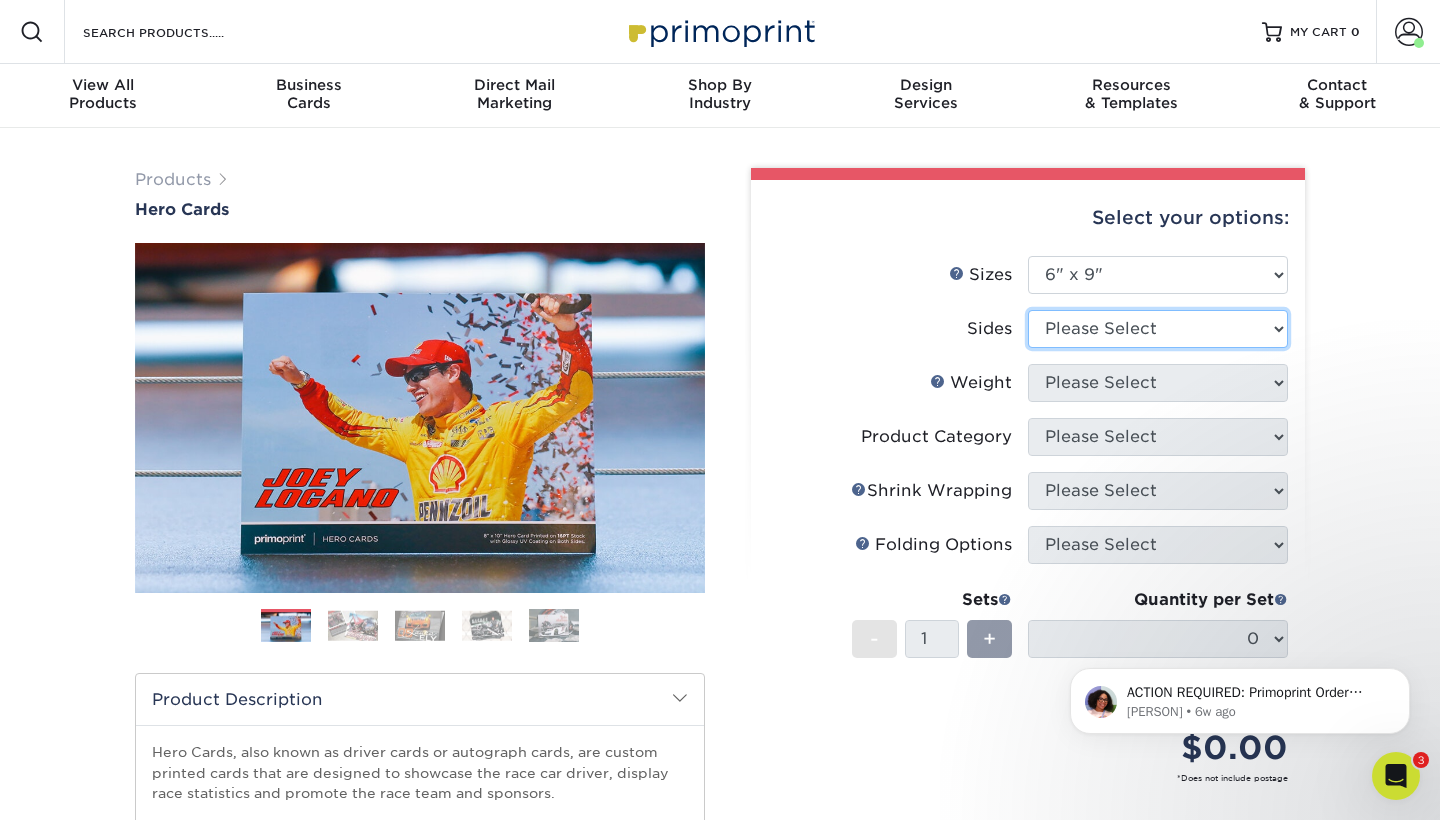 select on "13abbda7-1d64-4f25-8bb2-c179b224825d" 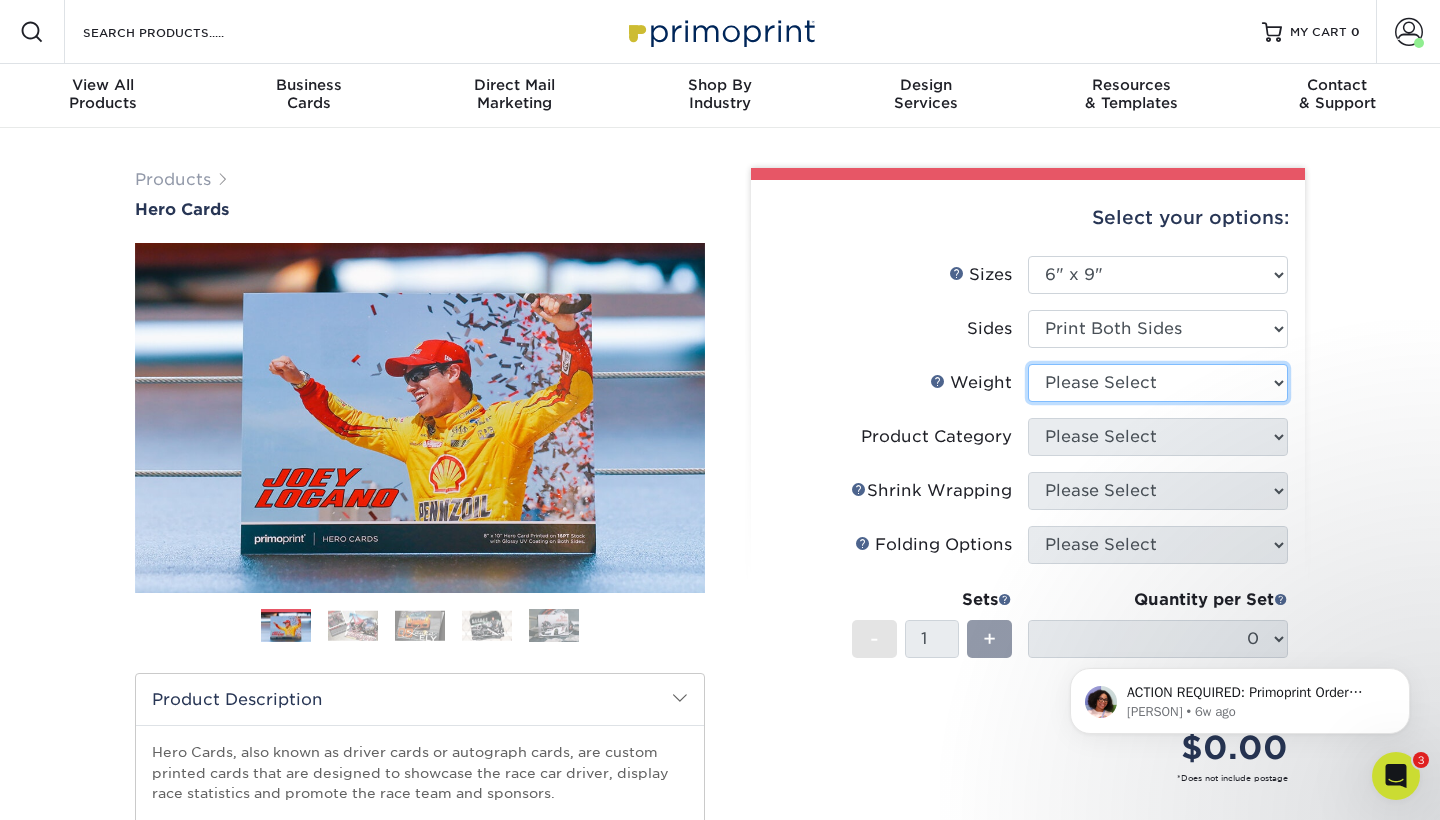 select on "100LB" 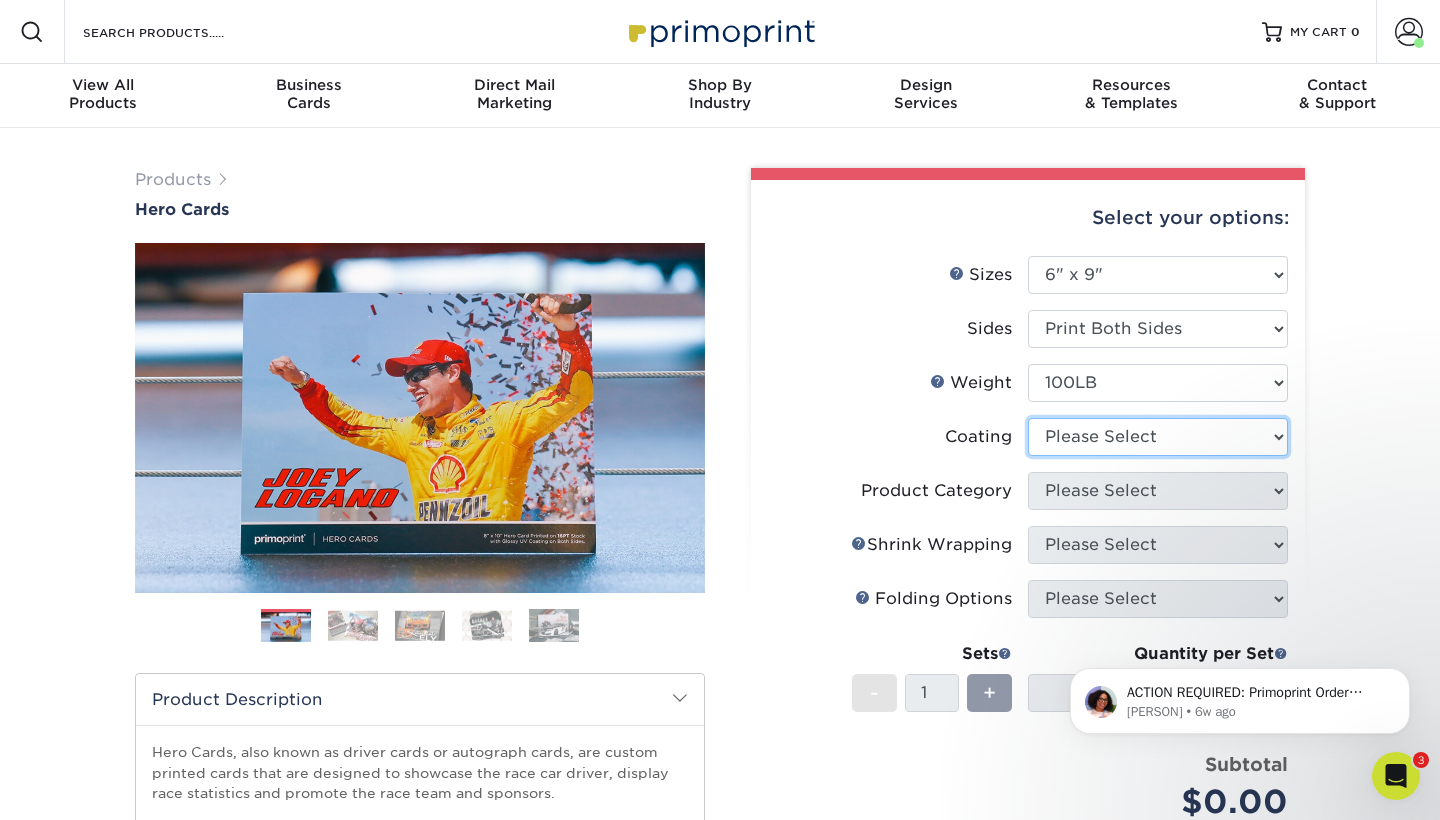 select on "3e7618de-abca-4bda-9f97-8b9129e913d8" 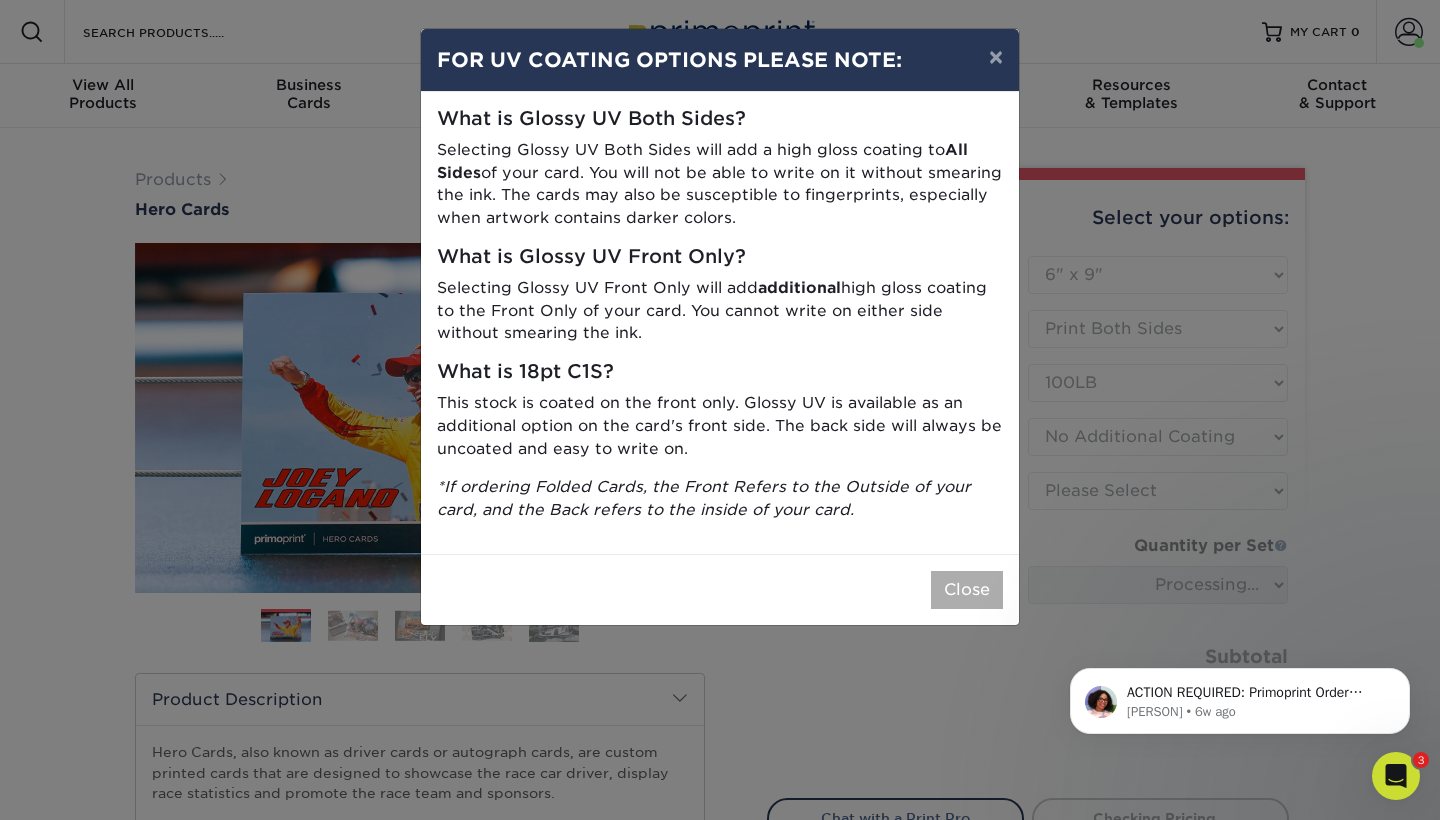 click on "Close" at bounding box center (967, 590) 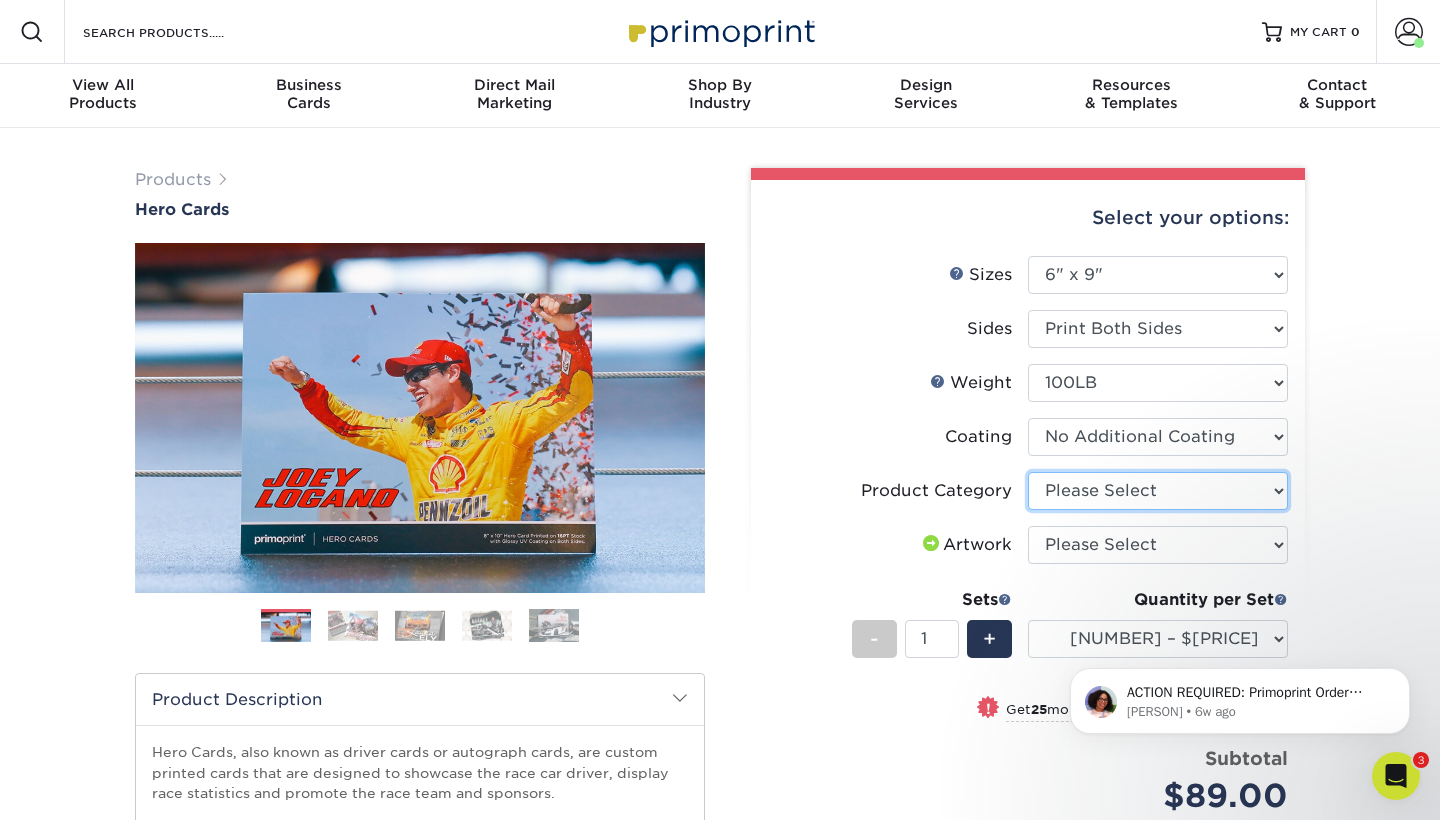 select on "9b7272e0-d6c8-4c3c-8e97-d3a1bcdab858" 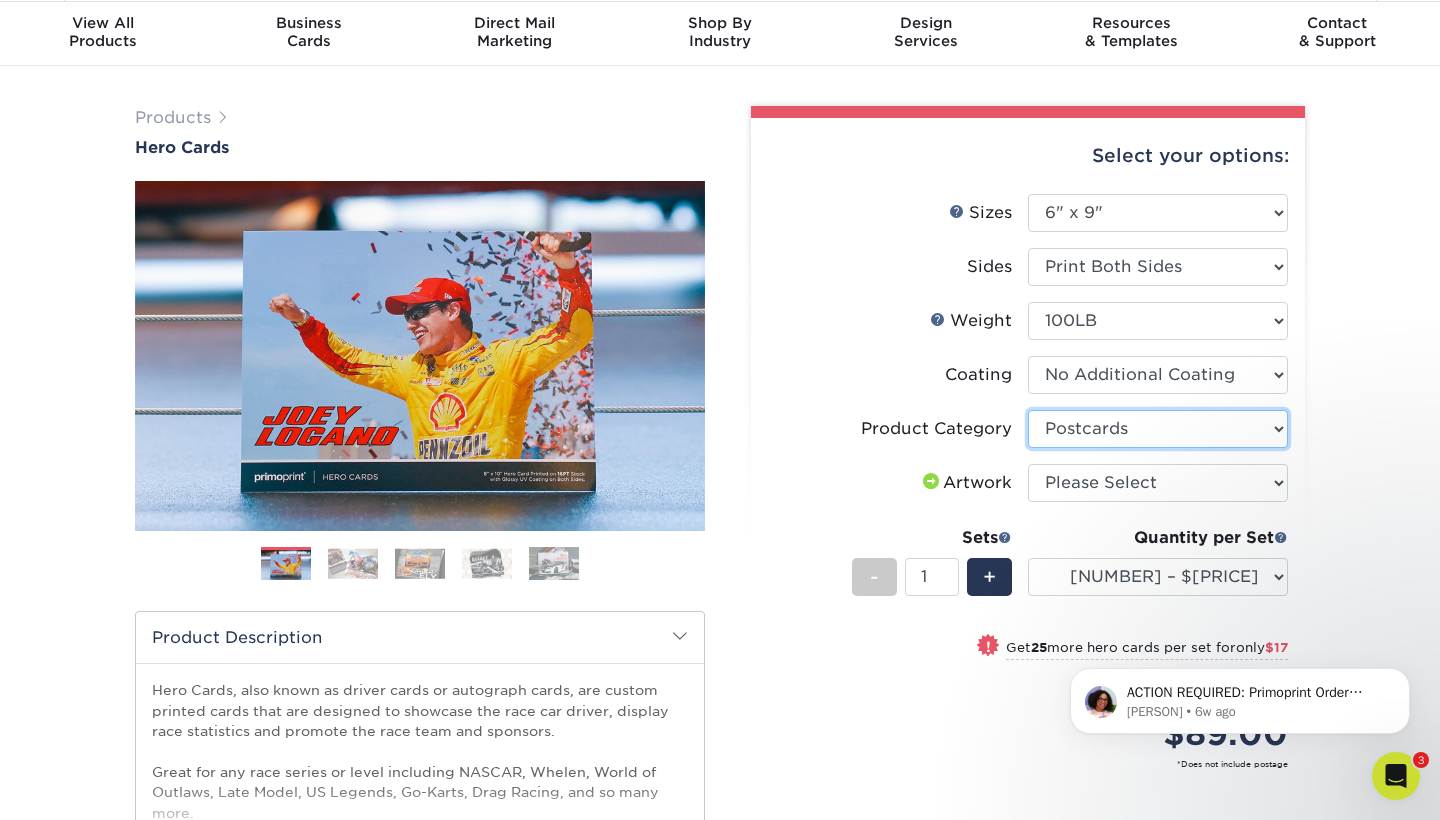 scroll, scrollTop: 63, scrollLeft: 0, axis: vertical 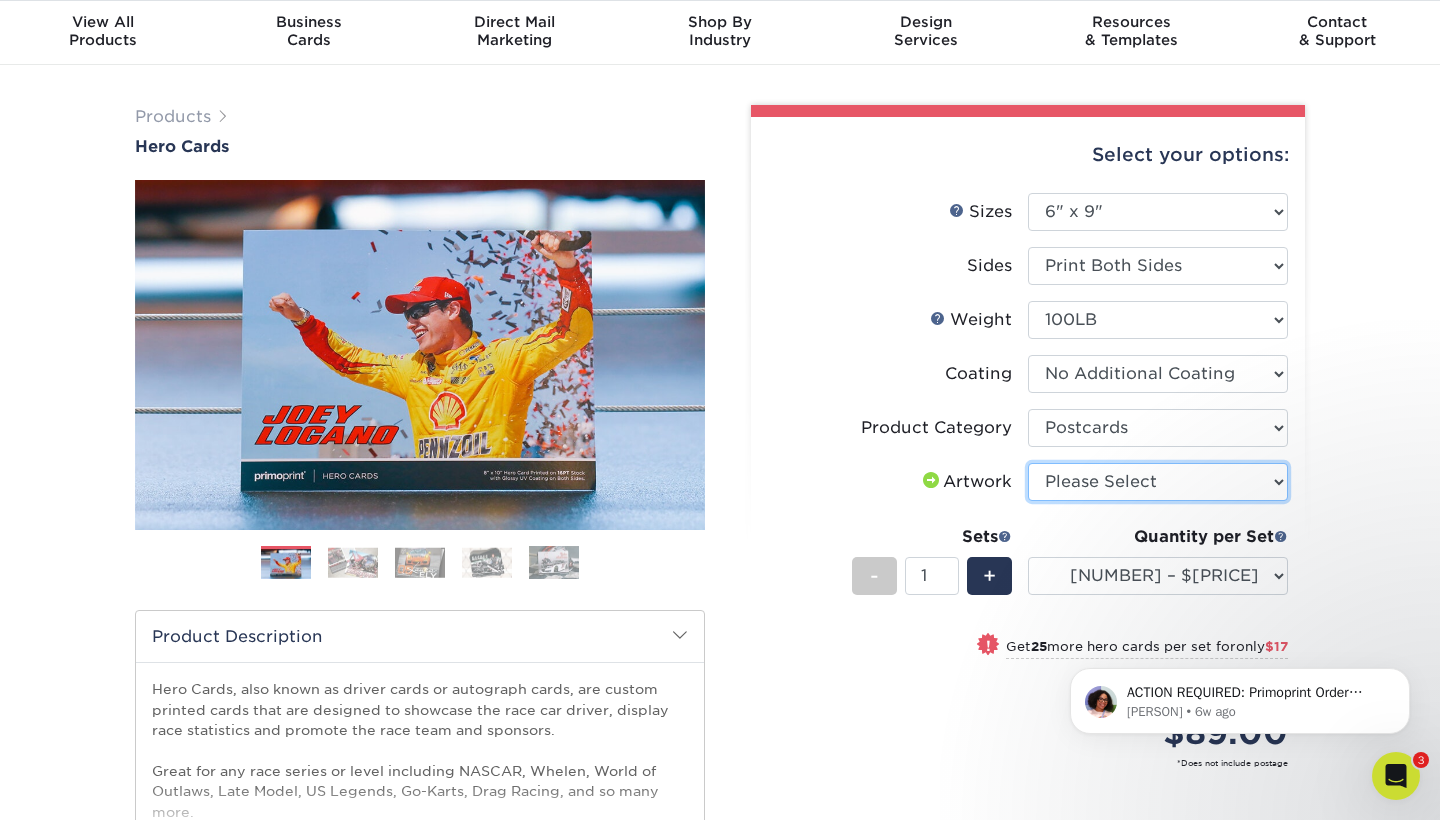 select on "upload" 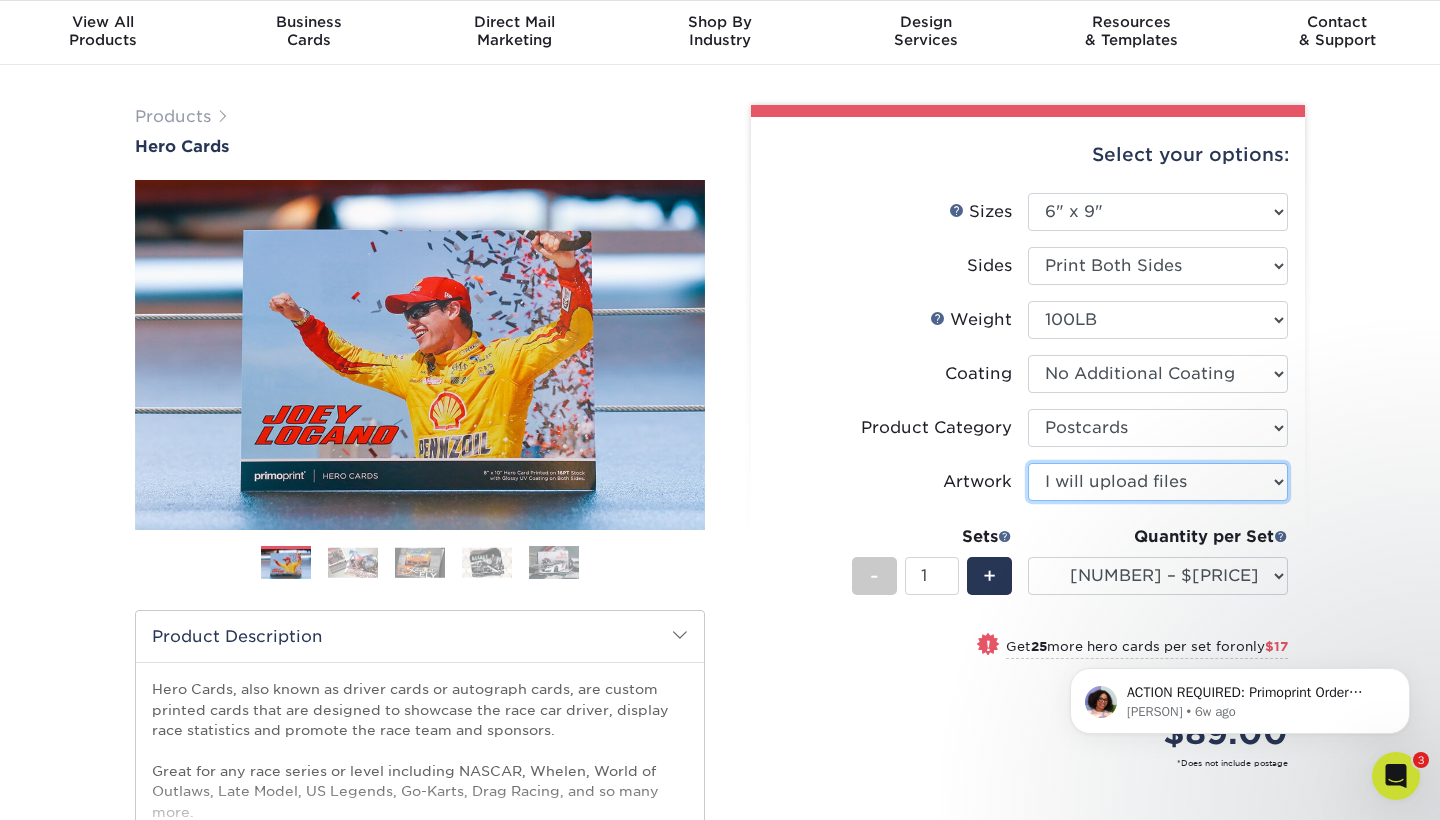 scroll, scrollTop: 127, scrollLeft: 0, axis: vertical 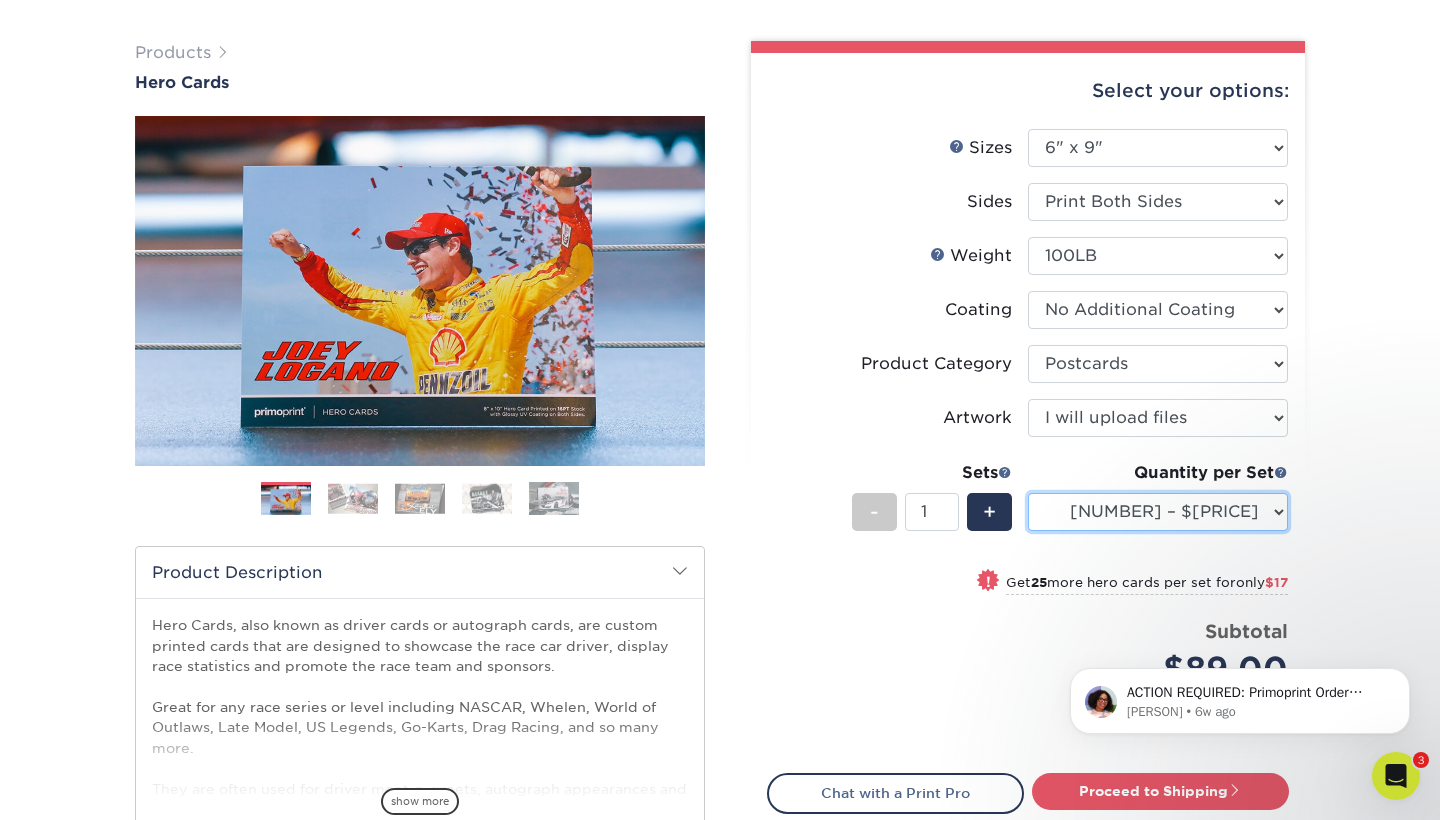 select on "500 – $234.00" 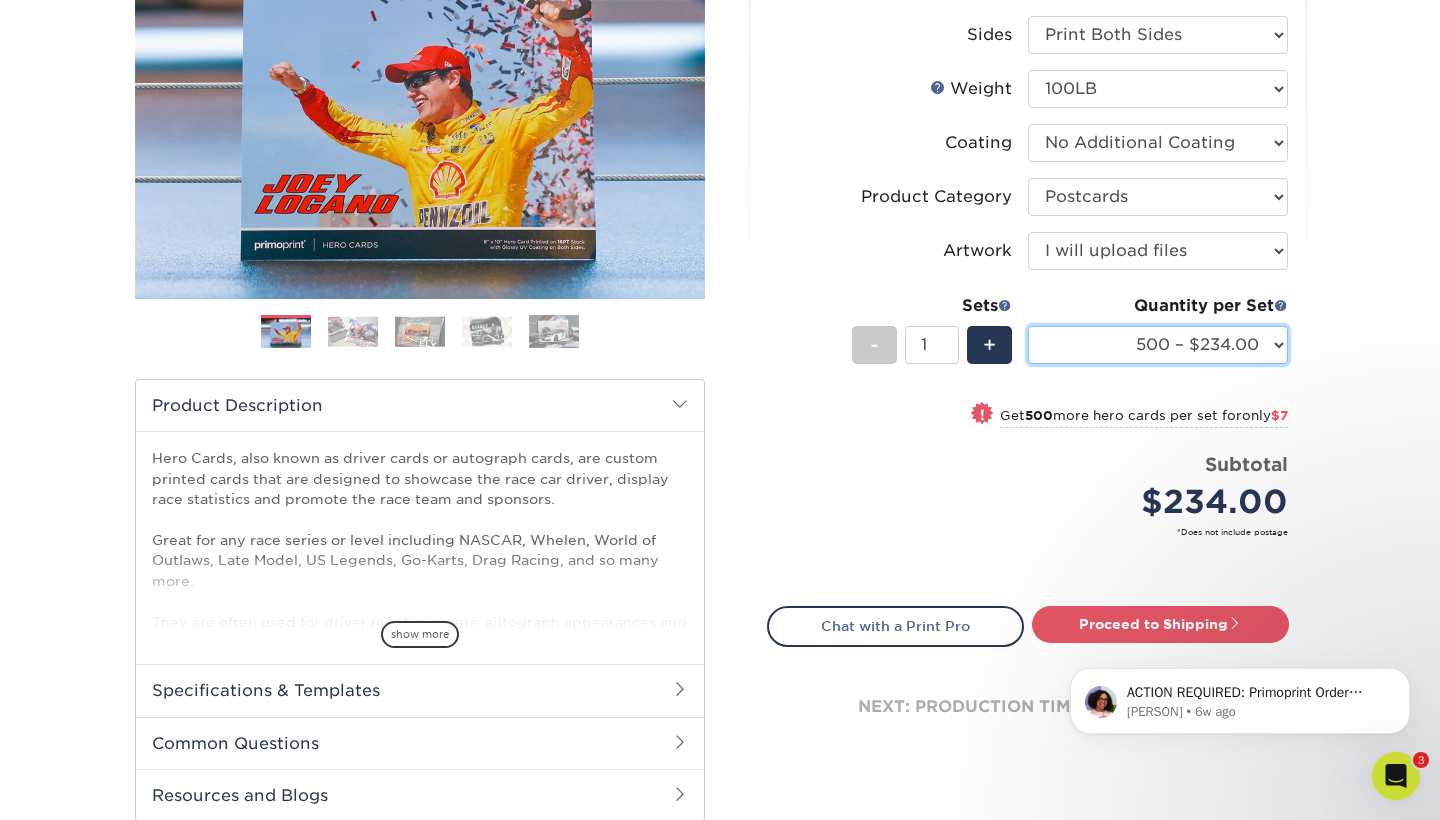 scroll, scrollTop: 299, scrollLeft: 0, axis: vertical 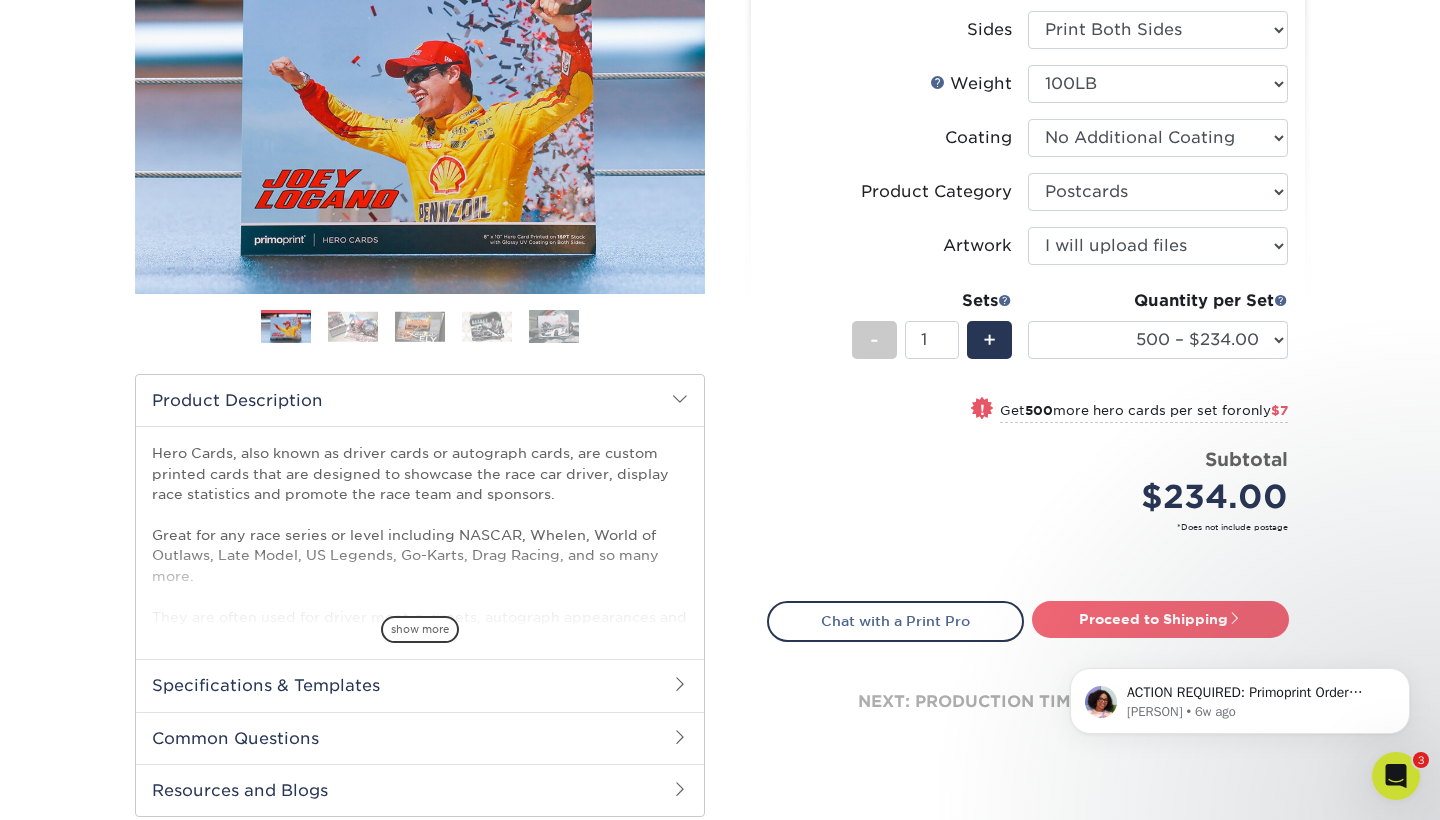 click on "Proceed to Shipping" at bounding box center [1160, 619] 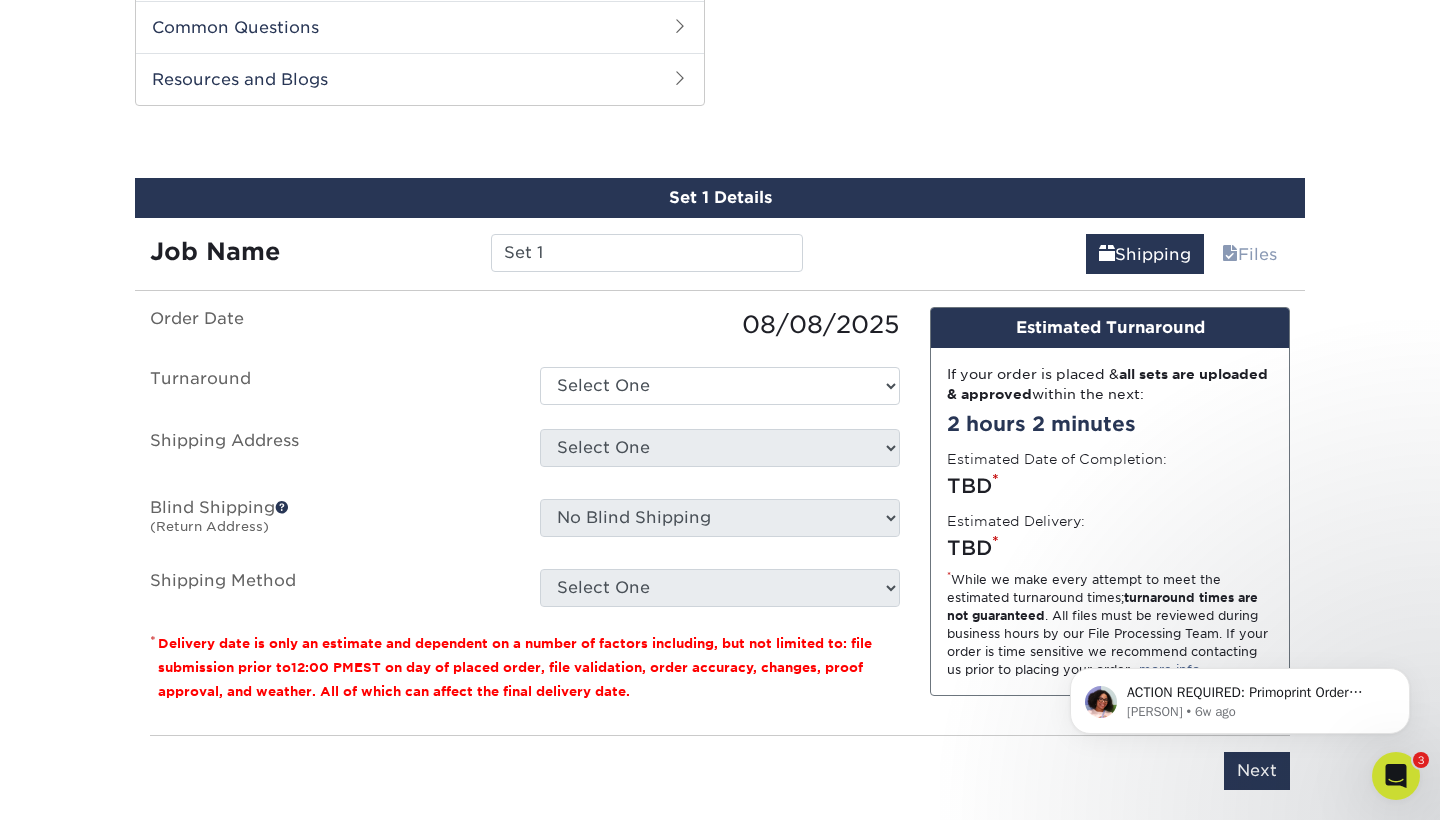 scroll, scrollTop: 1017, scrollLeft: 0, axis: vertical 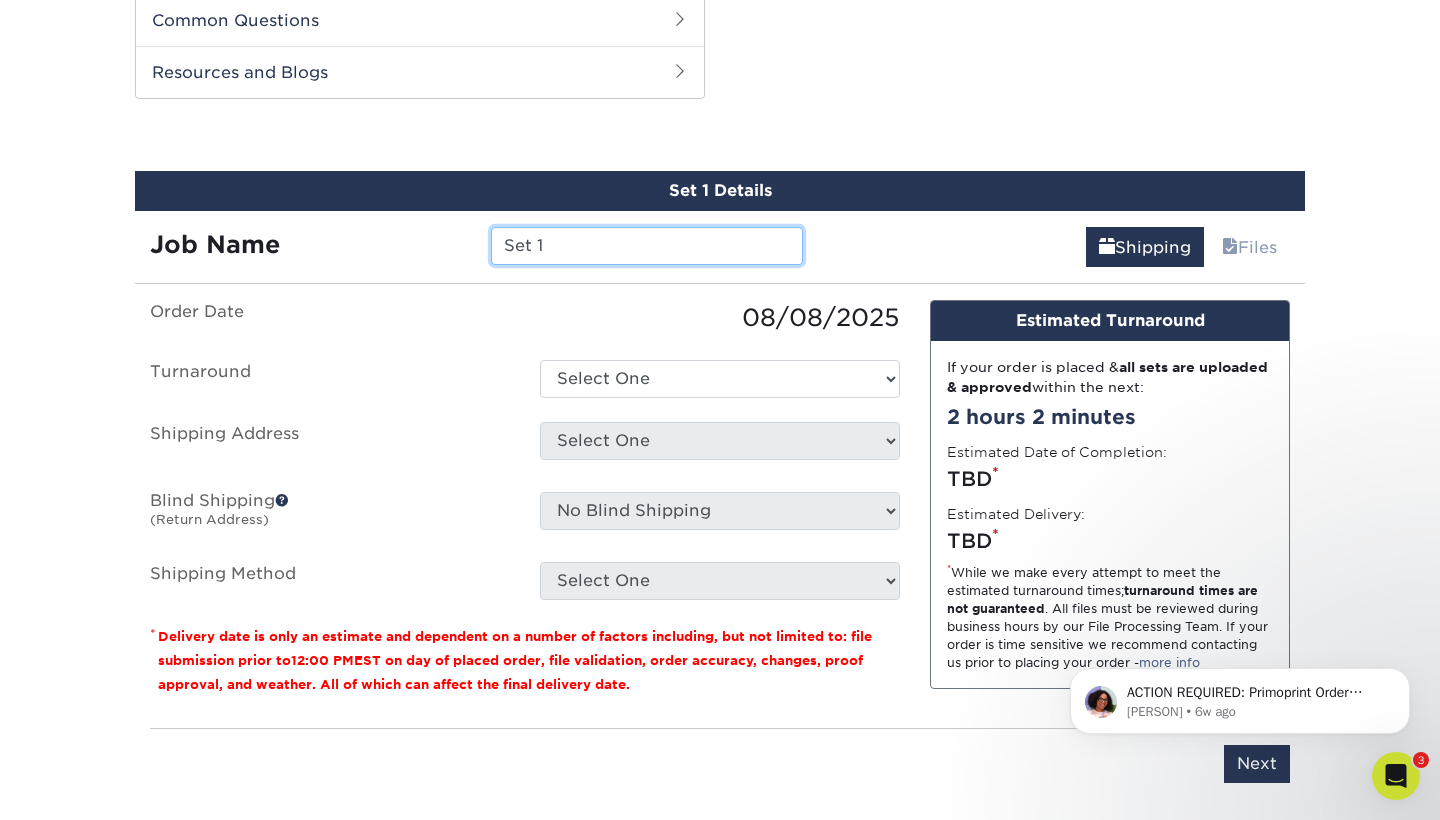 click on "Set 1" at bounding box center [646, 246] 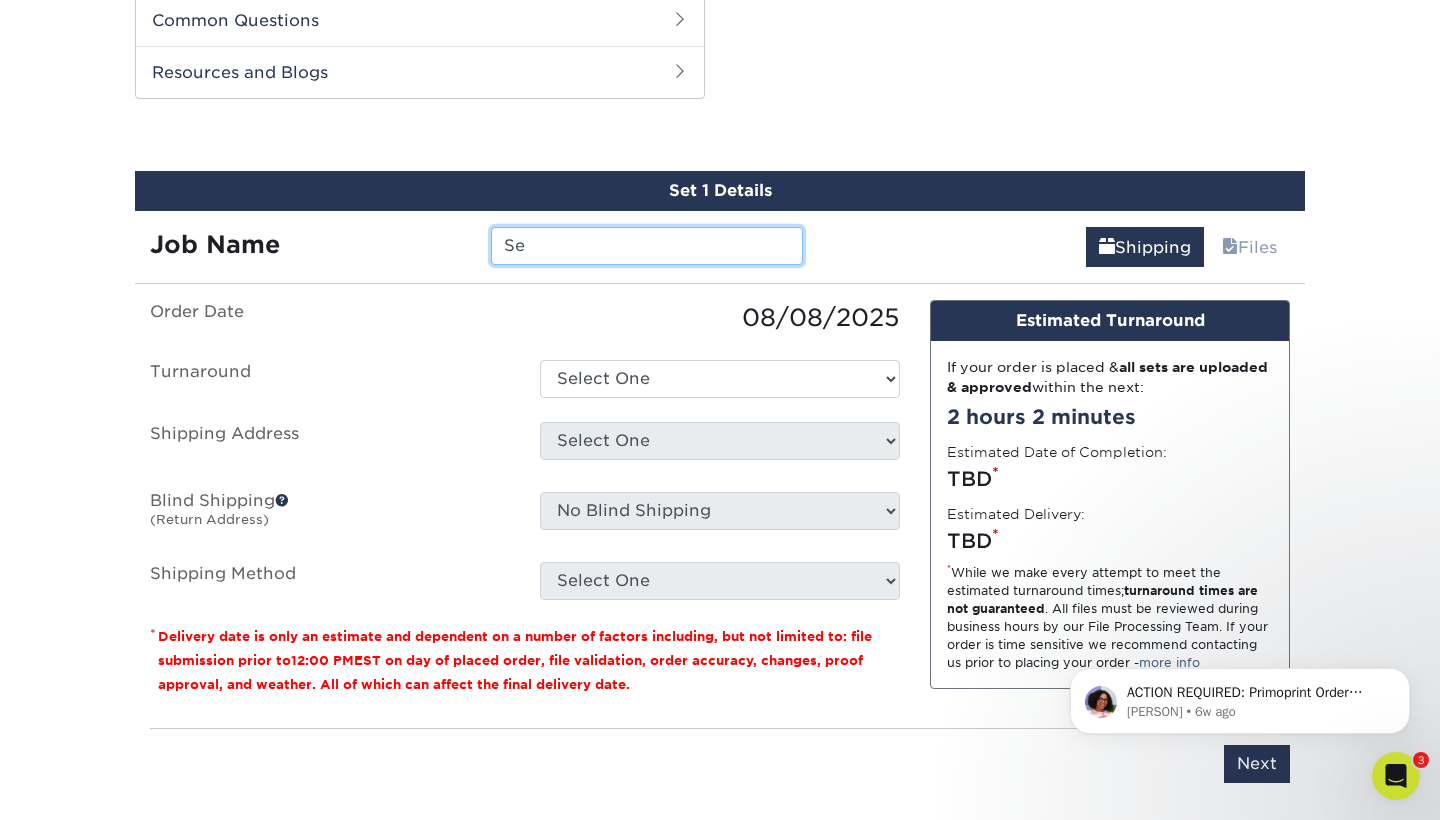 type on "S" 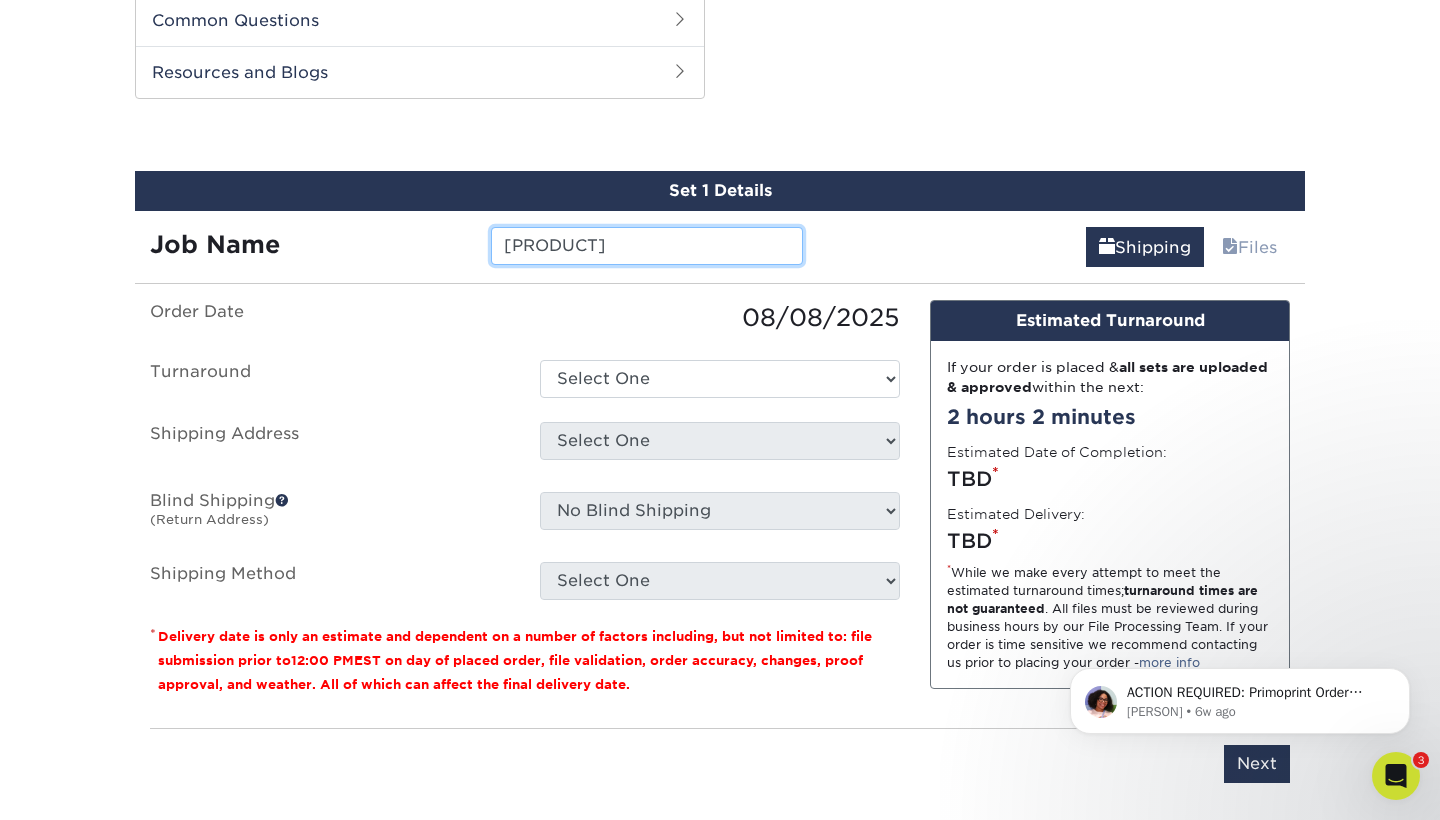 type on "Bosch VIR Hero Cards" 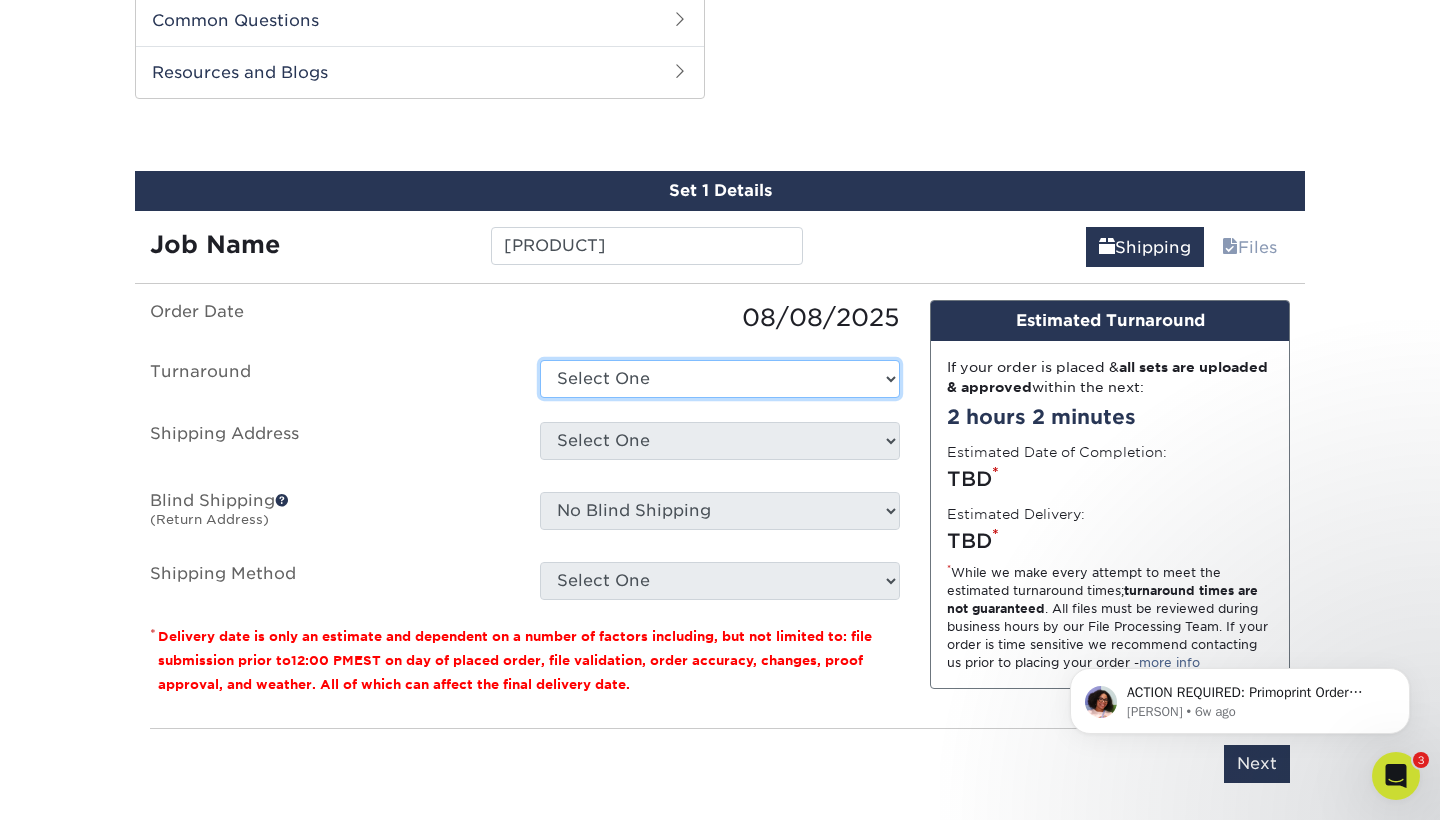 select on "[UUID]" 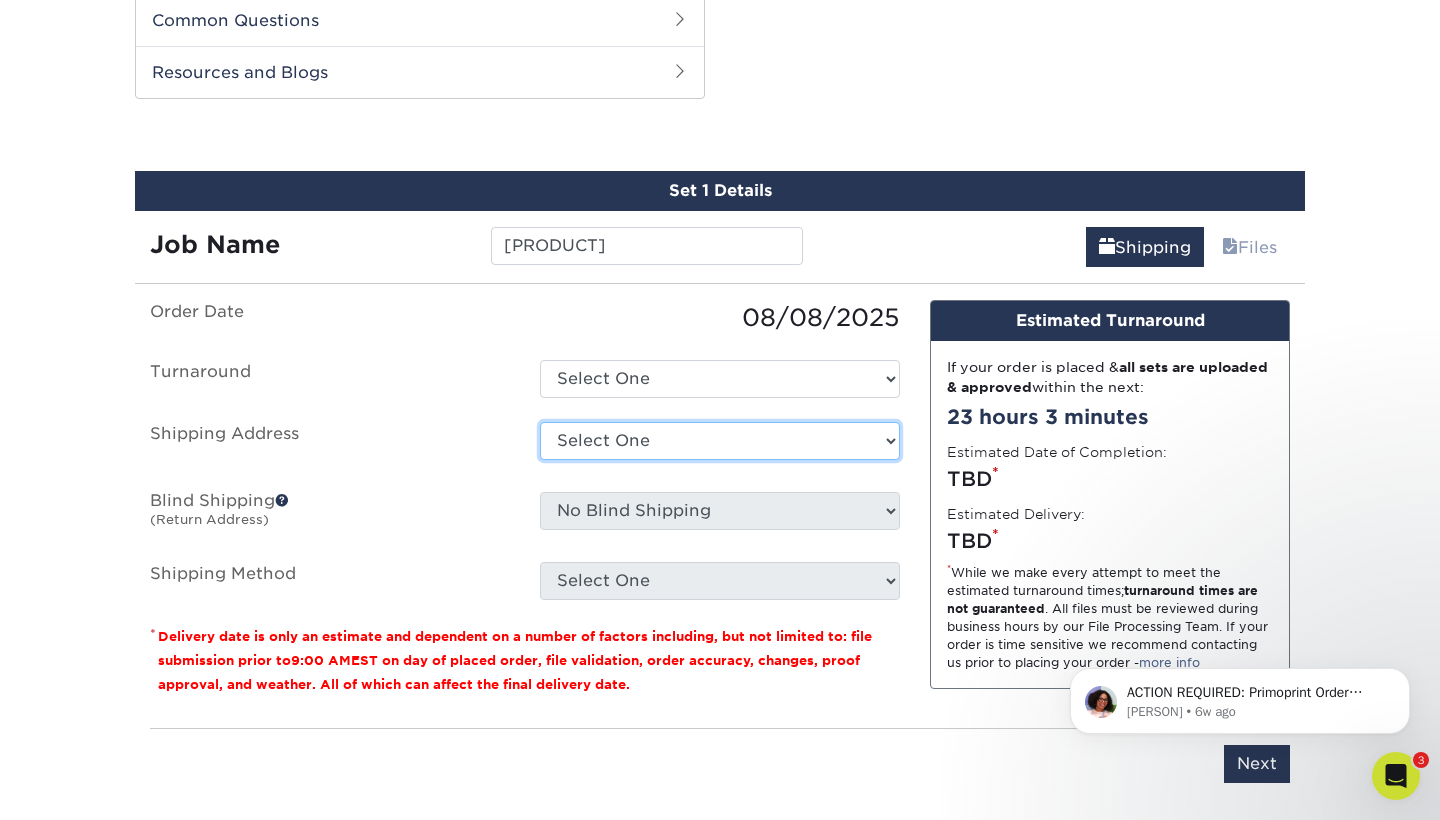 select on "280464" 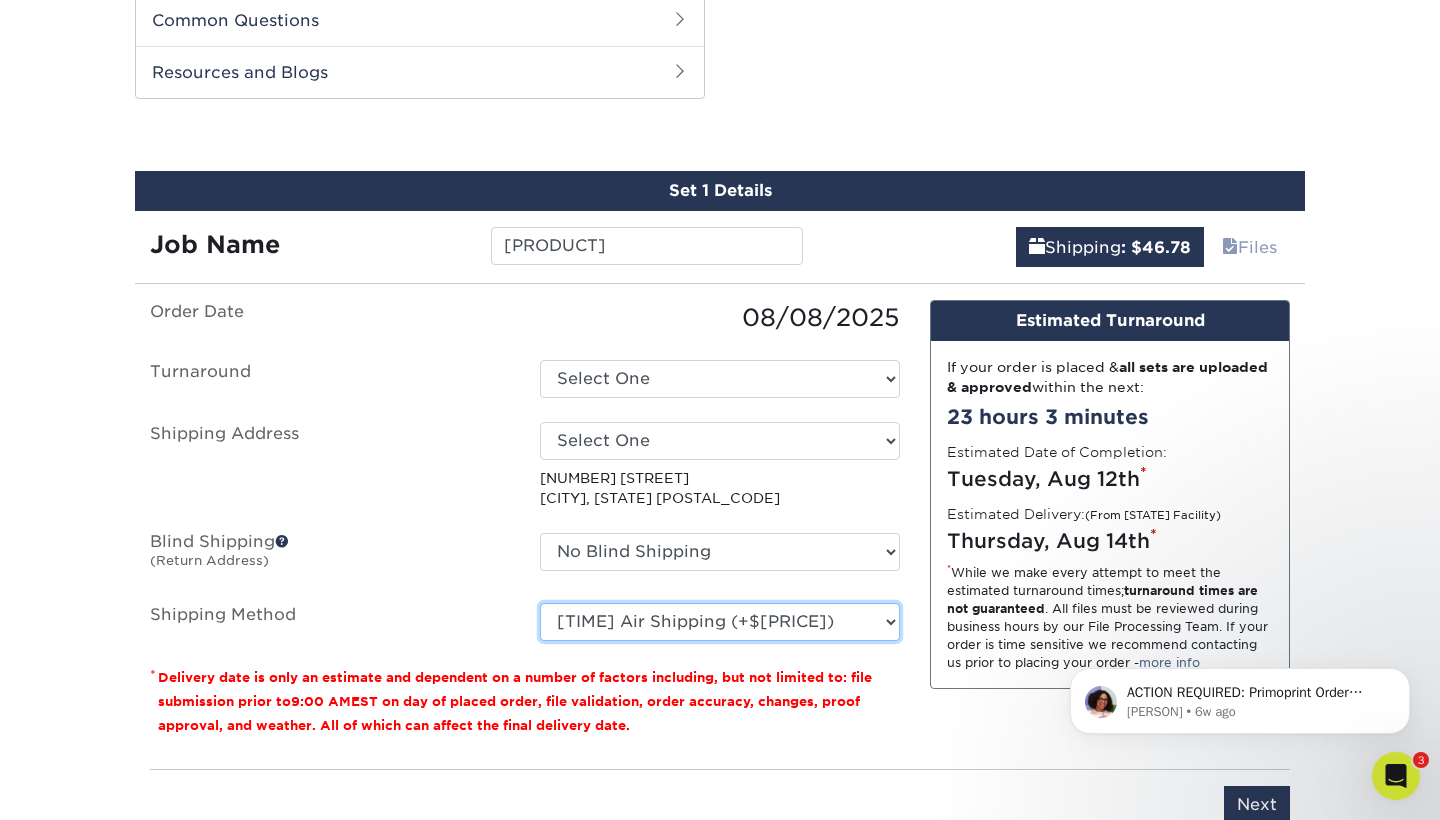 select on "12" 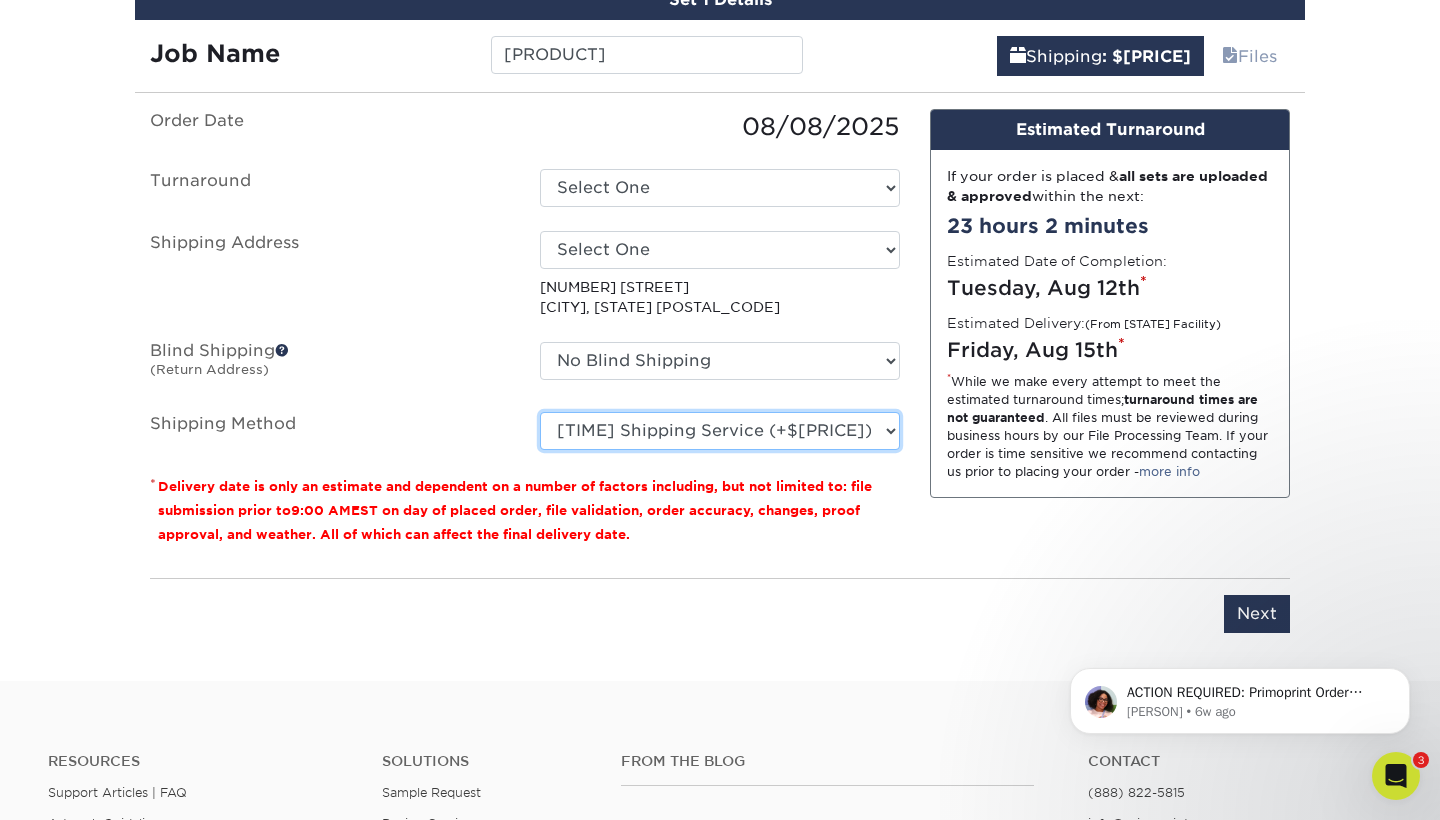 scroll, scrollTop: 1210, scrollLeft: 0, axis: vertical 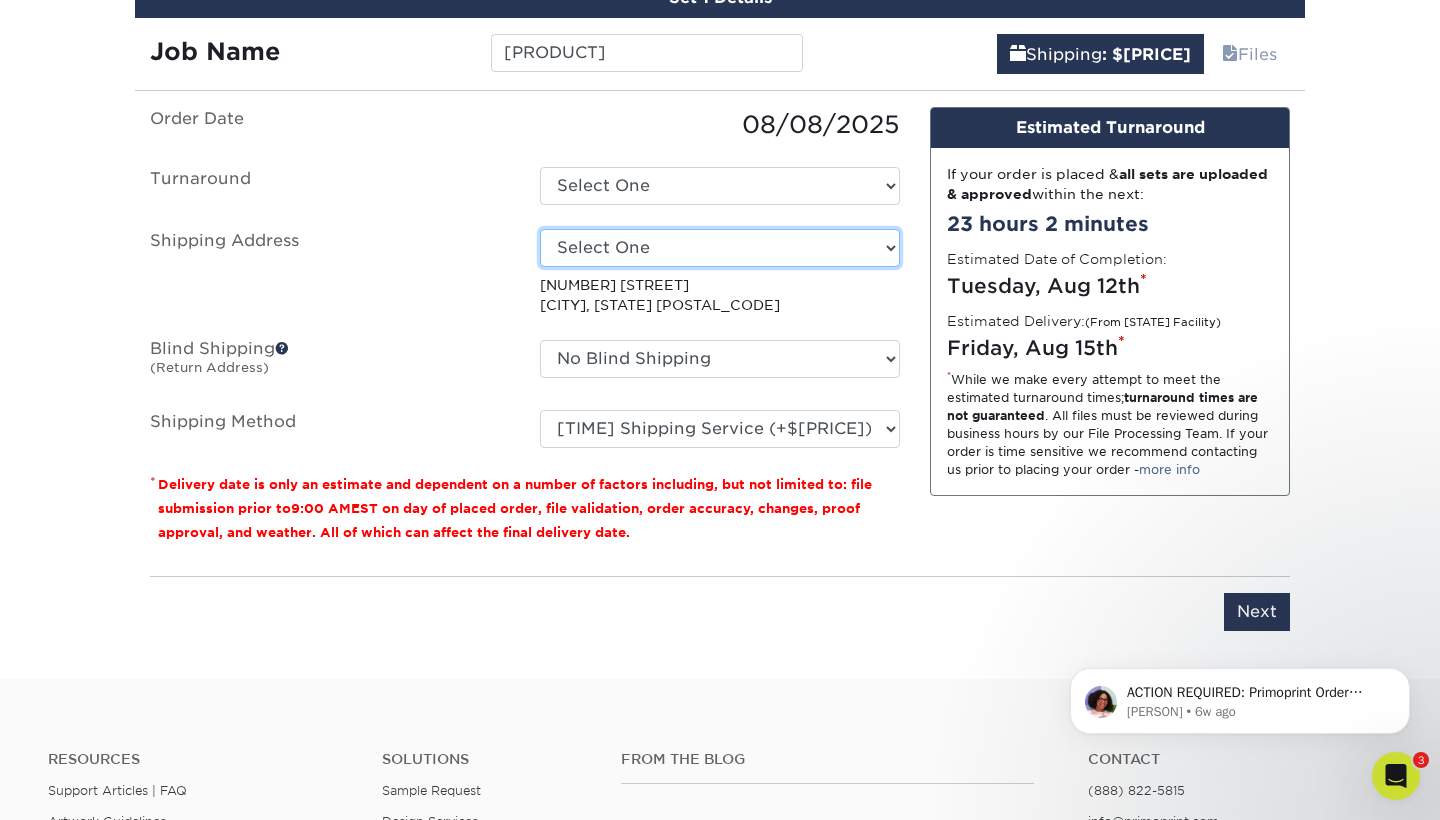 select on "newaddress" 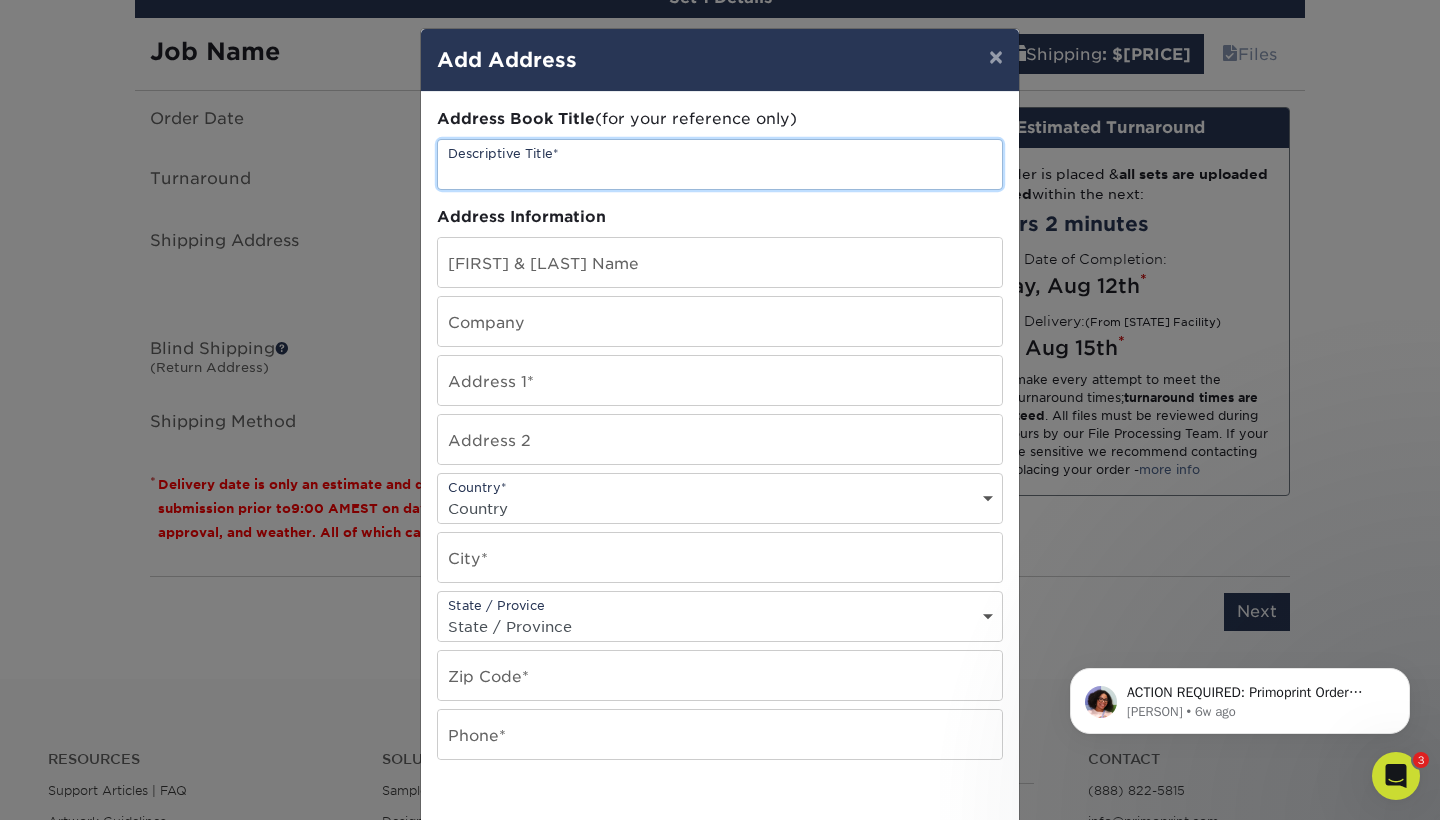 click at bounding box center [720, 164] 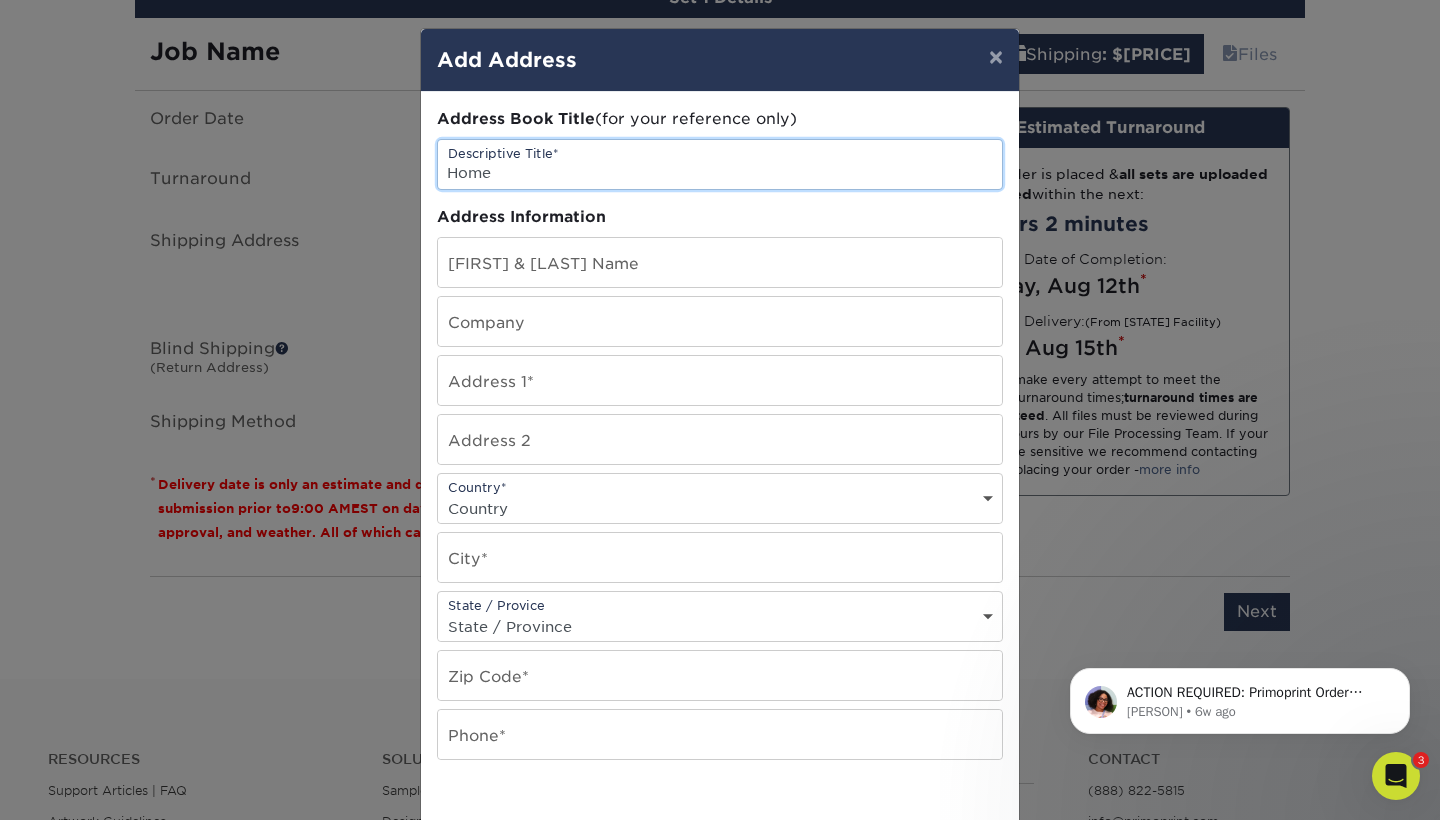 type on "Home" 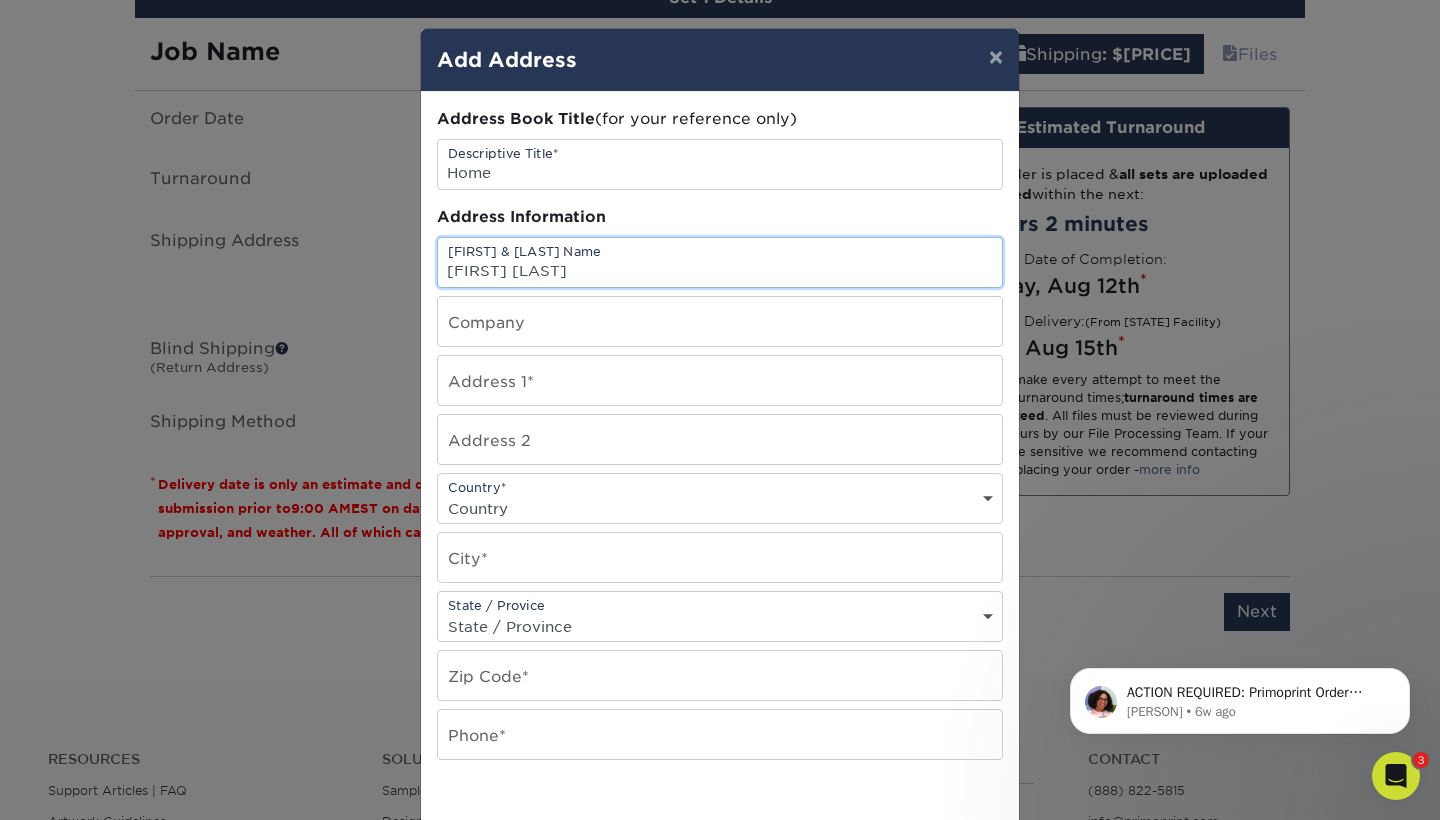 type on "[FIRST] [LAST]" 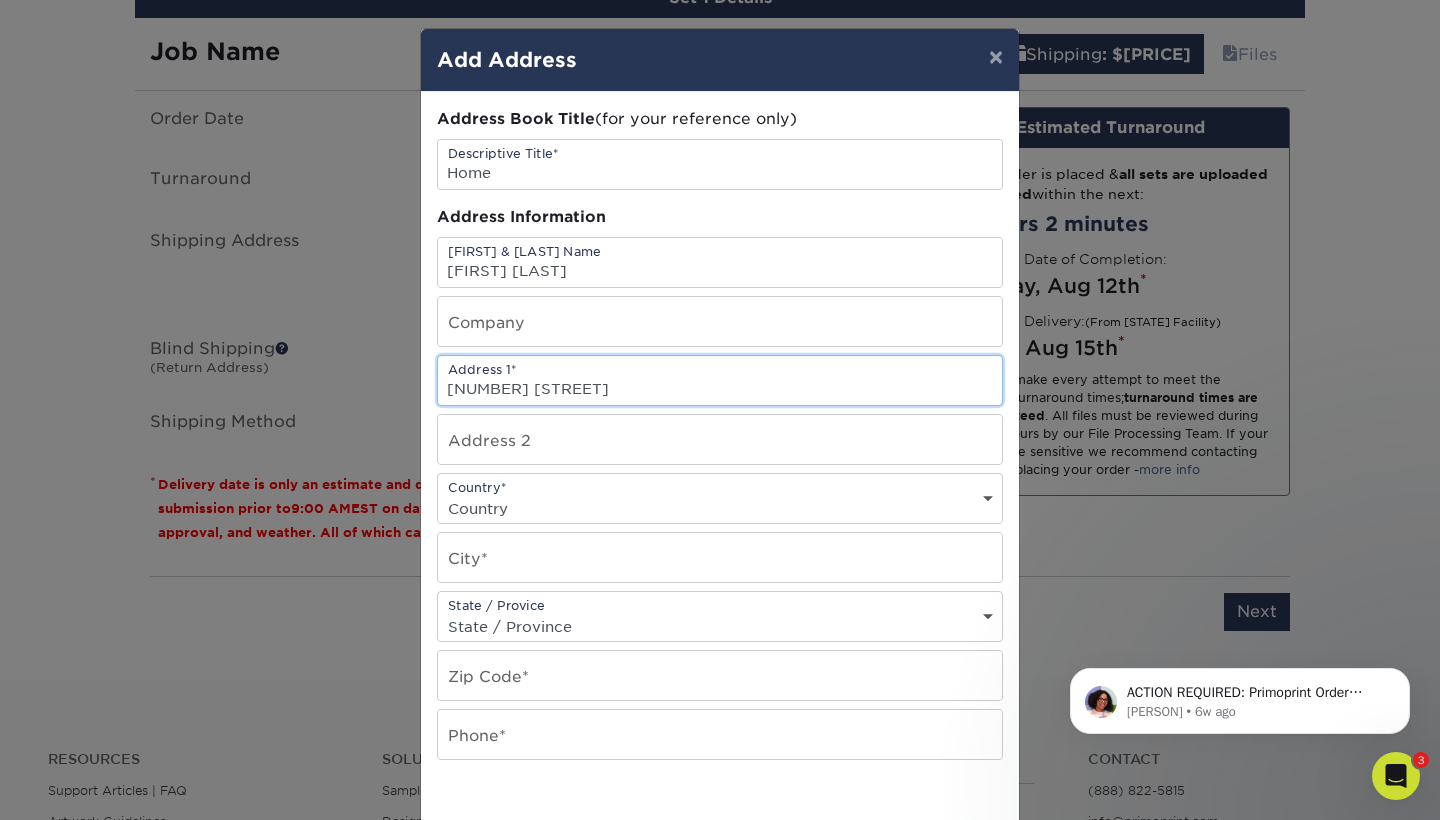 type on "1625 Cranwell Drive" 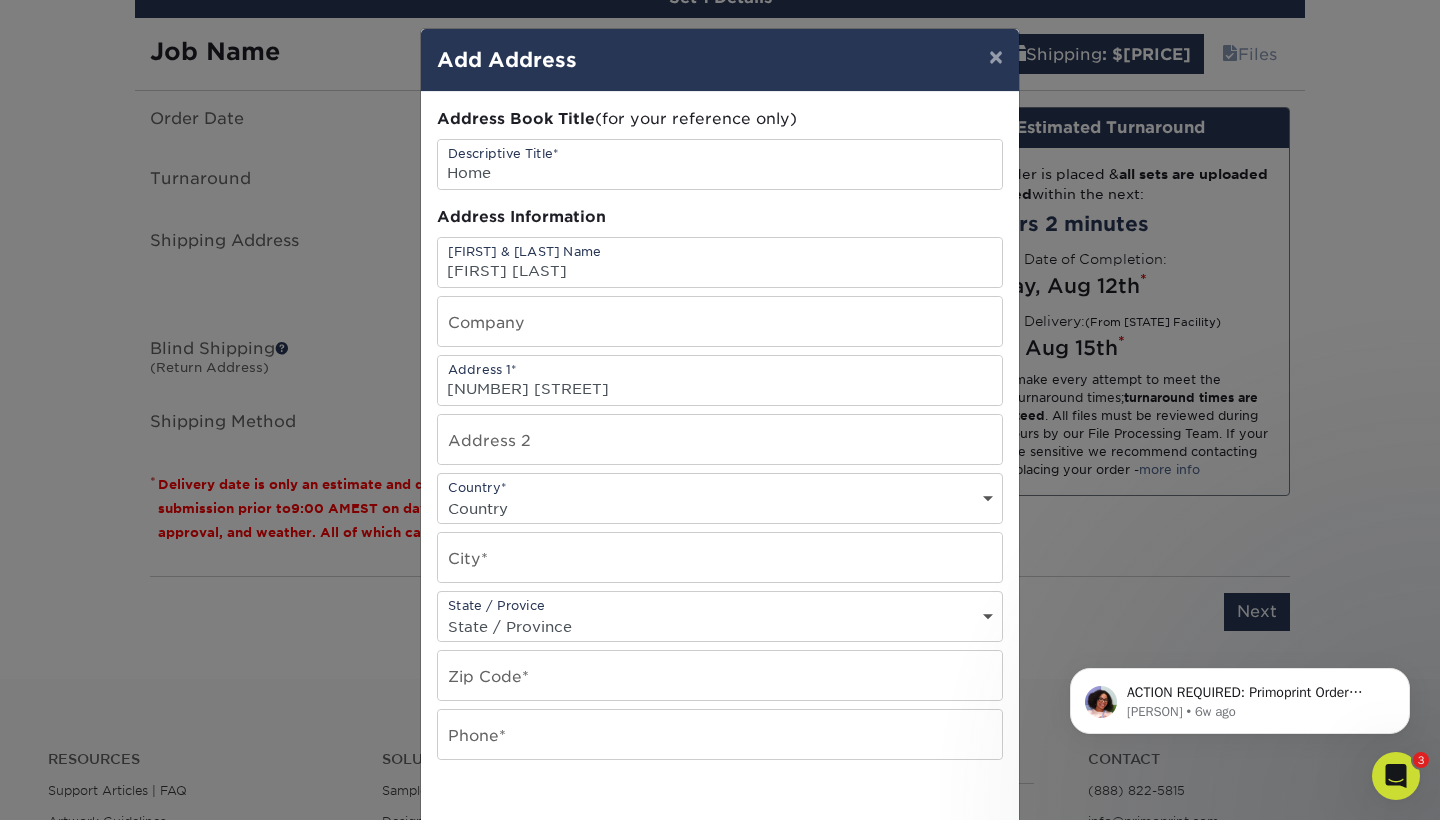 click on "Country*
Country United States Canada ----------------------------- Afghanistan Albania Algeria American Samoa Andorra Angola Anguilla Antarctica Antigua and Barbuda Argentina Armenia Aruba Australia Austria Azerbaijan Bahamas Bahrain Bangladesh Barbados Belarus Belgium Belize Benin Bermuda Bhutan Bolivia Bosnia and Herzegovina Botswana Bouvet Island Brazil British Indian Ocean Territory British Virgin Islands Brunei Darussalam Bulgaria Burkina Faso Burundi Cambodia Cameroon Cape Verde Cayman Islands Central African Republic Chad Chile China Christmas Island Cocos Colombia Comoros Congo Cook Islands Costa Rica Croatia Cuba Cyprus Czech Republic Denmark Djibouti Dominica Dominican Republic East Timor Ecuador Egypt El Salvador Equatorial Guinea Eritrea Estonia Ethiopia Falkland Islands Faroe Islands Fiji Finland France French Guiana French Polynesia French Southern Territories Gabon Gambia Georgia Germany Ghana Gibraltar Greece Greenland Grenada Guam" at bounding box center (720, 498) 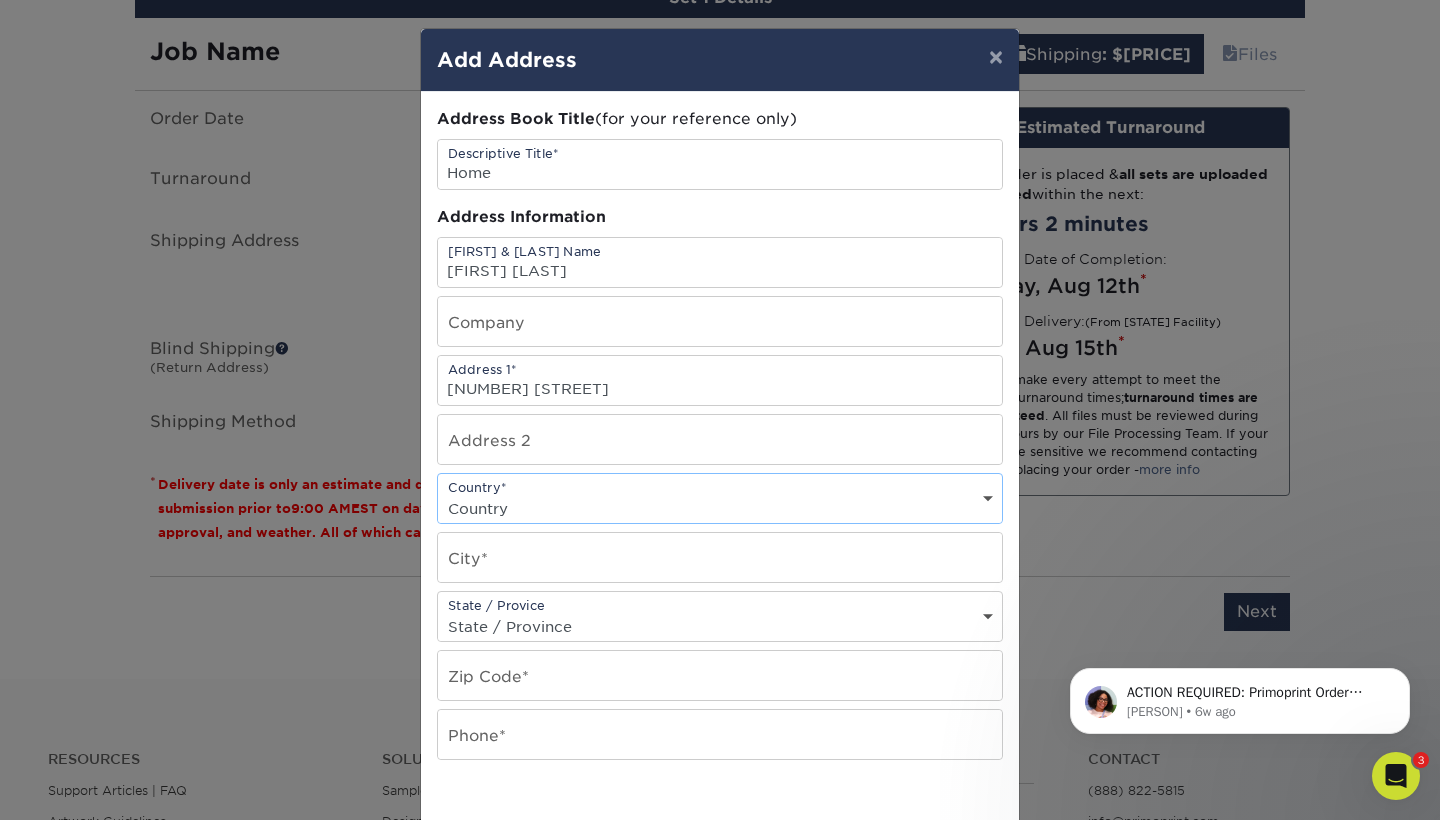 select on "US" 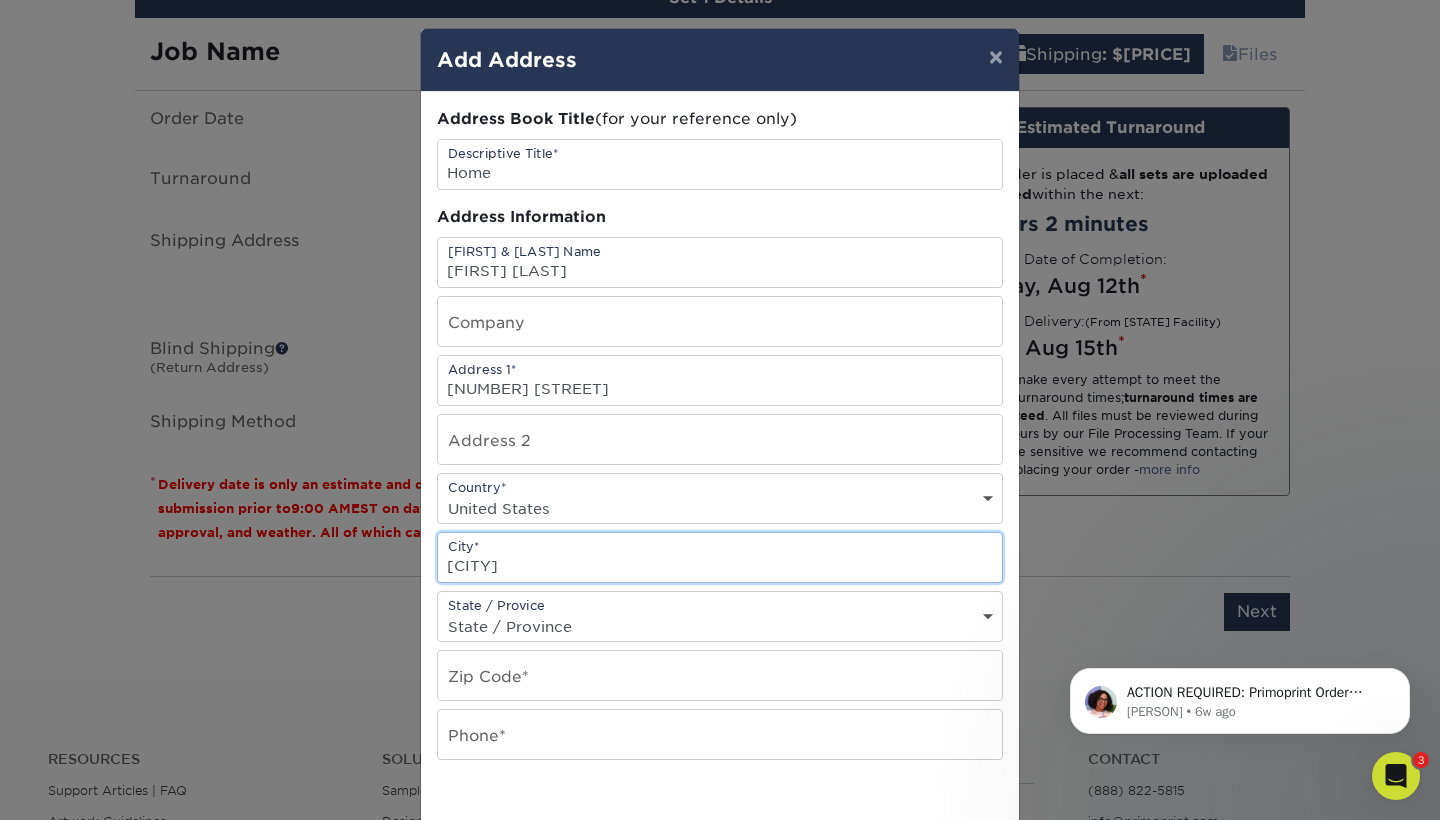 type on "Mount Ulla" 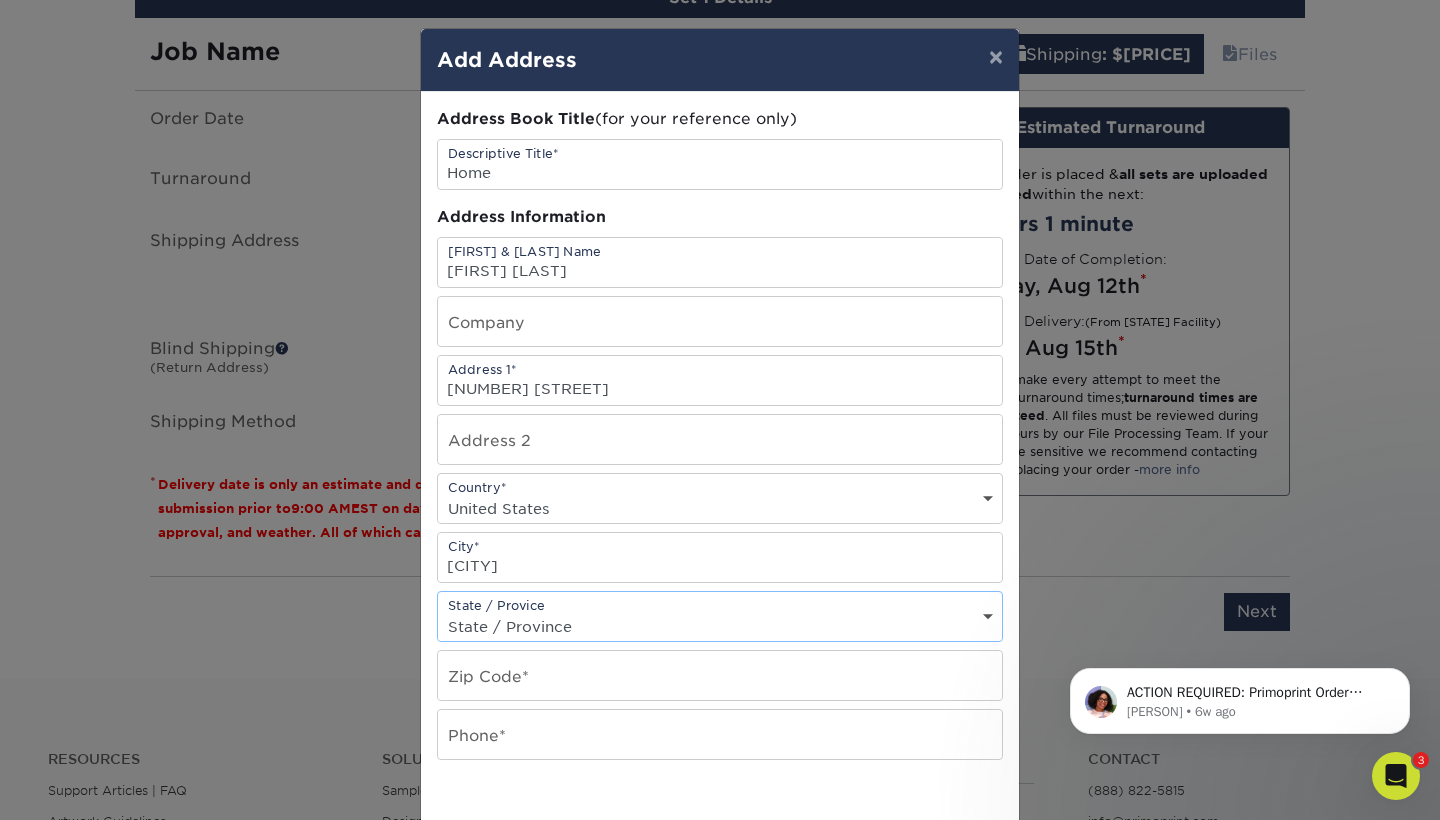 select on "NC" 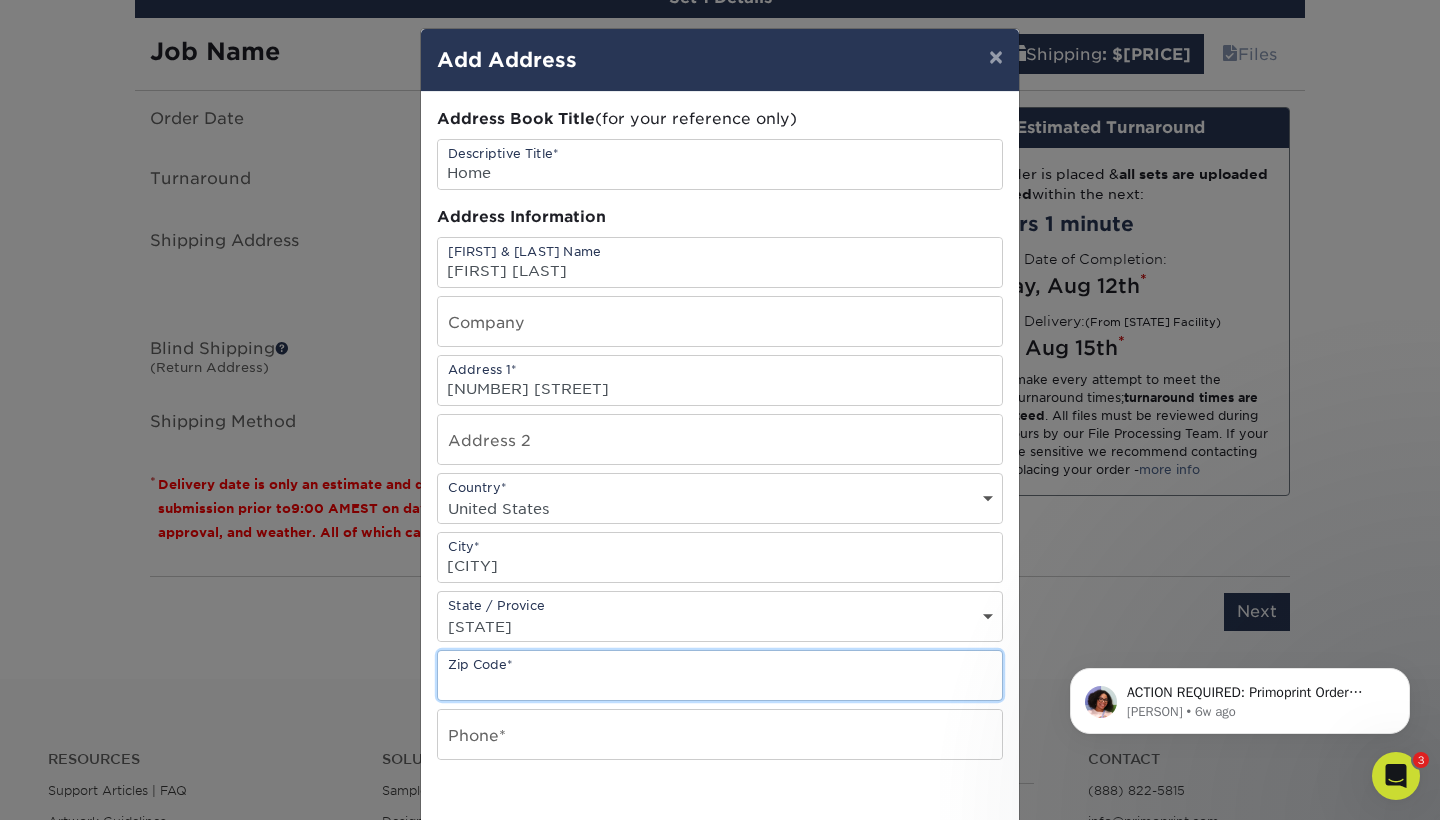 click at bounding box center (720, 675) 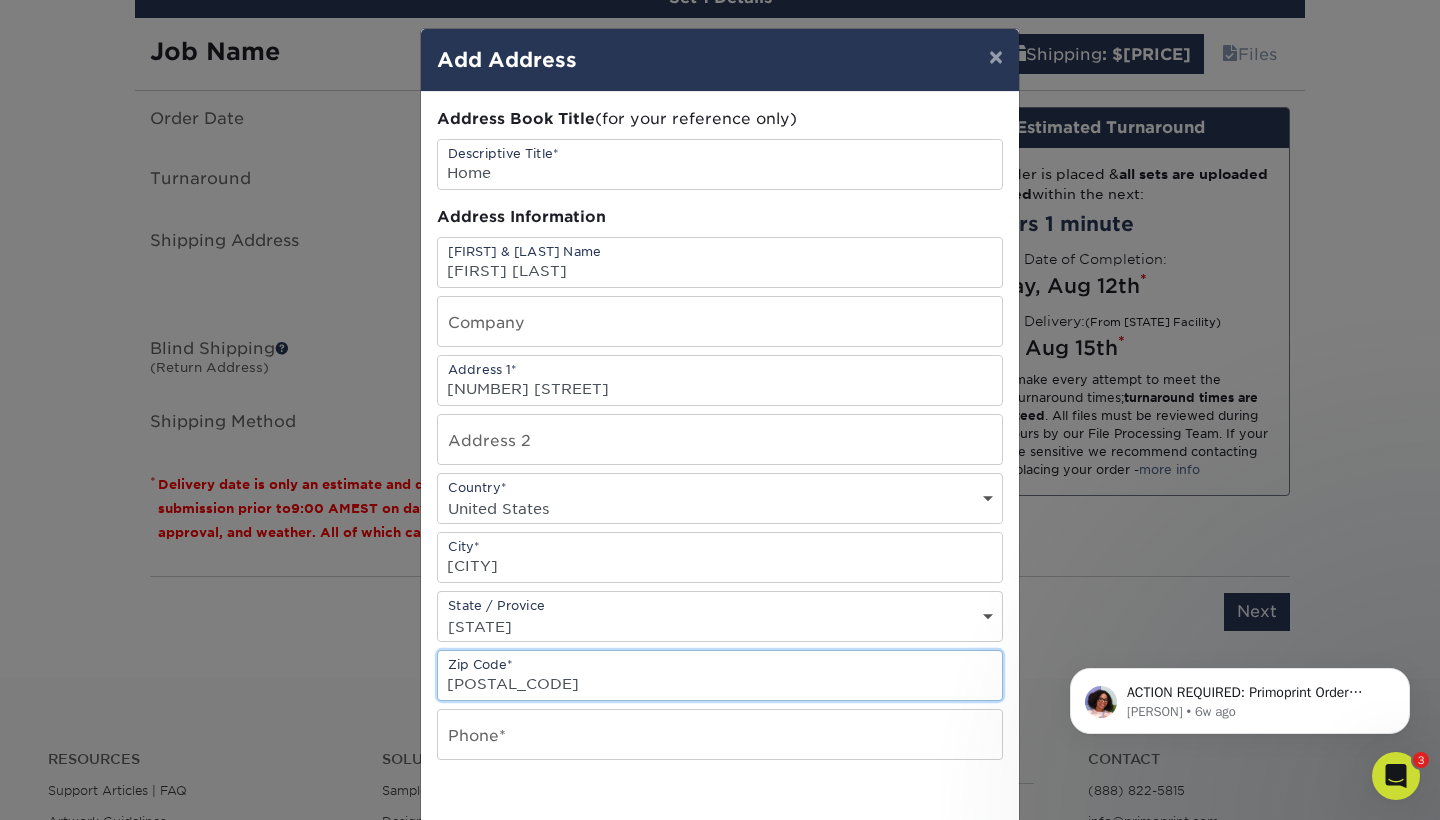 type on "28125" 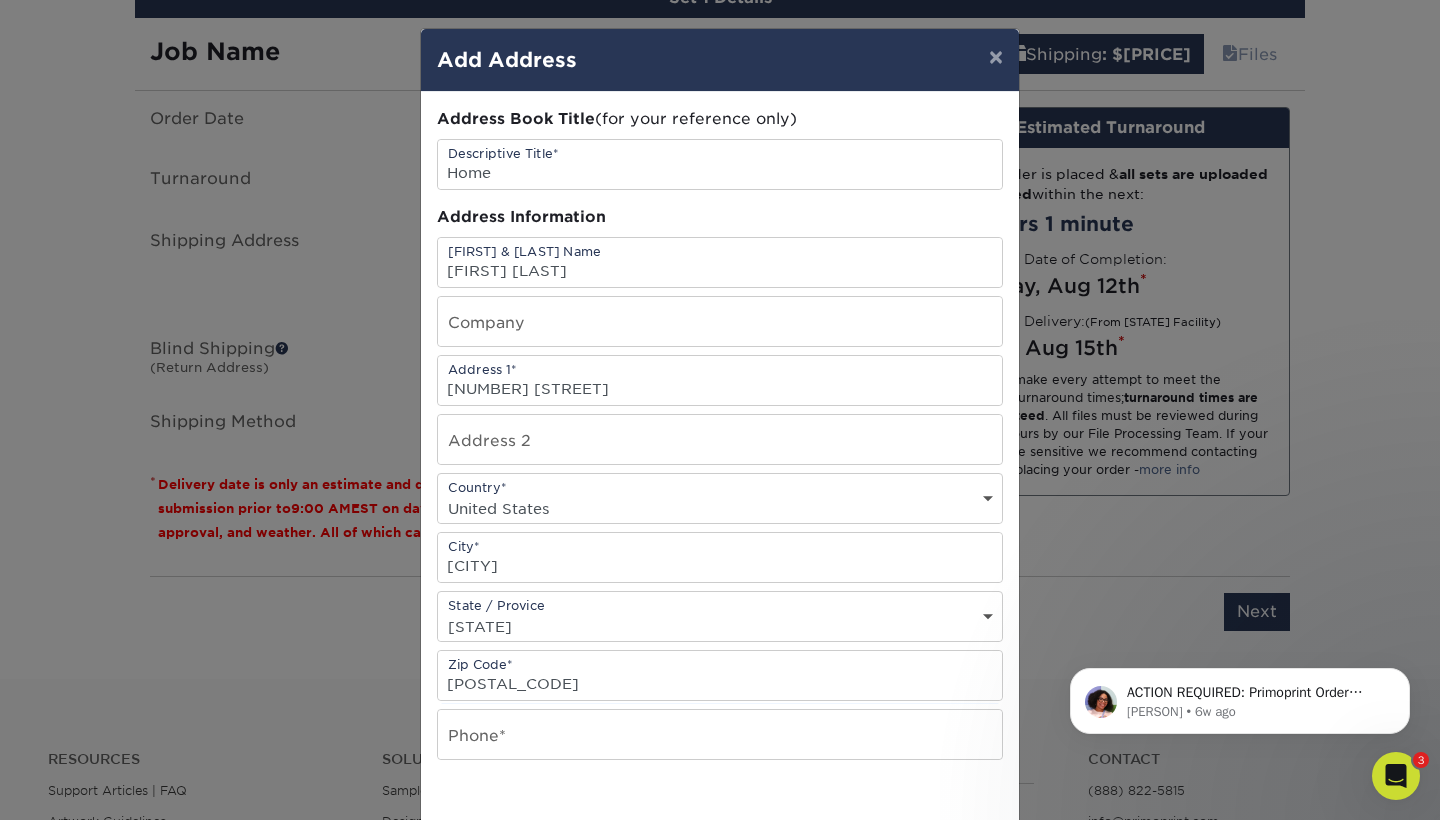 click on "Address Book Title  (for your reference only)
Descriptive Title*
Home
Address Information
First & Last Name
Erin Gahagan
Company
Address 1*
1625 Cranwell Drive
Address 2
Country*
Country United States Canada" at bounding box center (720, 539) 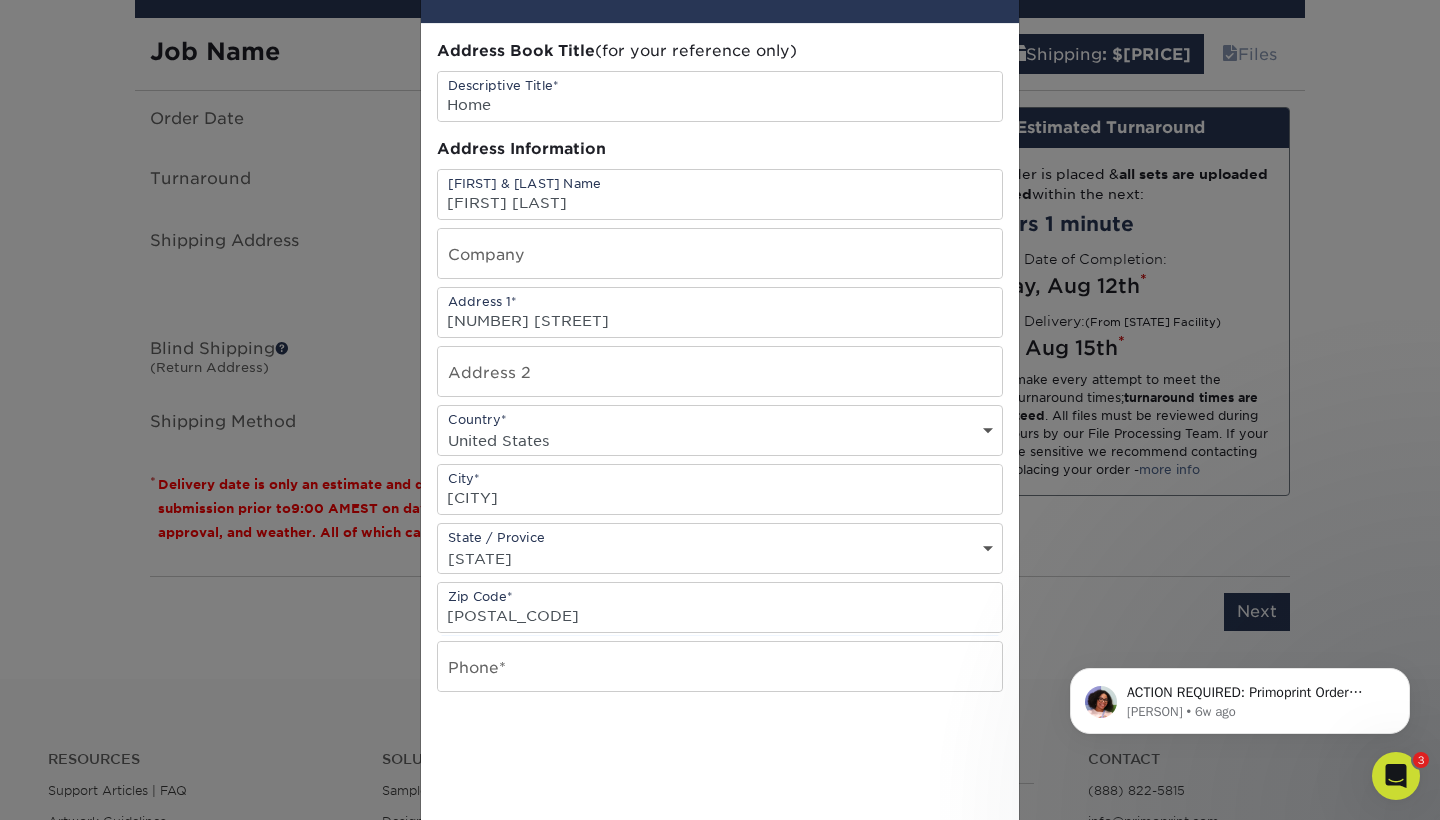 scroll, scrollTop: 69, scrollLeft: 0, axis: vertical 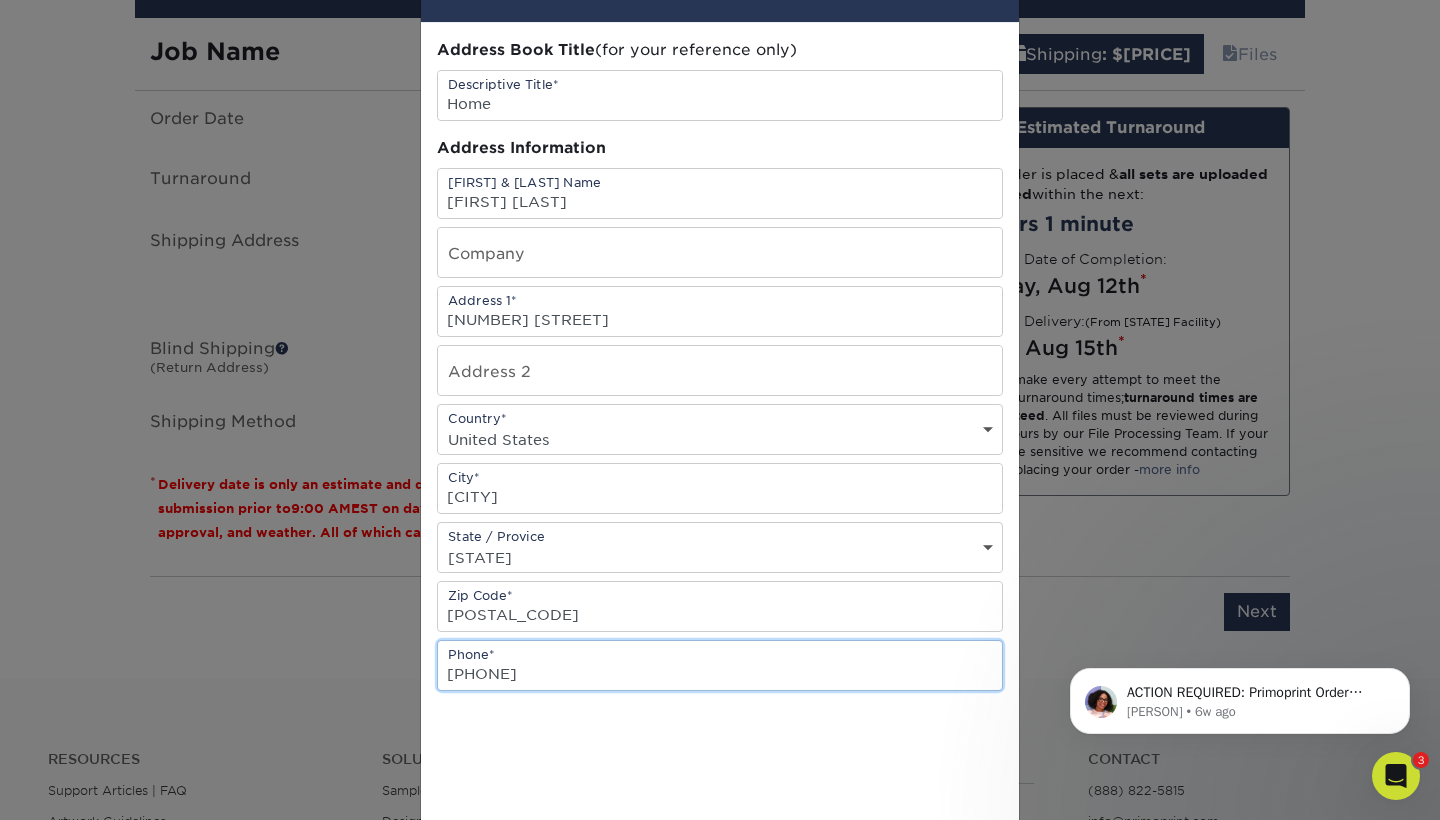 type on "540-533-6833" 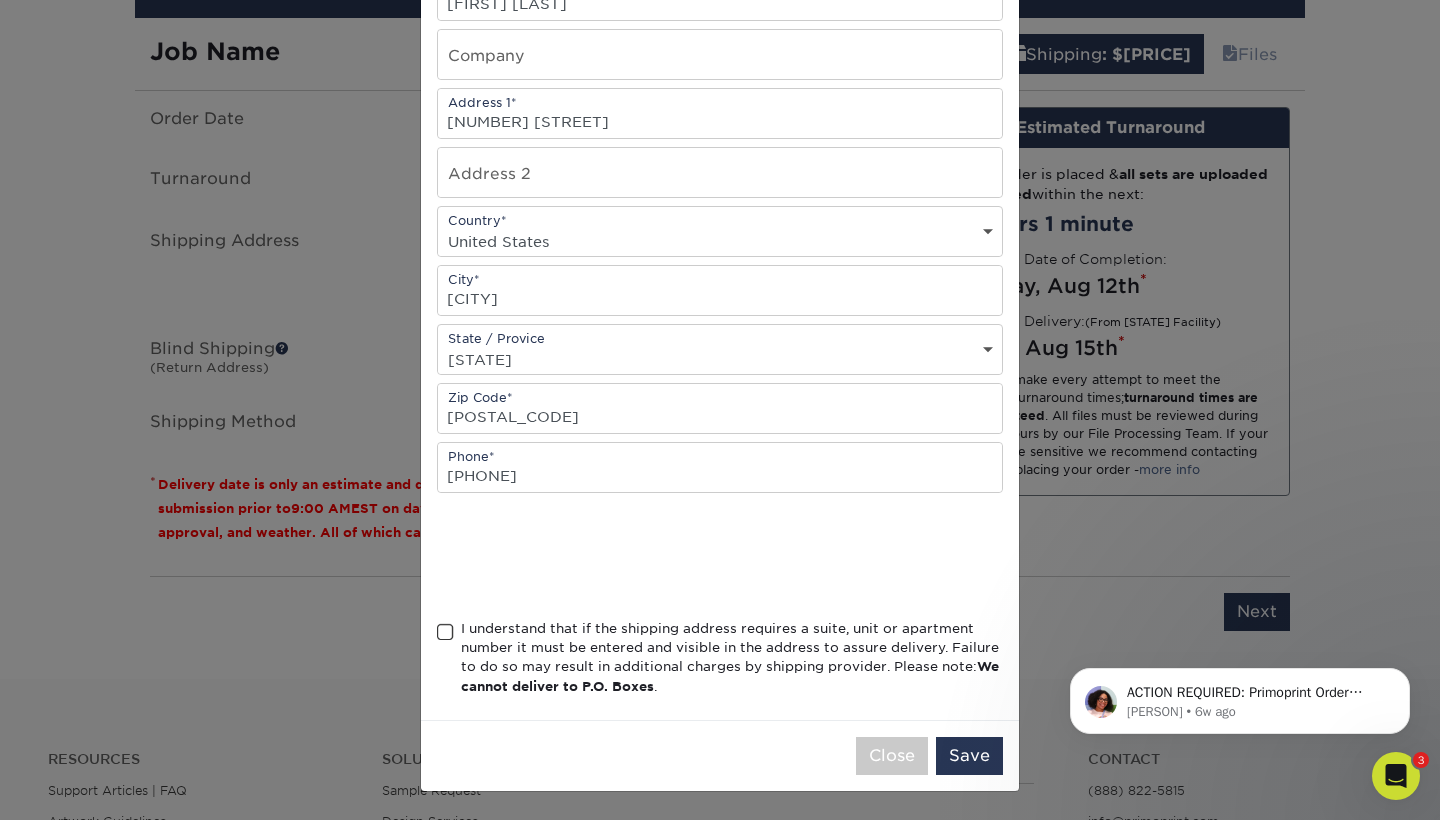 scroll, scrollTop: 272, scrollLeft: 0, axis: vertical 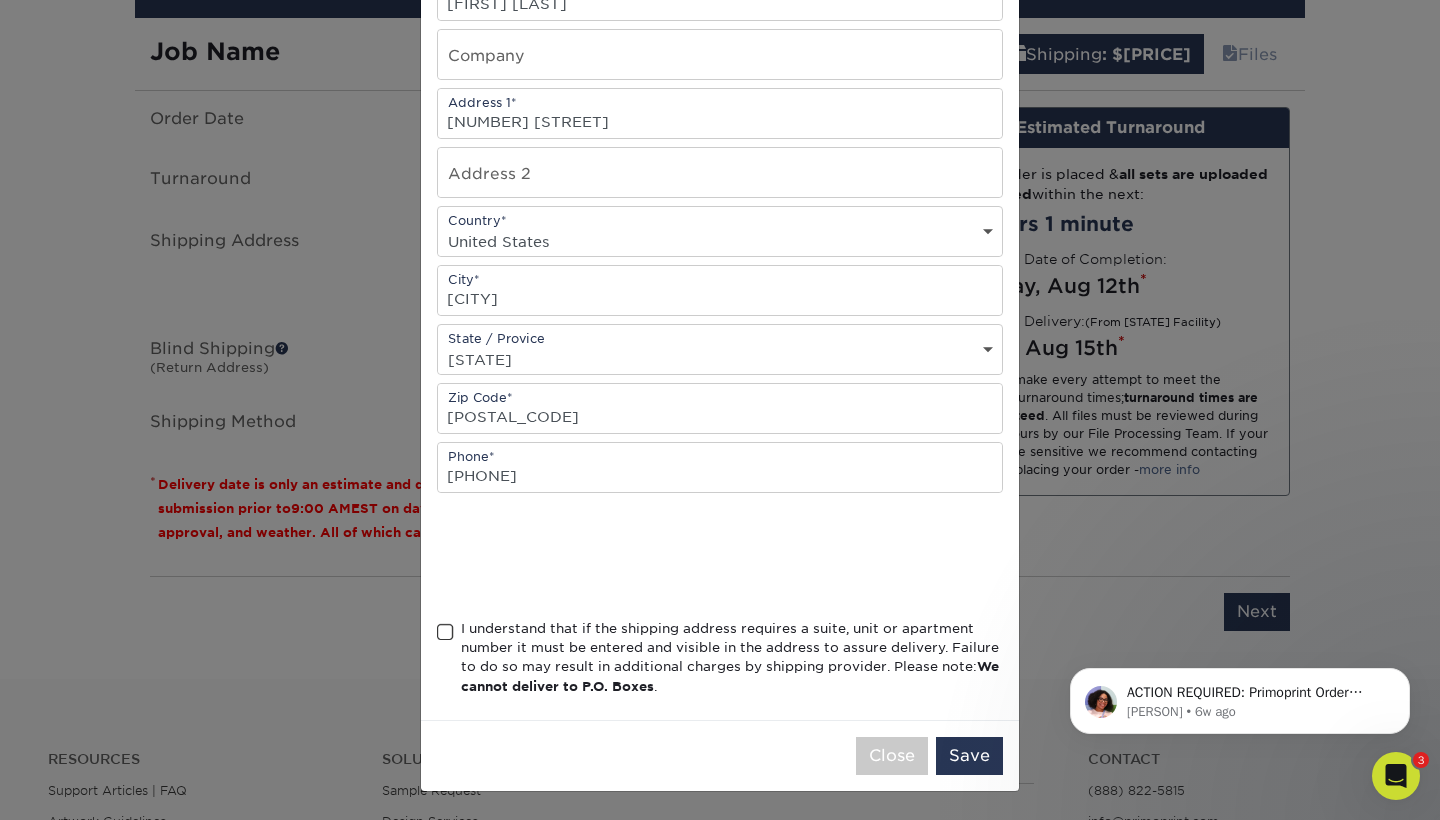 click at bounding box center [445, 632] 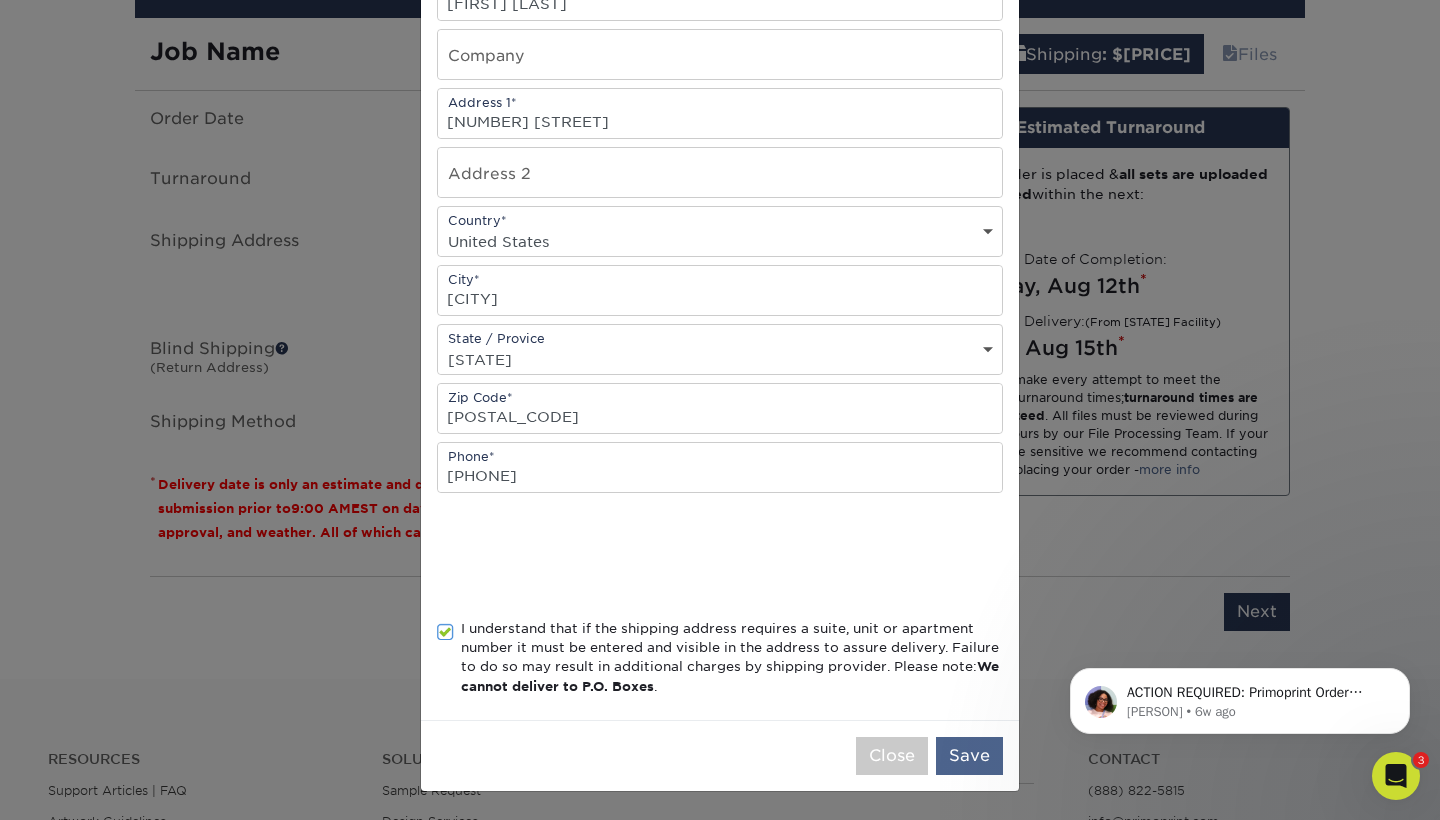 scroll, scrollTop: 272, scrollLeft: 0, axis: vertical 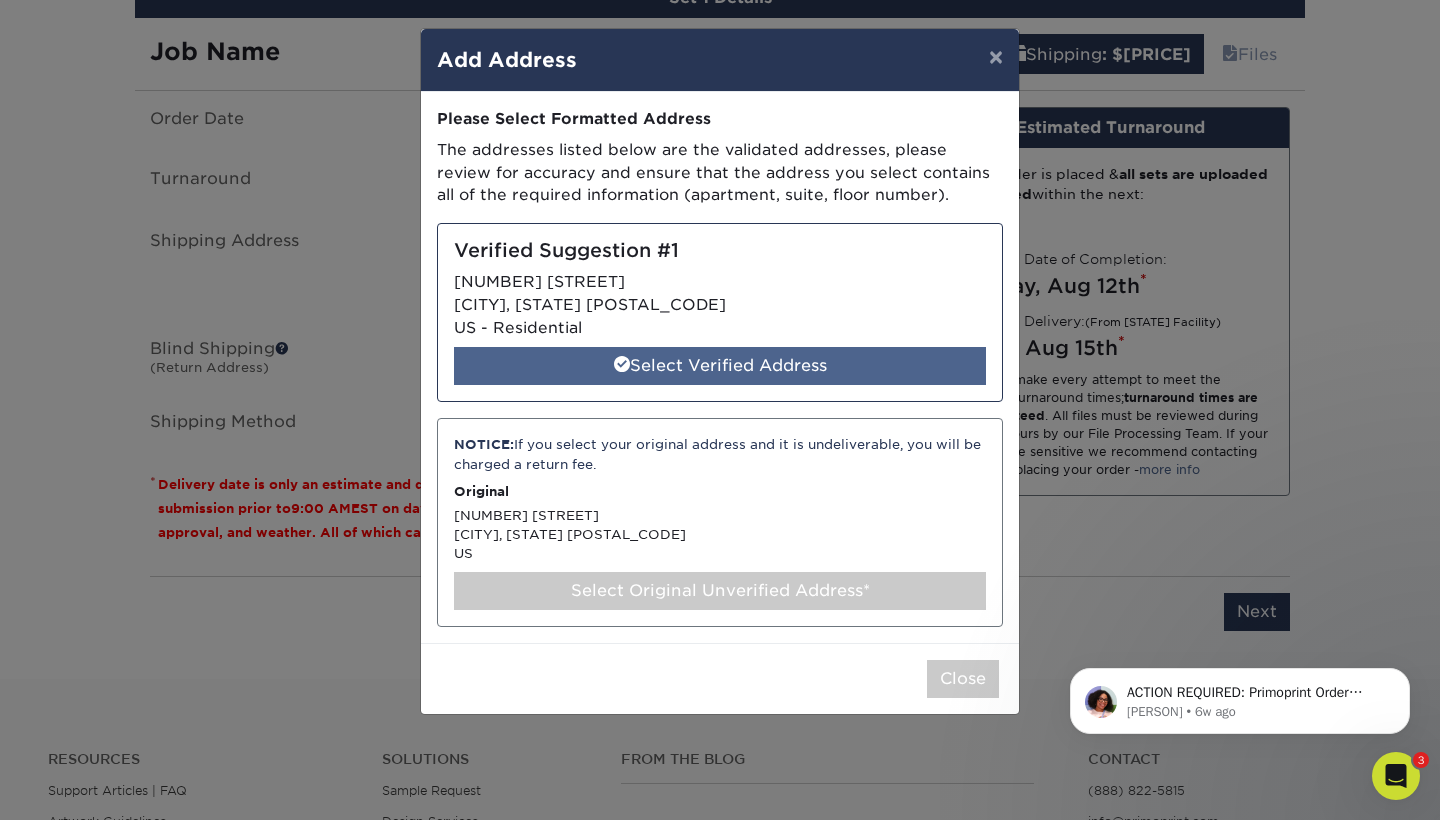 click on "Select Verified Address" at bounding box center [720, 366] 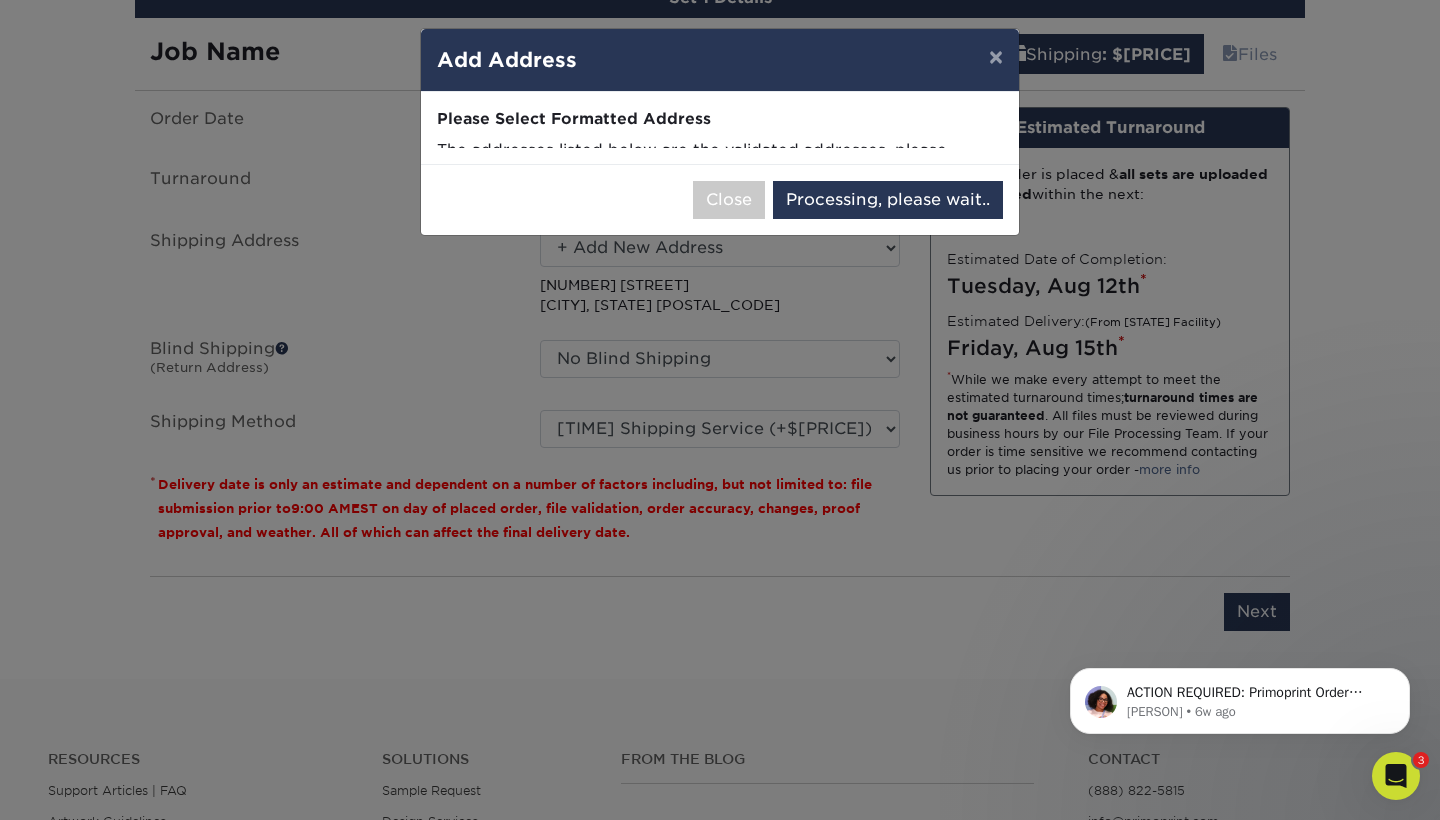 select on "284870" 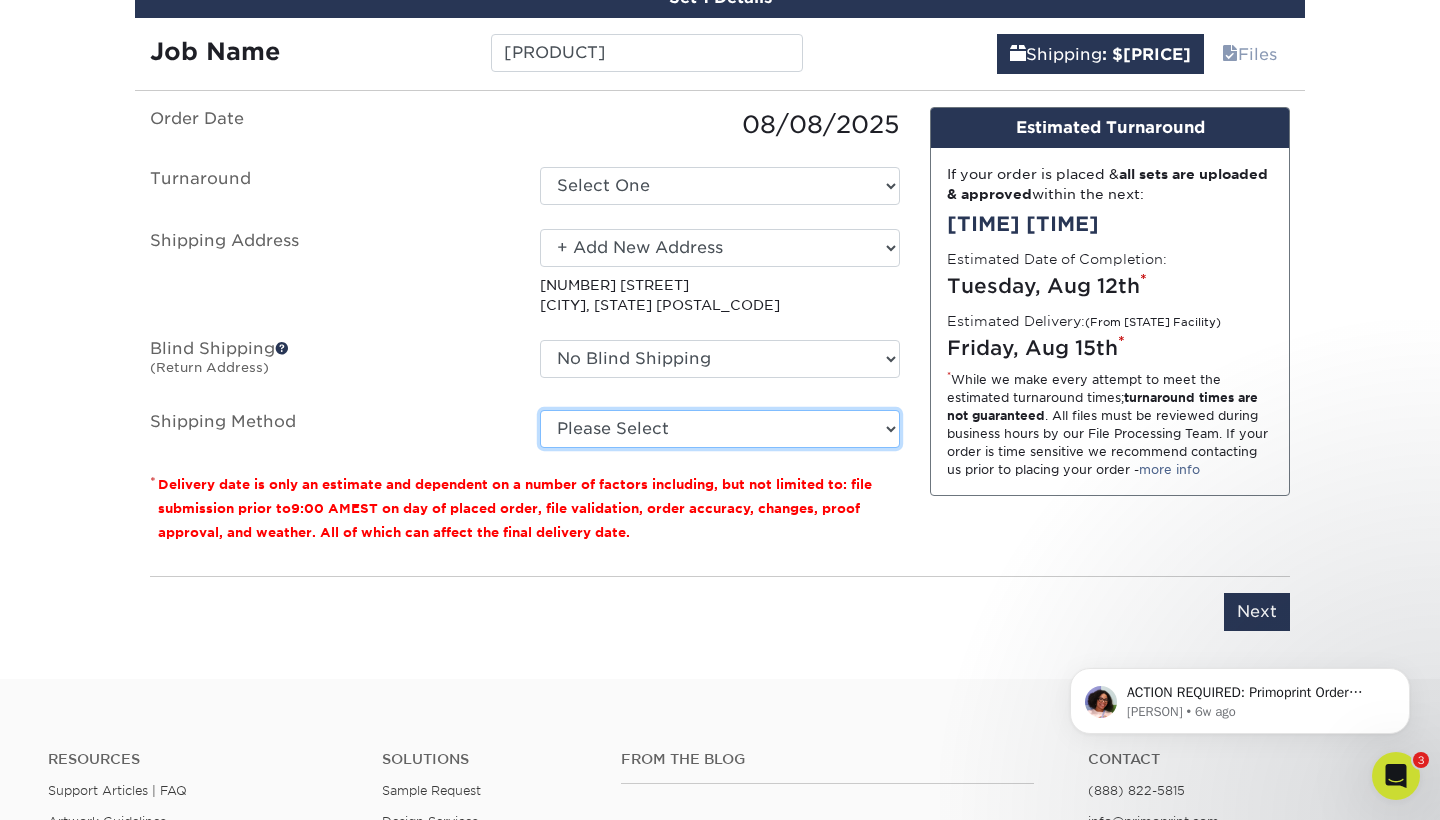 select on "12" 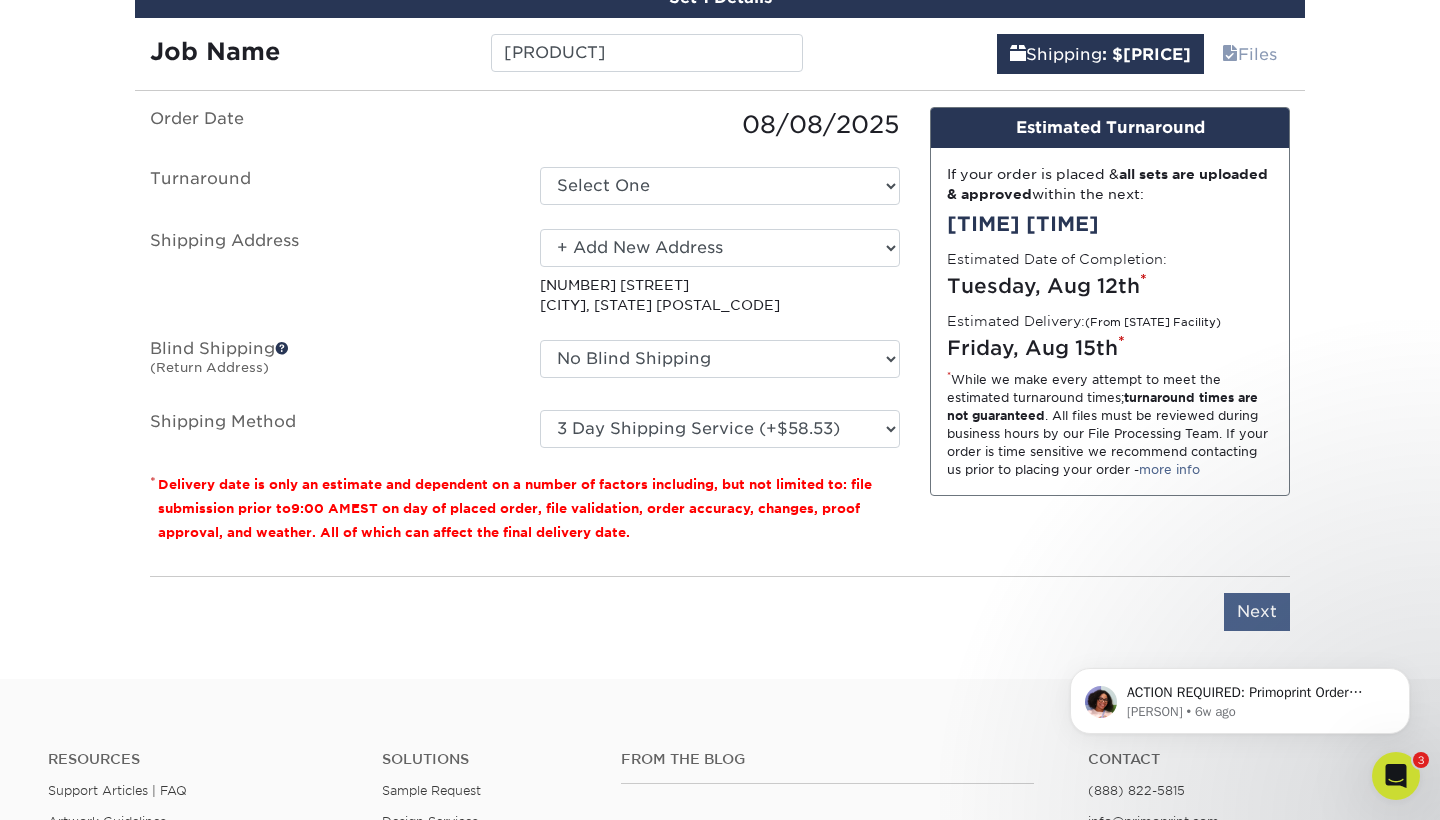 click on "Next" at bounding box center [1257, 612] 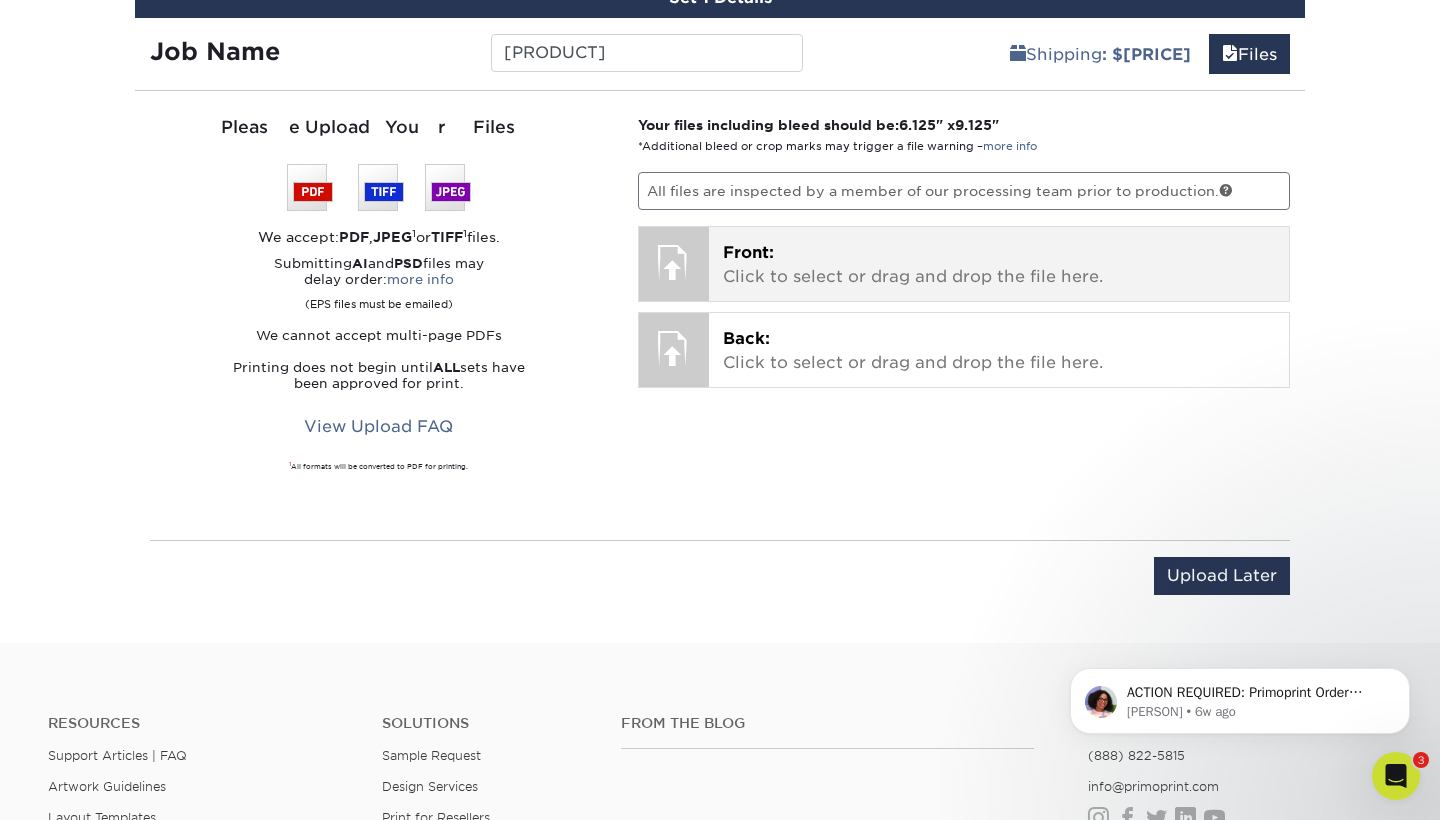 click on "Front: Click to select or drag and drop the file here." at bounding box center [999, 265] 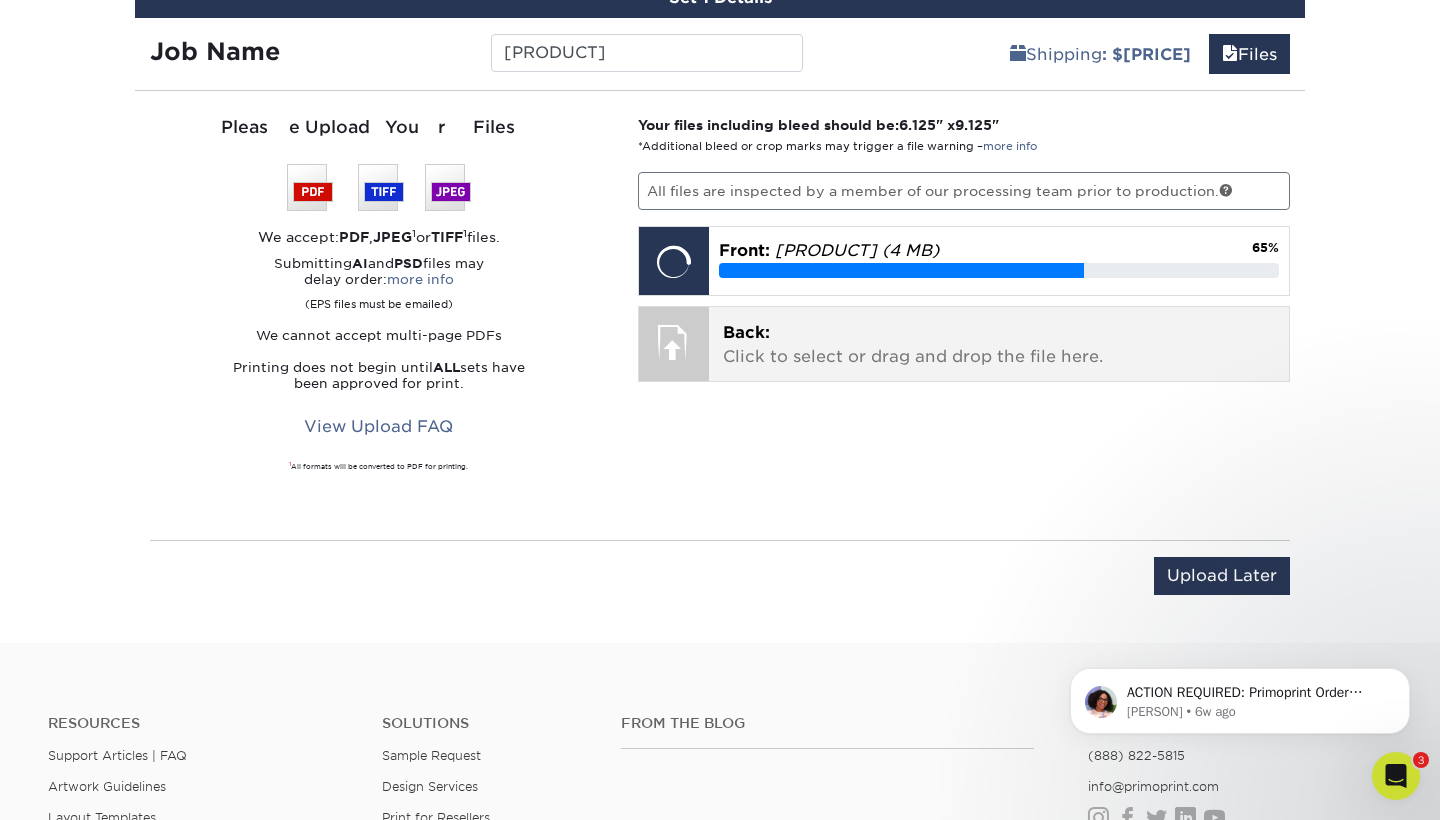 click on "Back: Click to select or drag and drop the file here." at bounding box center [999, 345] 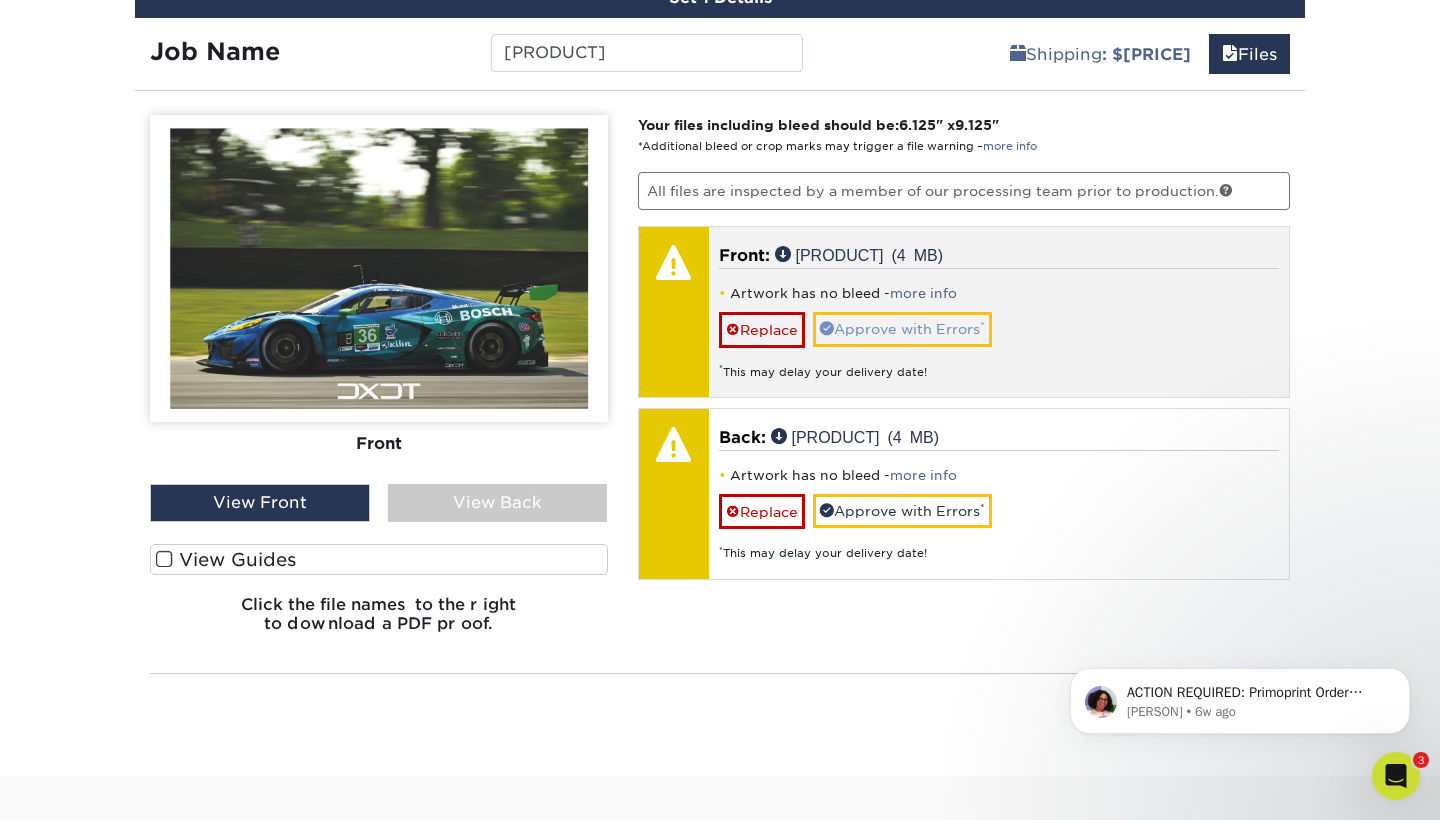 click on "Approve with Errors *" at bounding box center (902, 329) 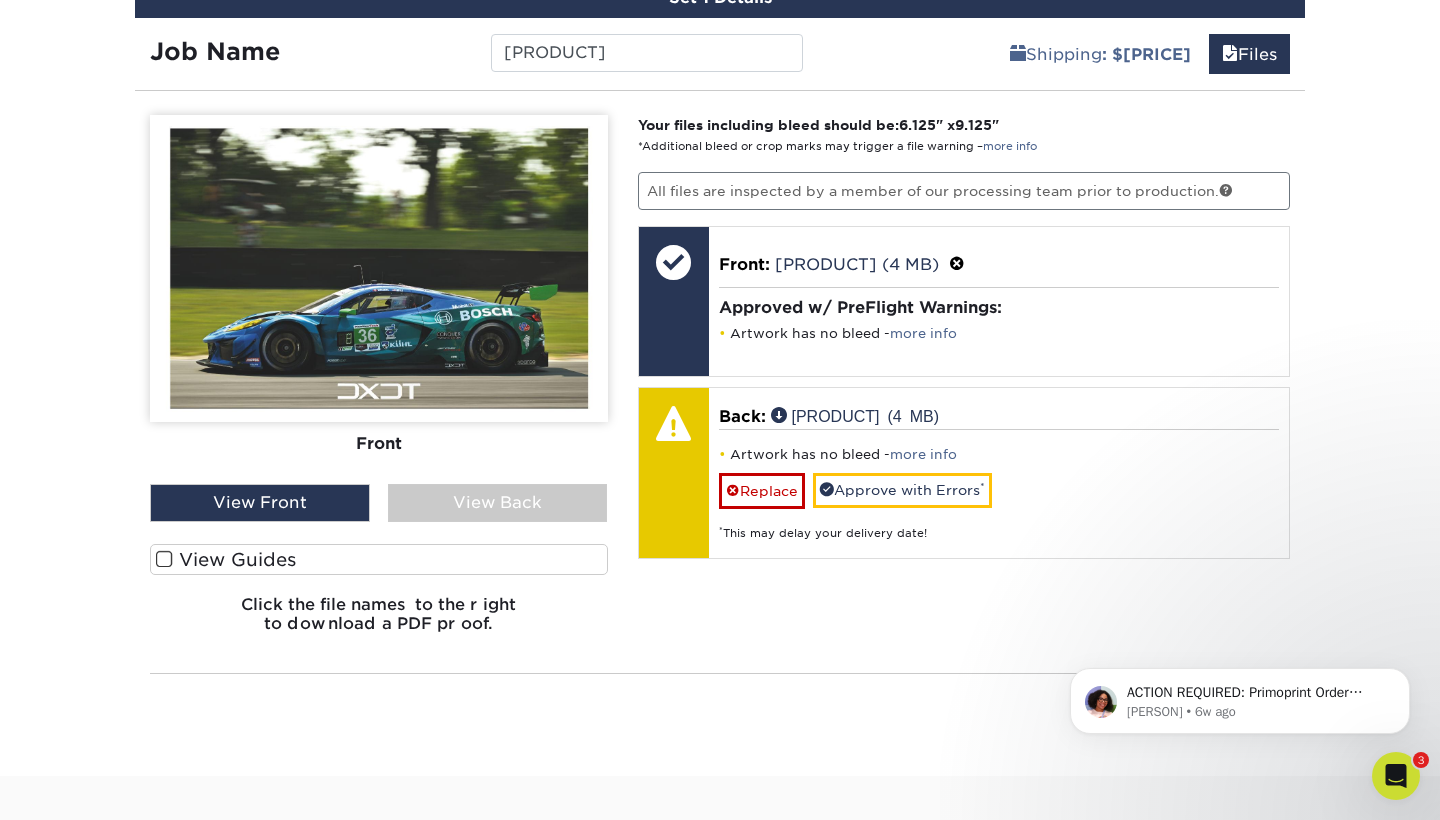 click on "View Back" at bounding box center (498, 503) 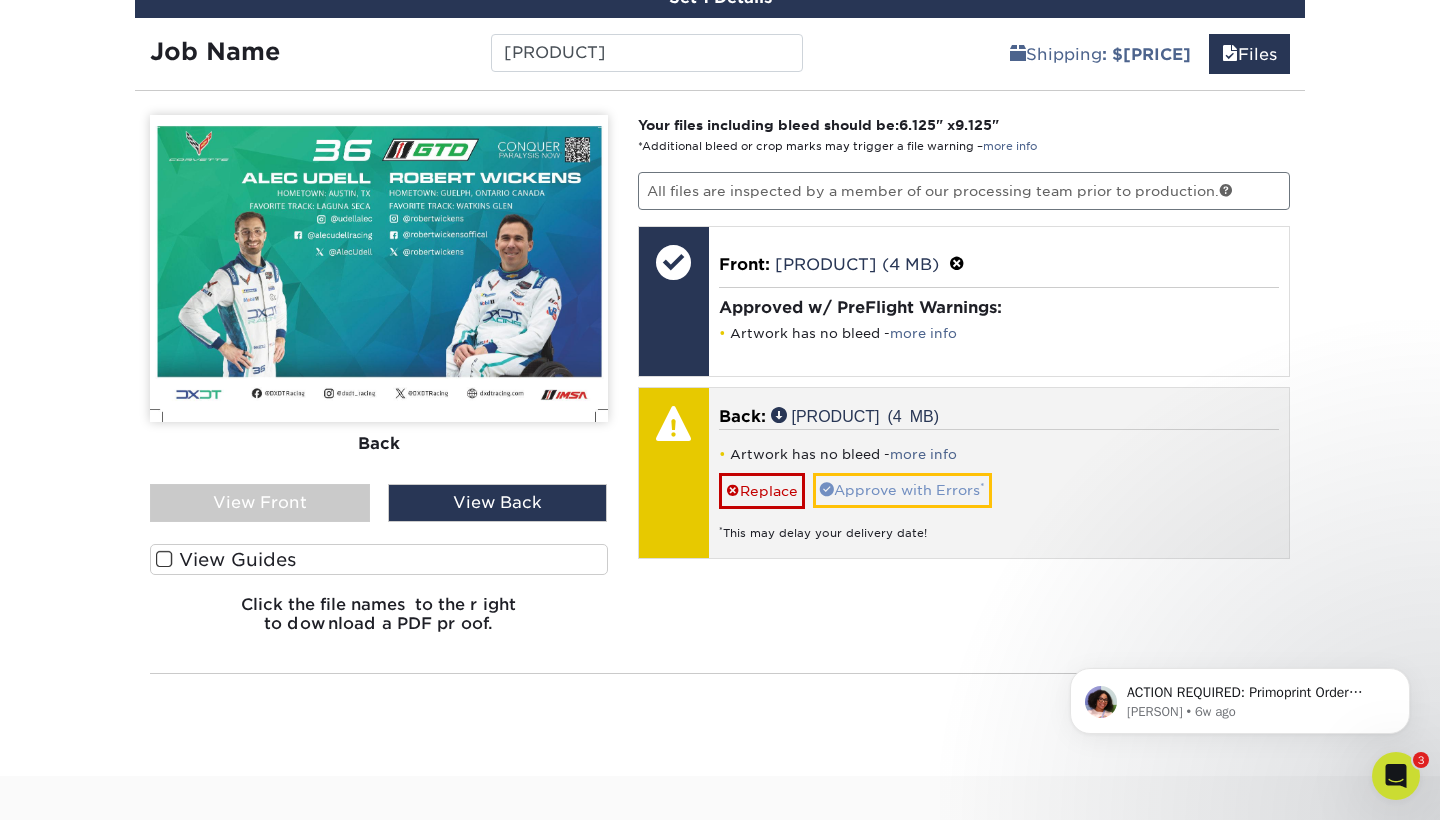 click on "Approve with Errors *" at bounding box center (902, 490) 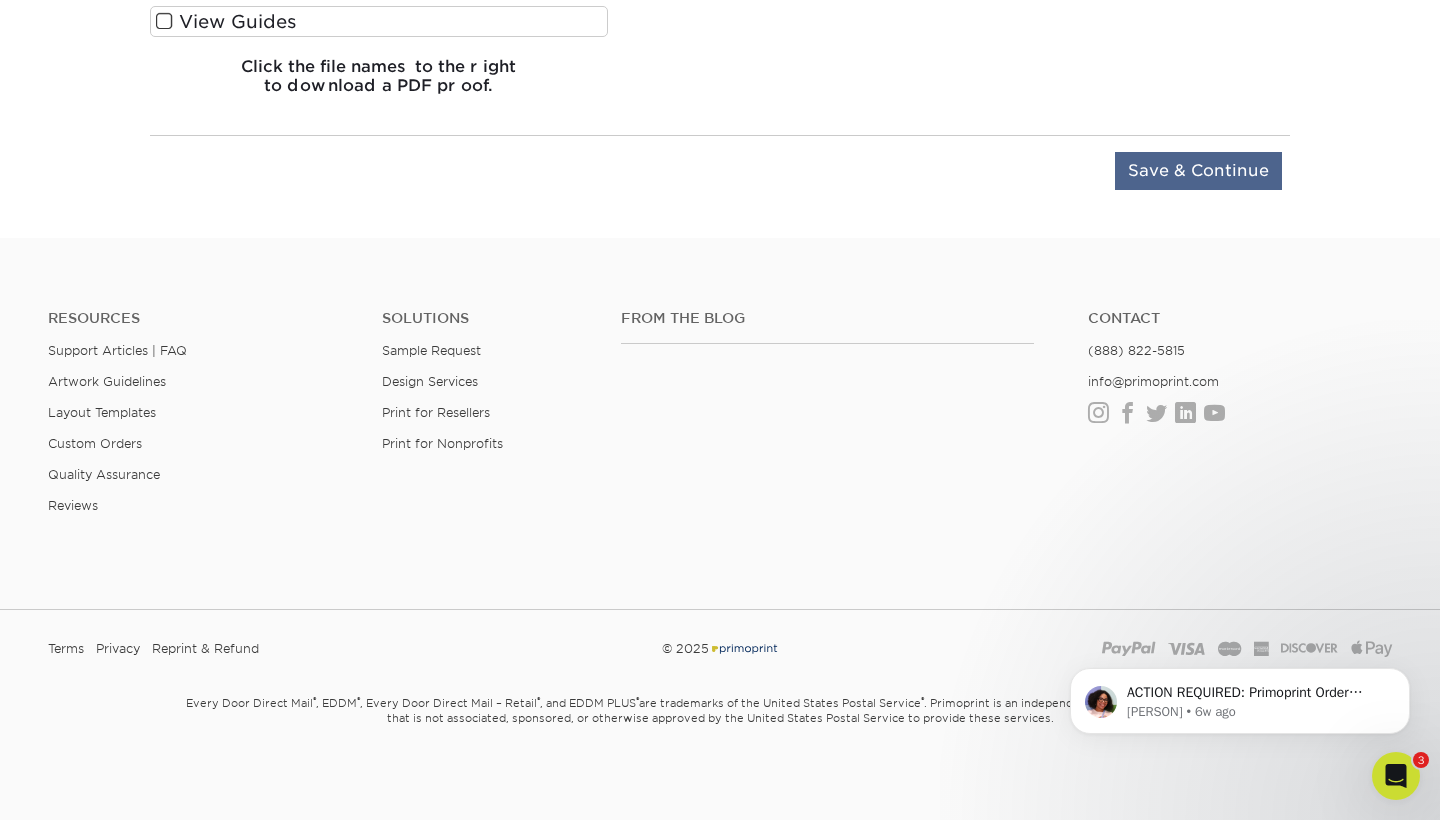click on "Save & Continue" at bounding box center (1198, 171) 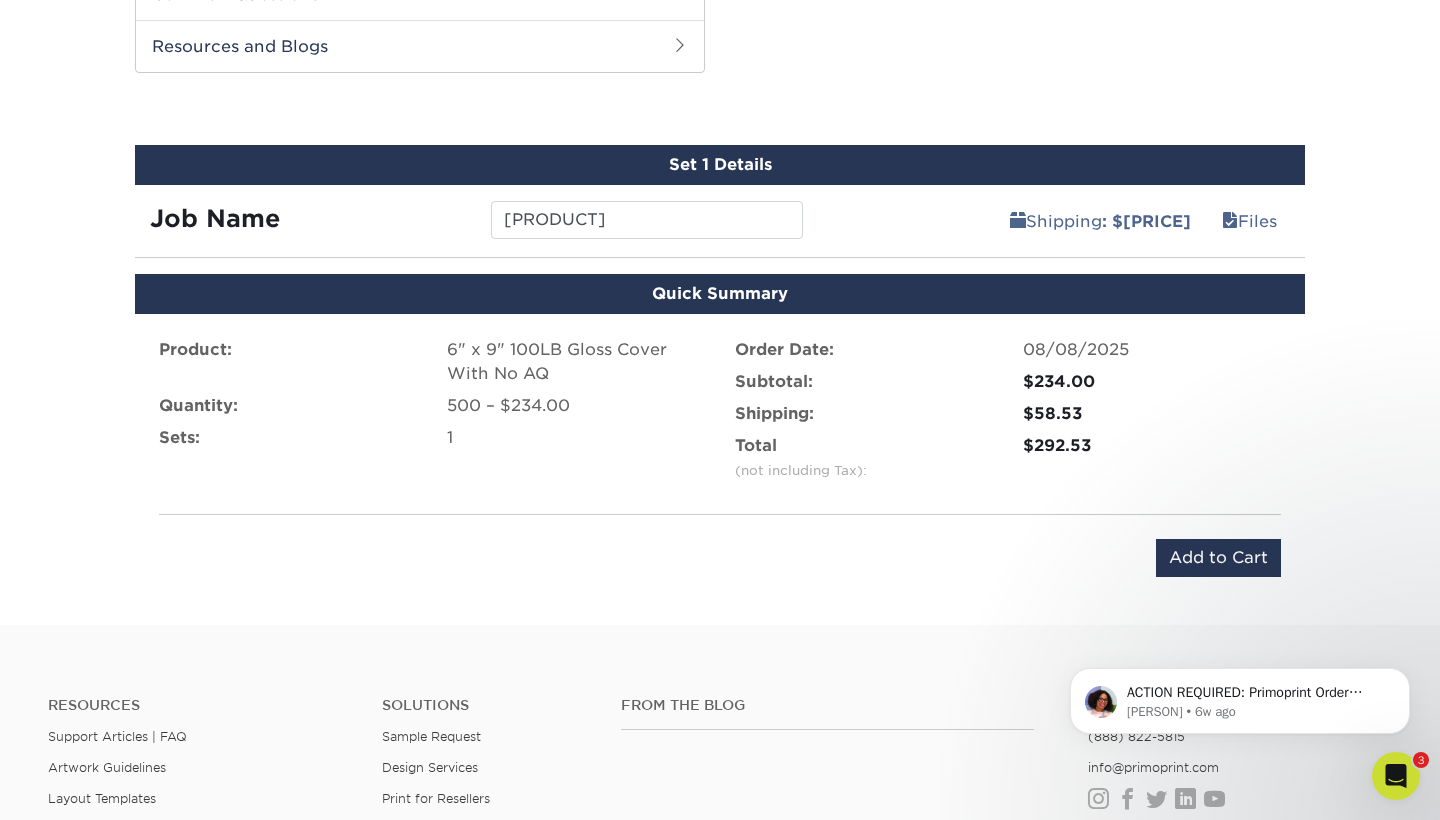 scroll, scrollTop: 1022, scrollLeft: 0, axis: vertical 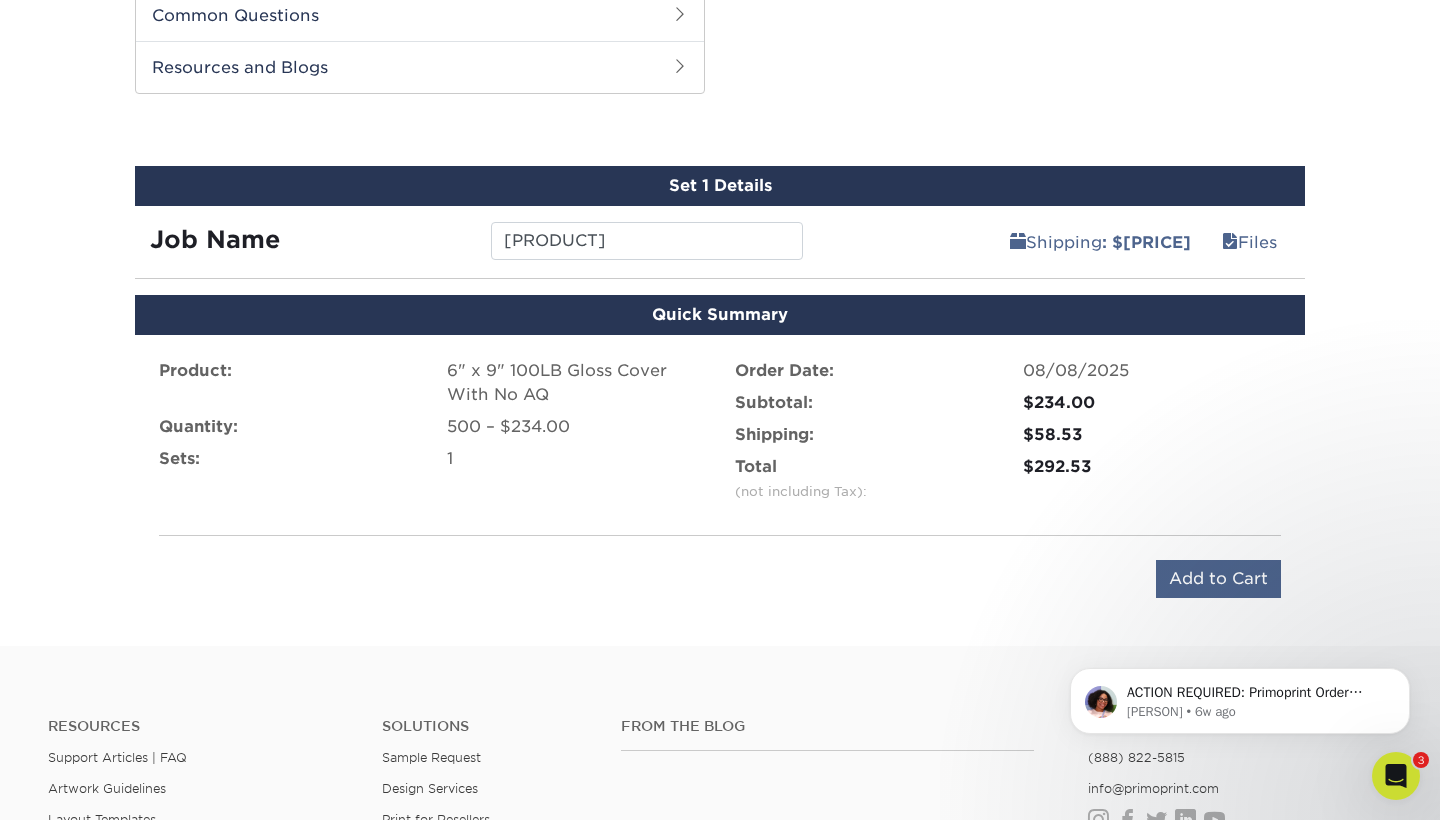 click on "Add to Cart" at bounding box center [1218, 579] 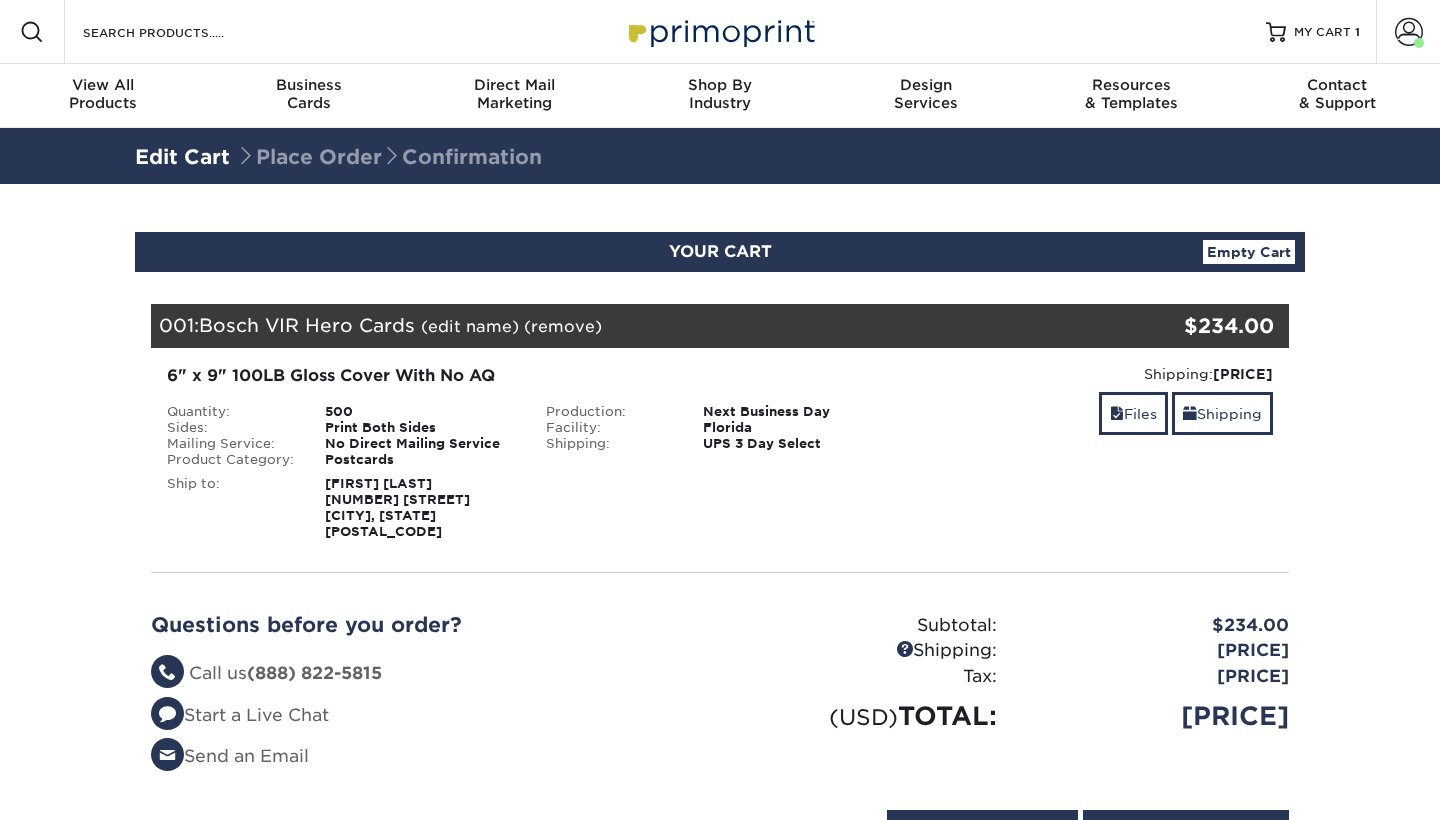 scroll, scrollTop: 0, scrollLeft: 0, axis: both 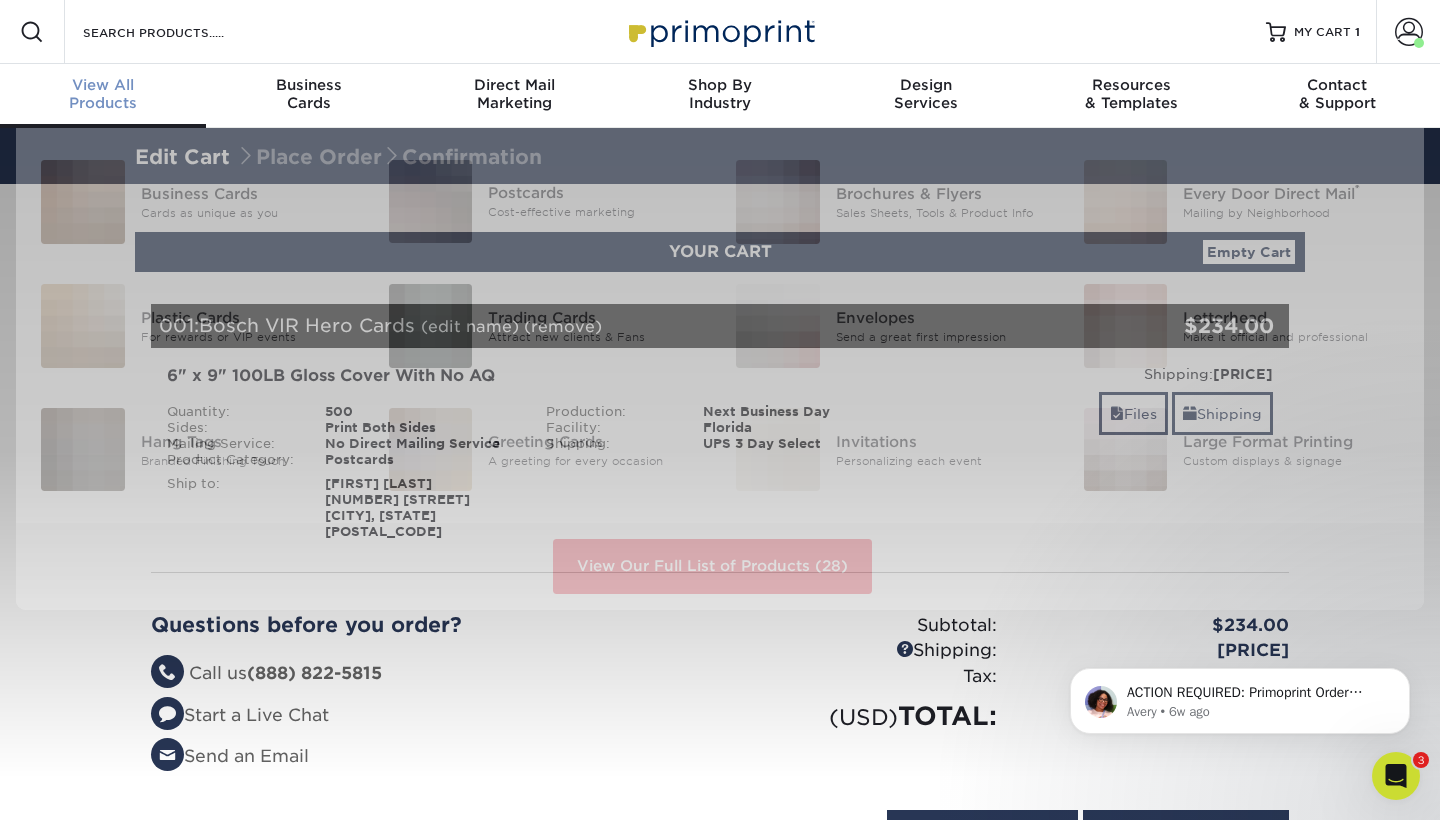 click on "View All  Products" at bounding box center [103, 96] 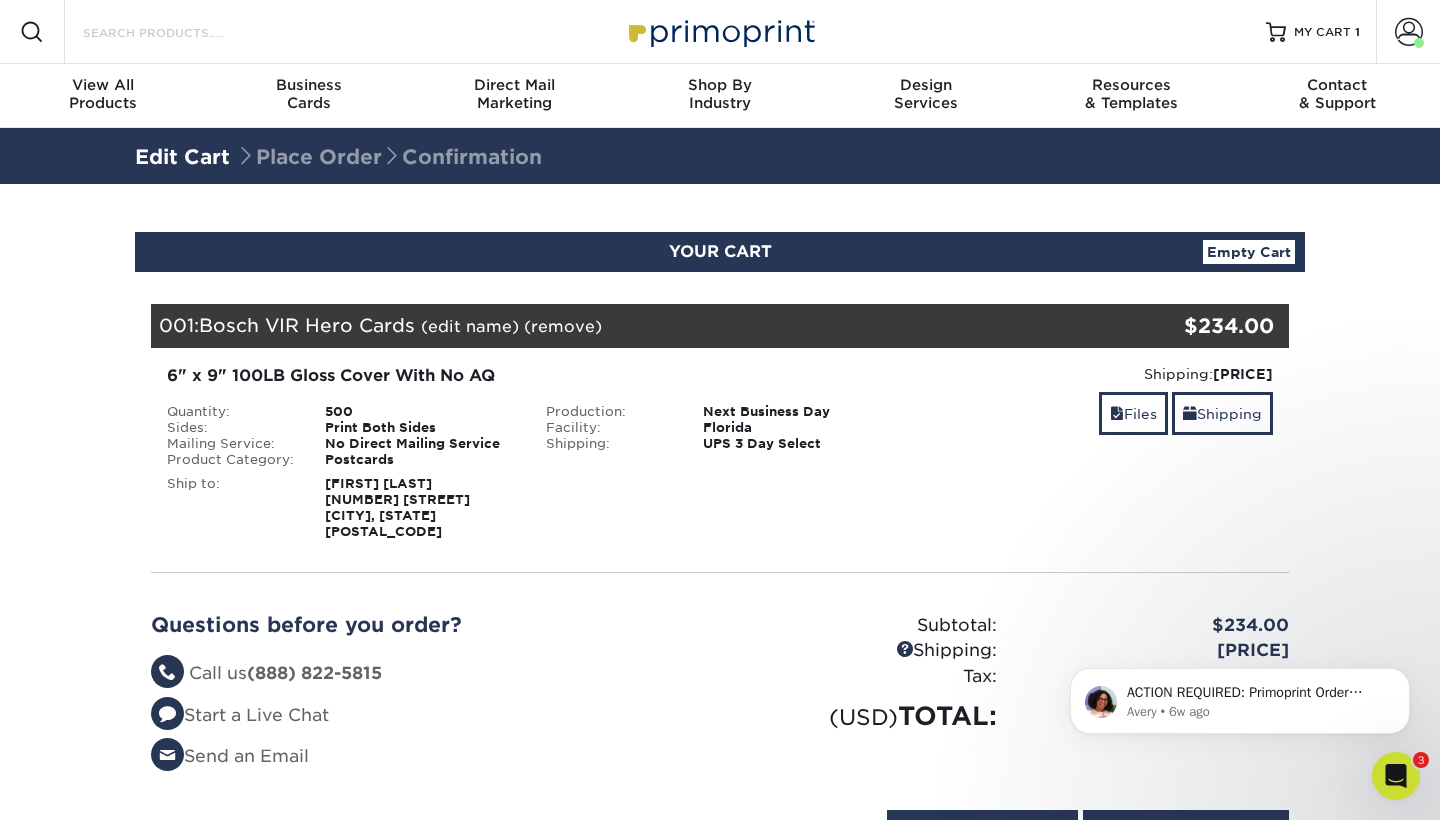 click on "Search Products" at bounding box center (178, 32) 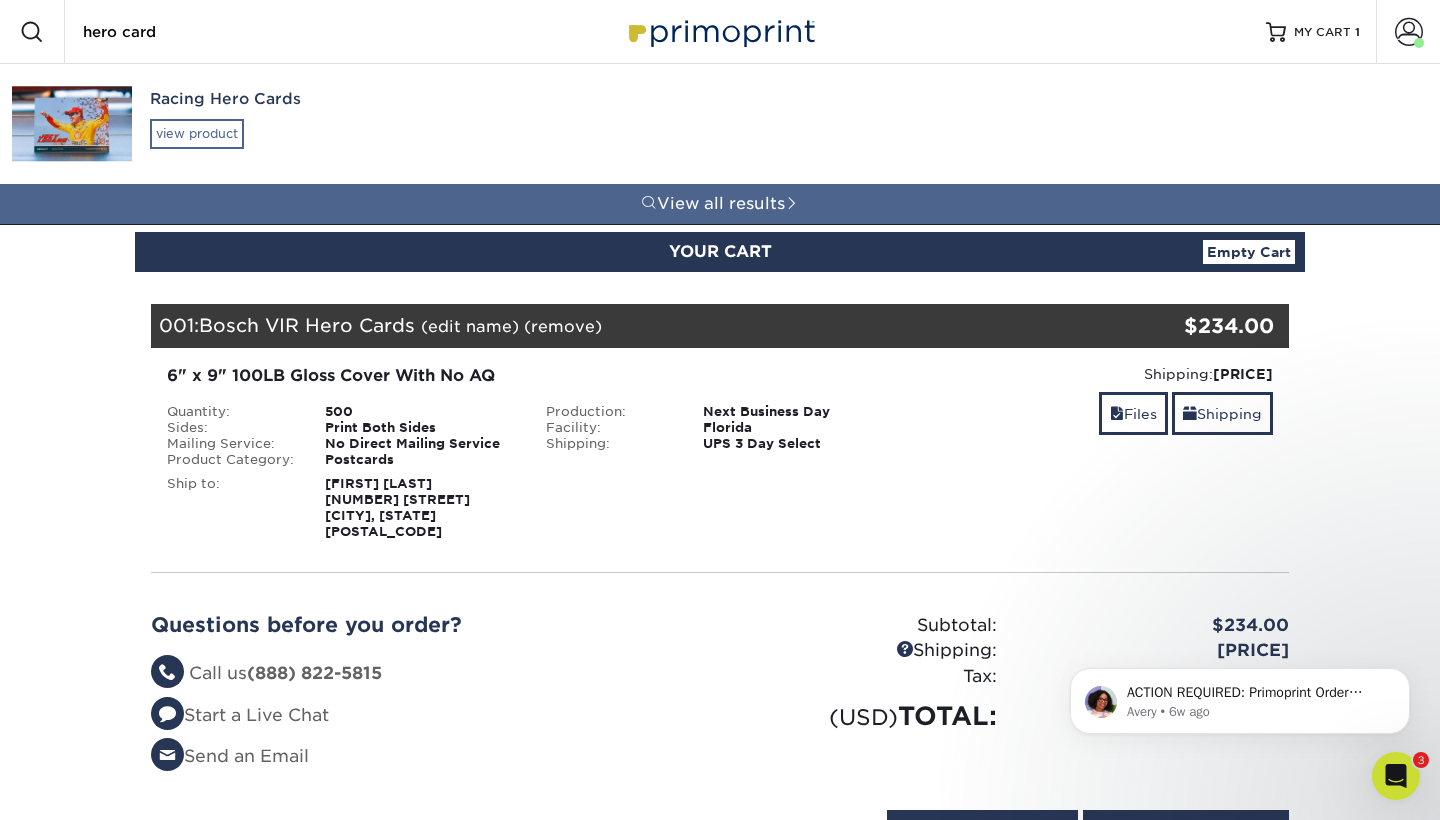 type on "hero card" 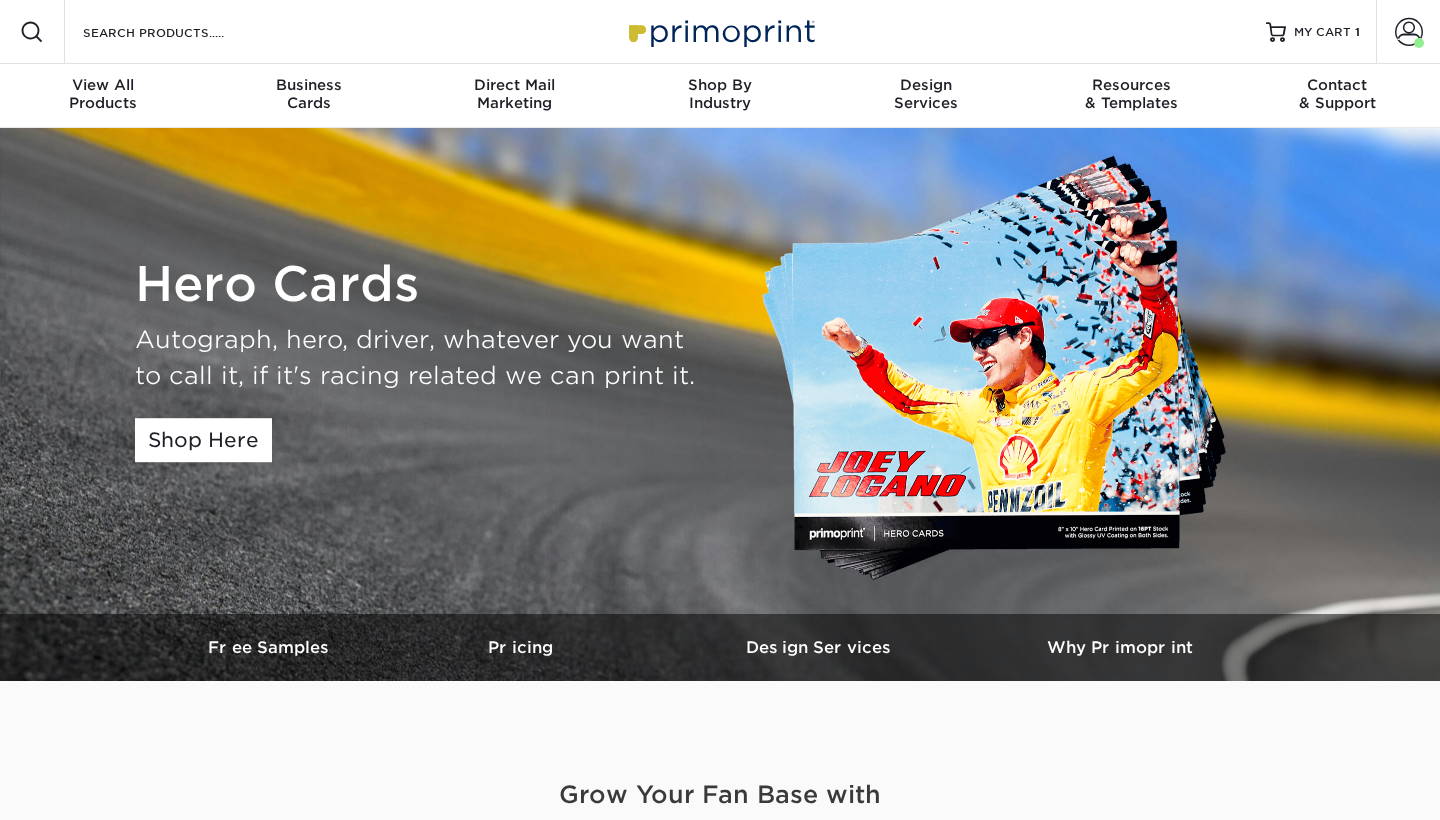 scroll, scrollTop: 0, scrollLeft: 0, axis: both 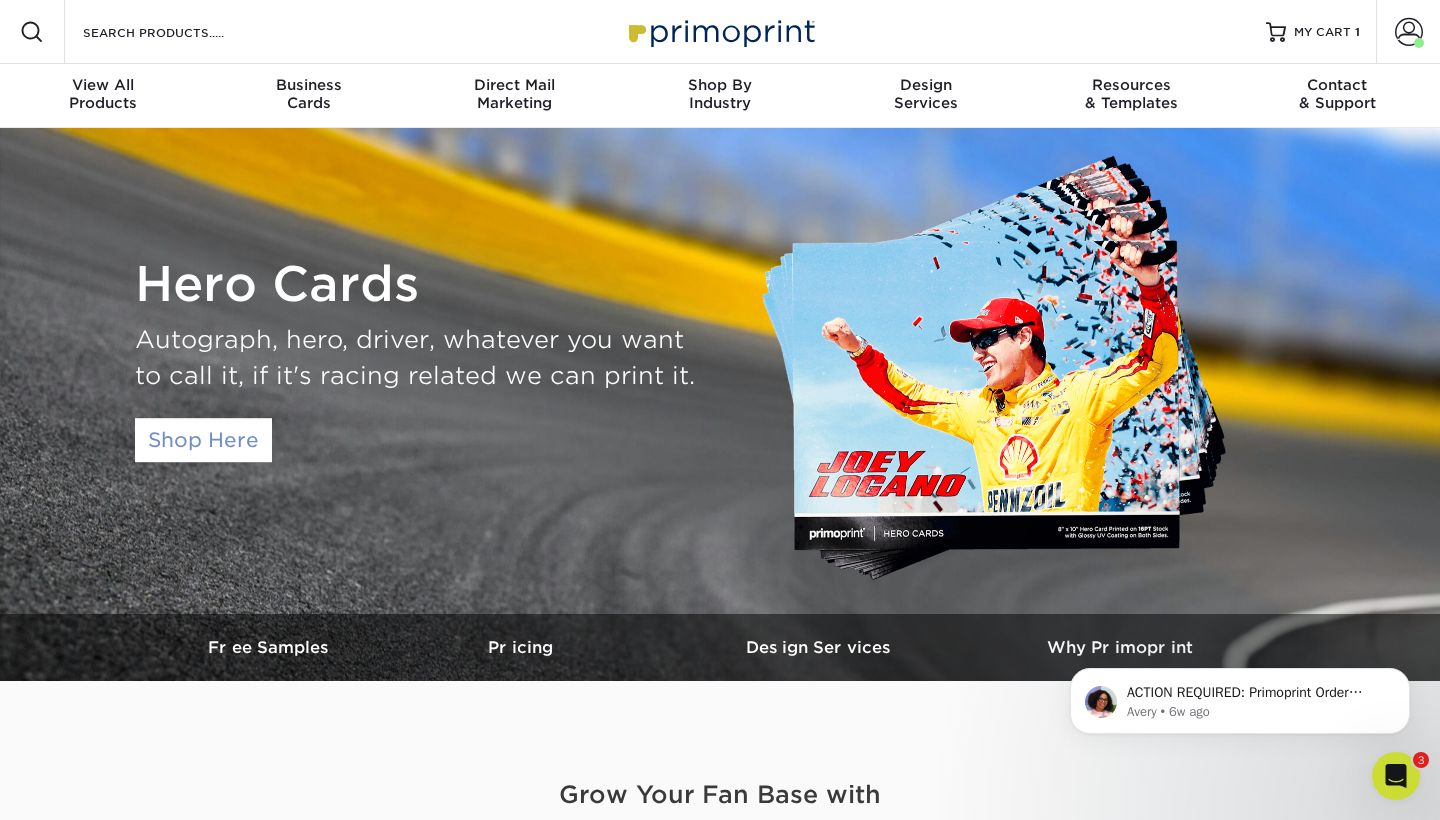click on "Shop Here" at bounding box center [203, 440] 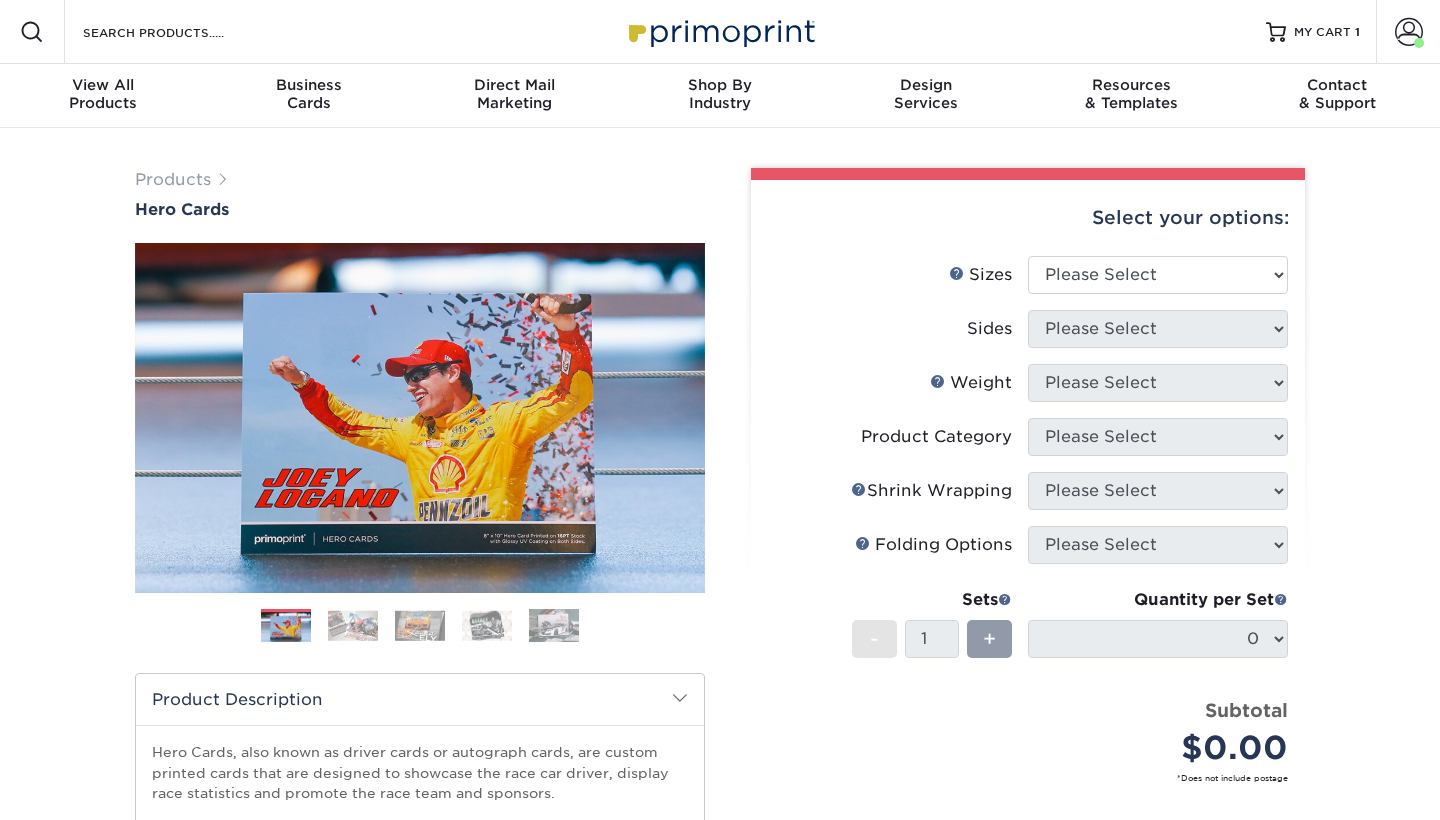 scroll, scrollTop: 0, scrollLeft: 0, axis: both 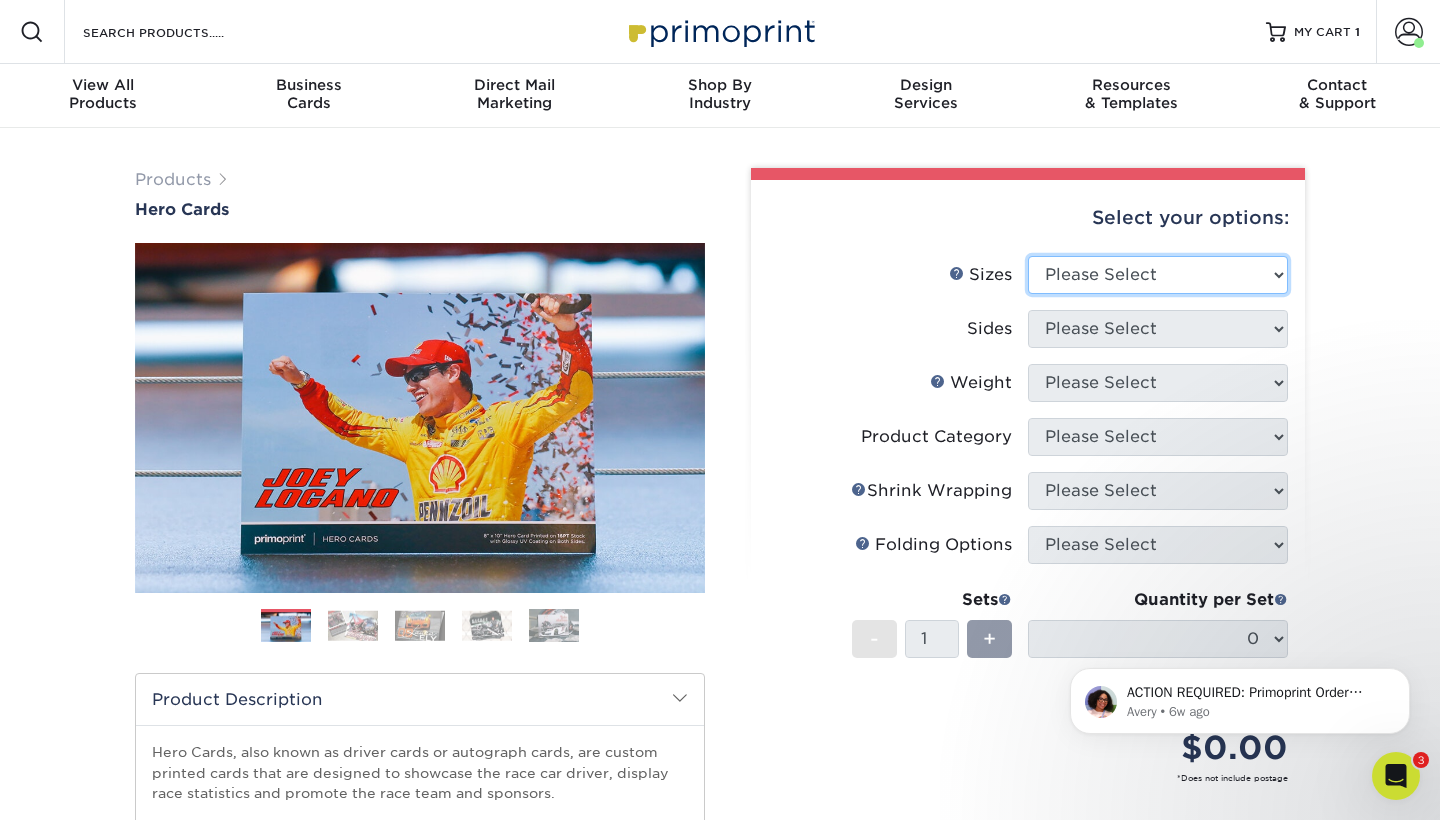 select on "6.00x9.00" 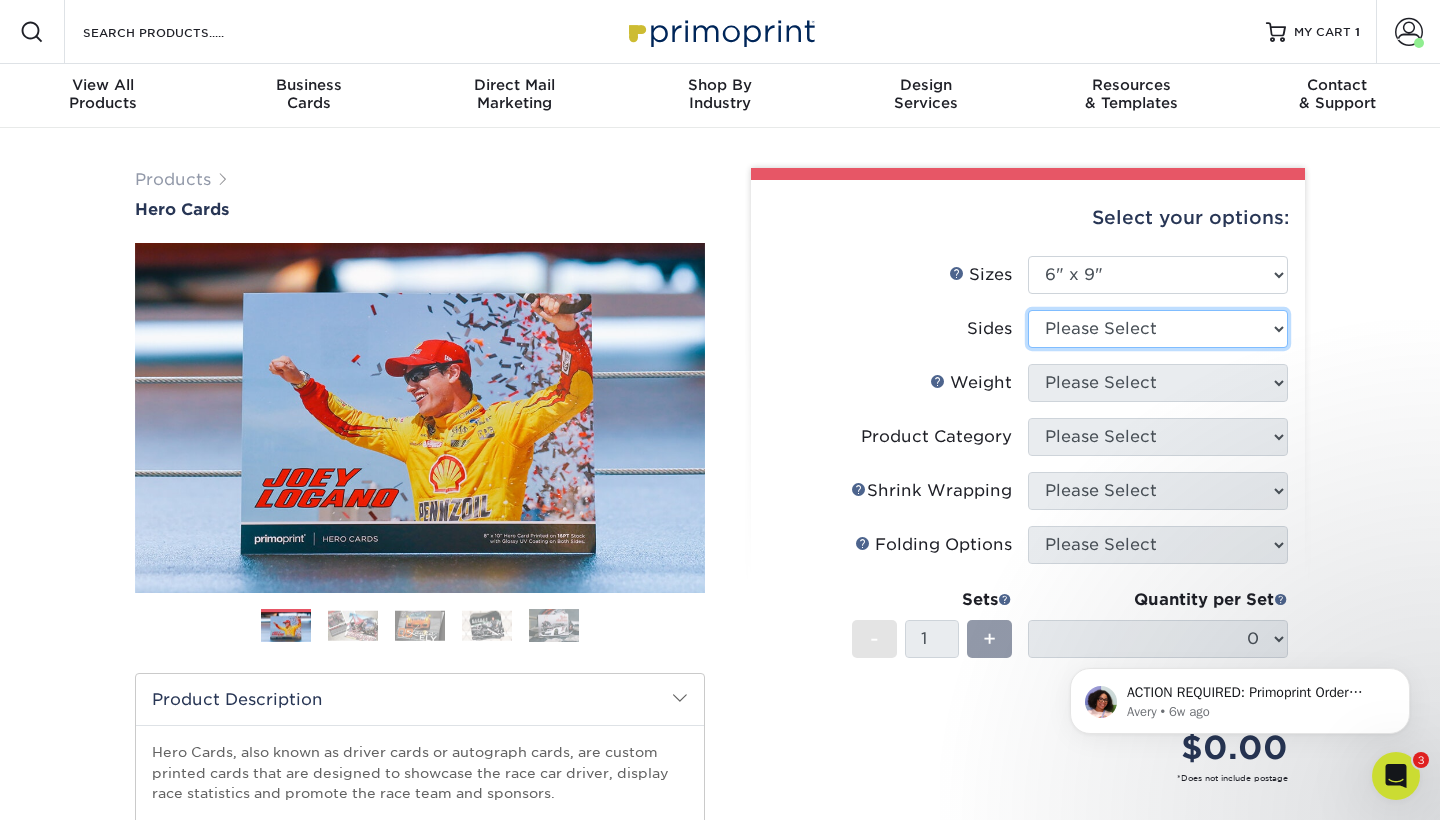 select on "13abbda7-1d64-4f25-8bb2-c179b224825d" 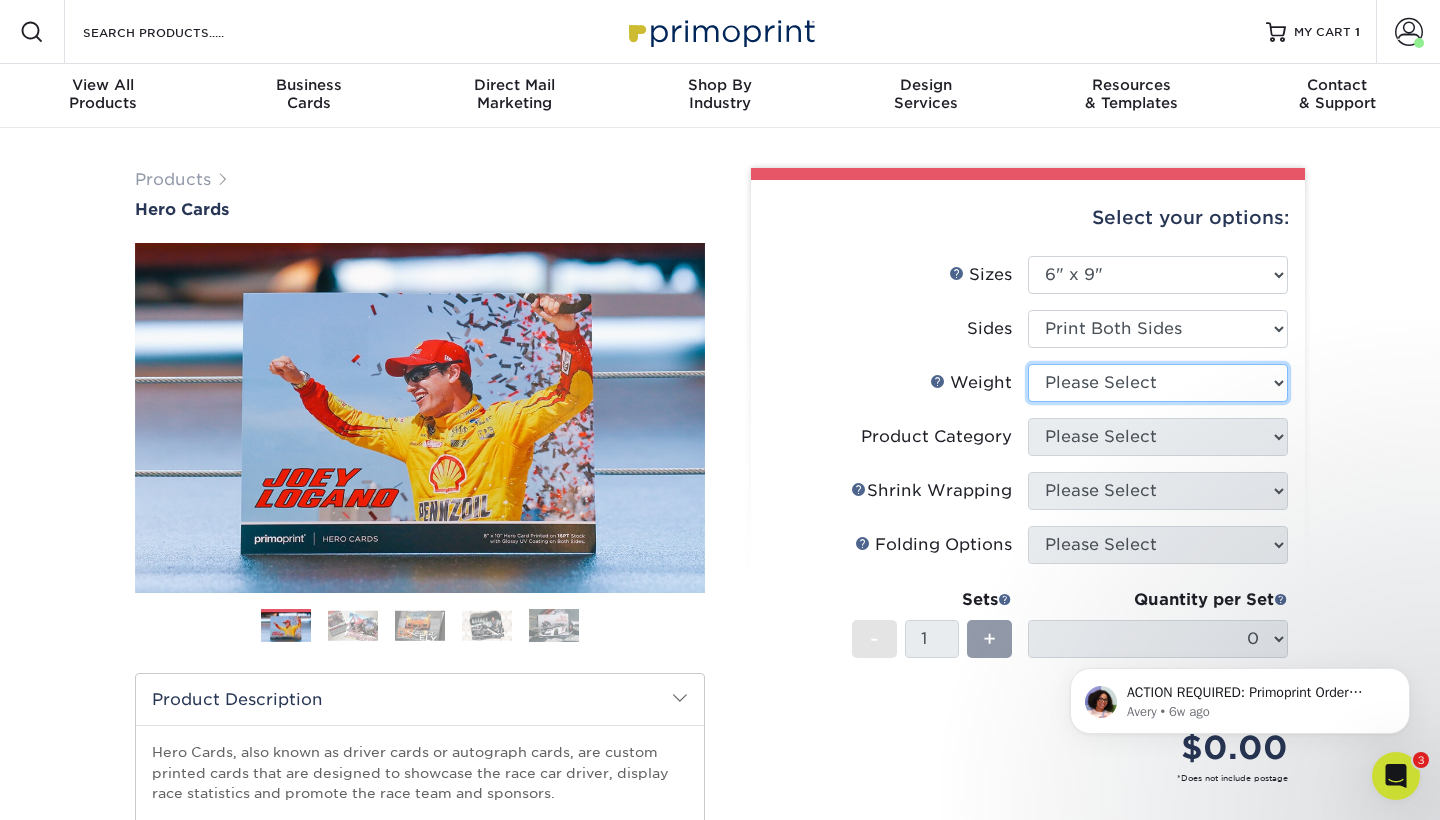 select on "100LB" 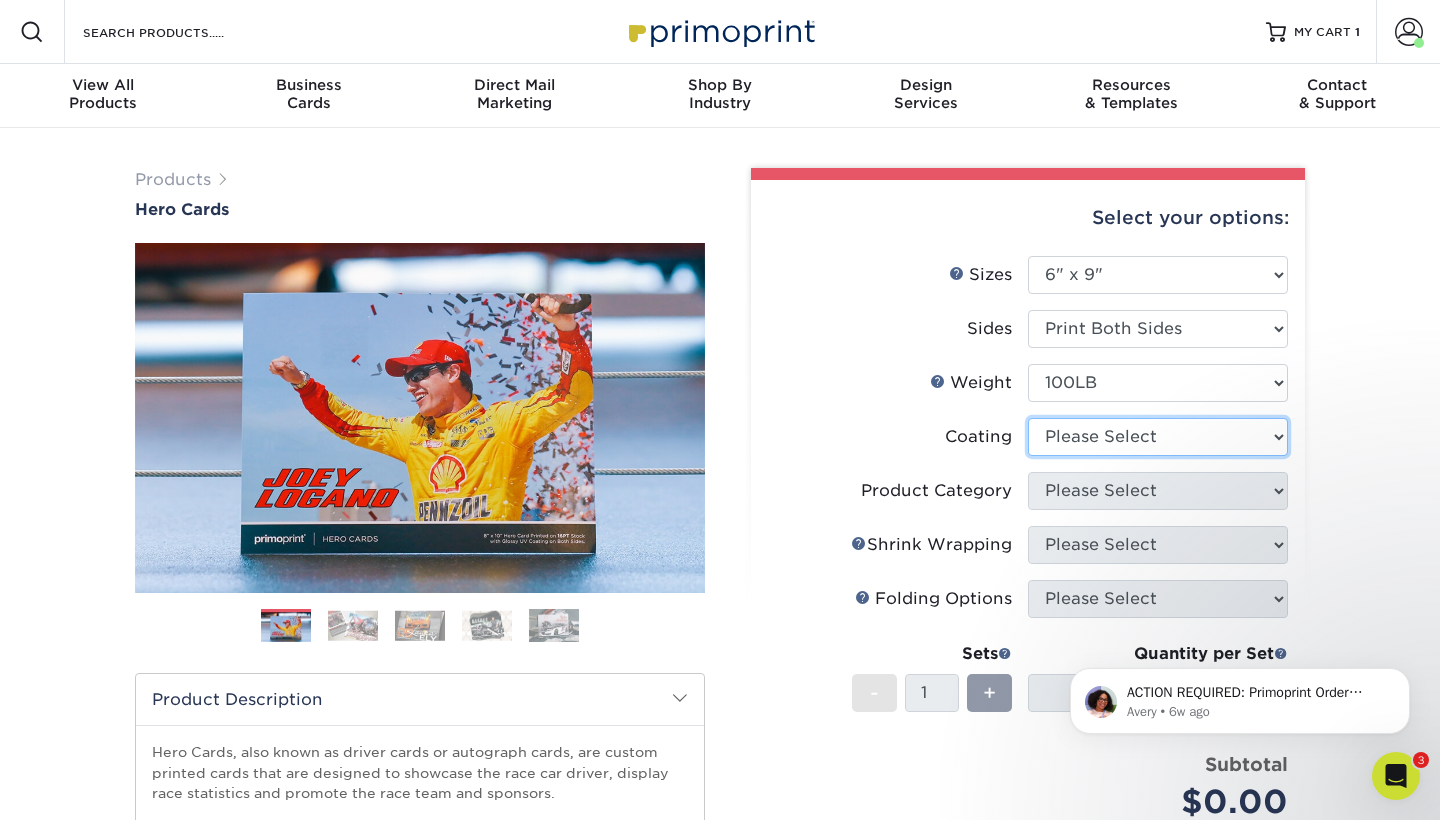select on "3e7618de-abca-4bda-9f97-8b9129e913d8" 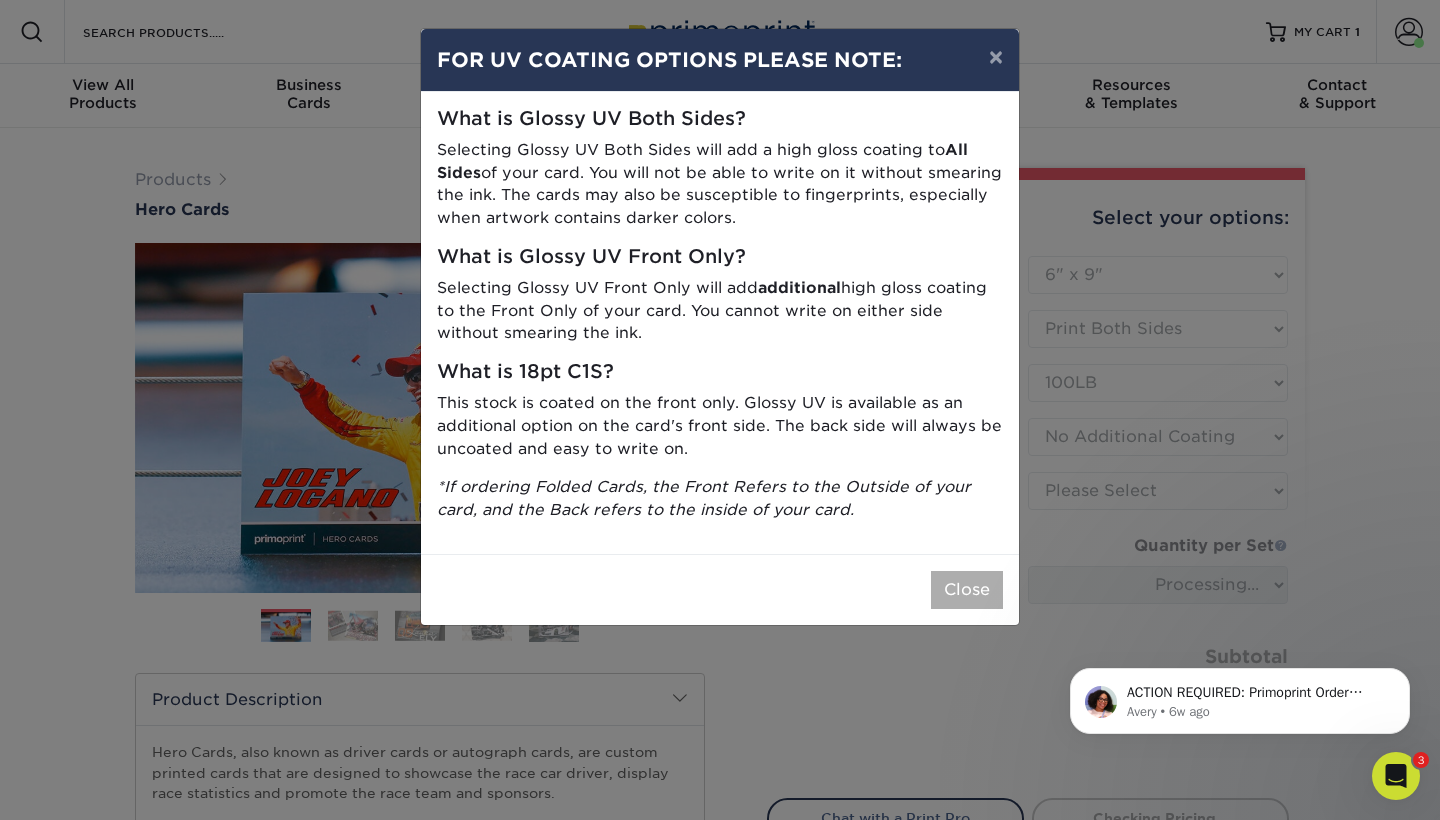 click on "Close" at bounding box center [967, 590] 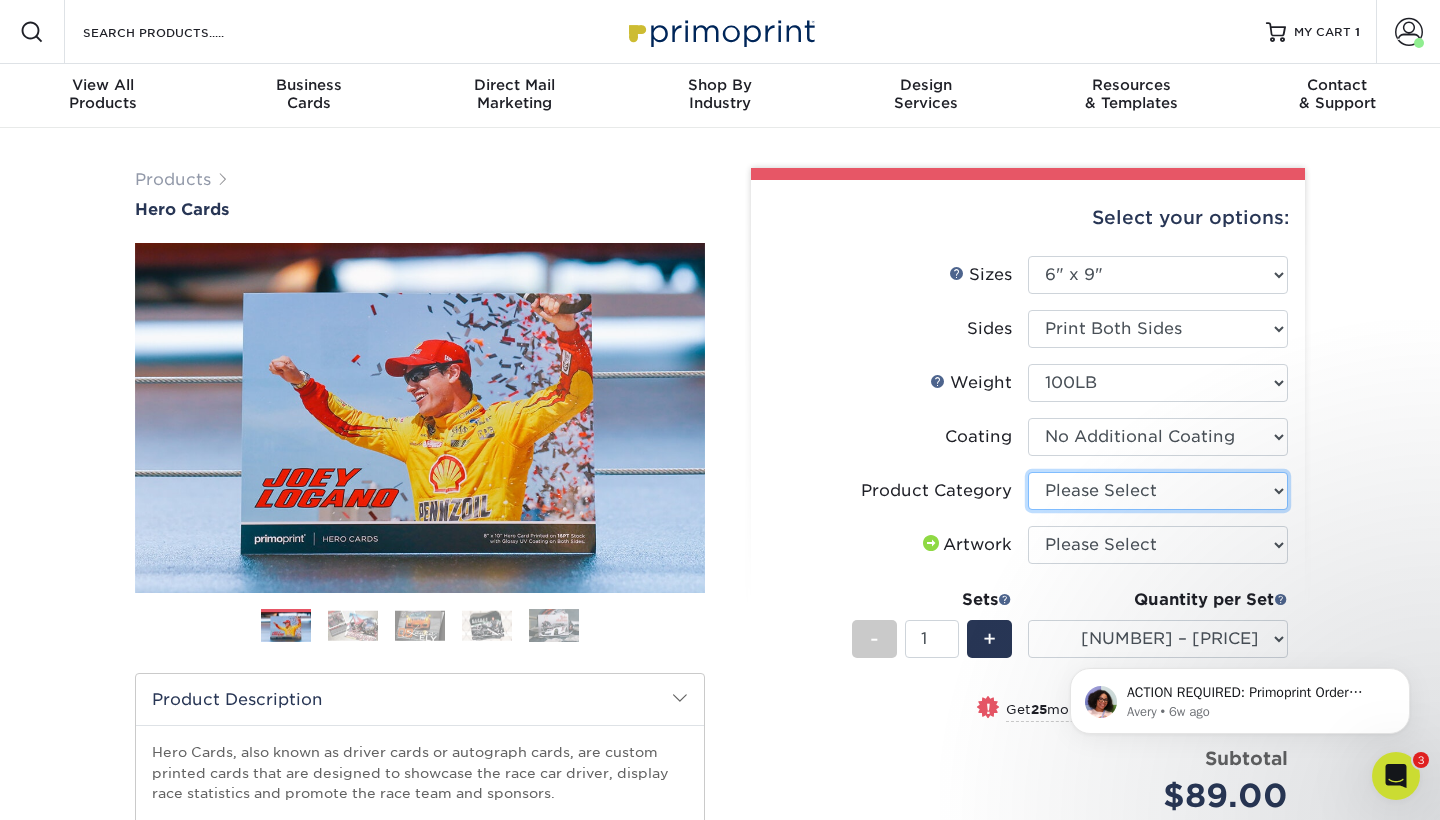 select on "9b7272e0-d6c8-4c3c-8e97-d3a1bcdab858" 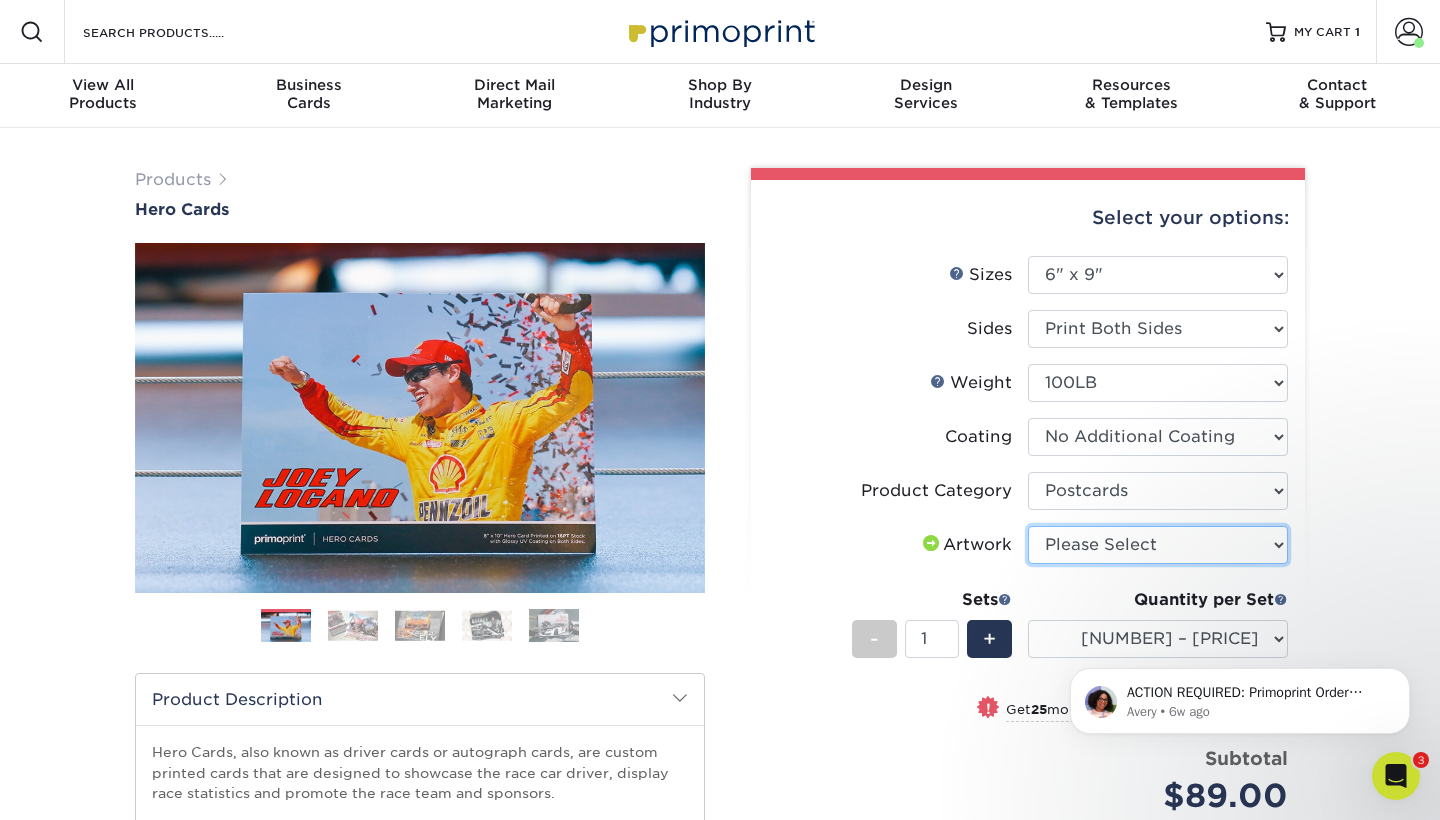 select on "upload" 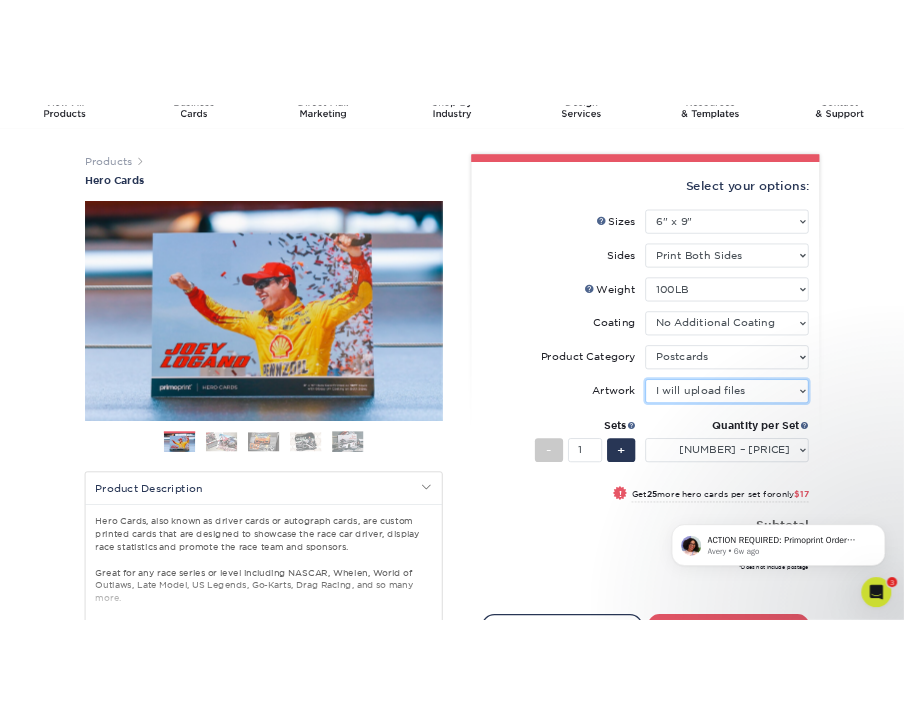 scroll, scrollTop: 90, scrollLeft: 0, axis: vertical 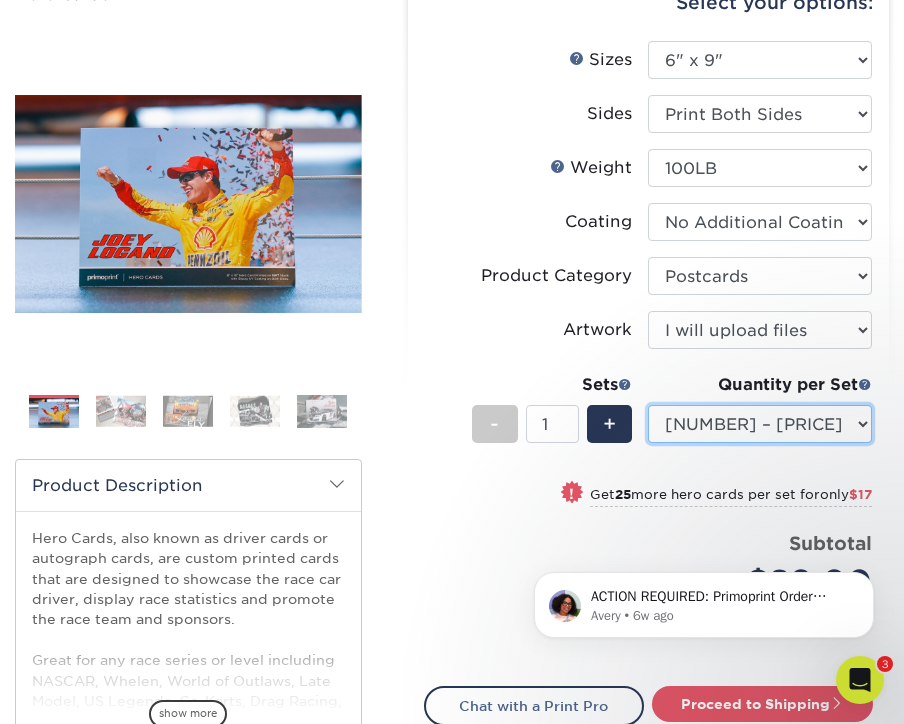 select on "500 – $234.00" 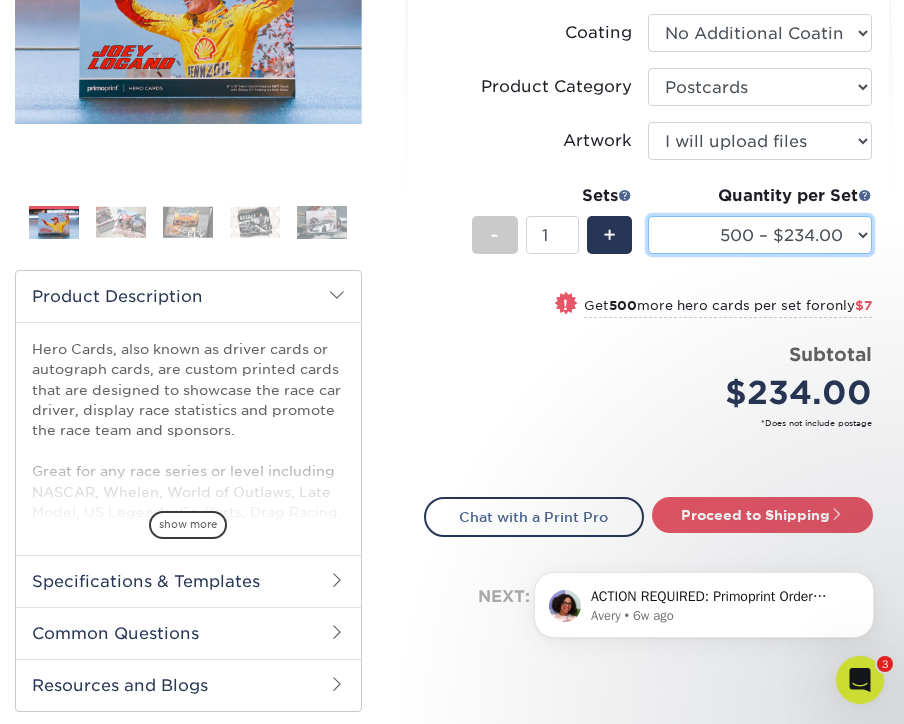 scroll, scrollTop: 381, scrollLeft: 0, axis: vertical 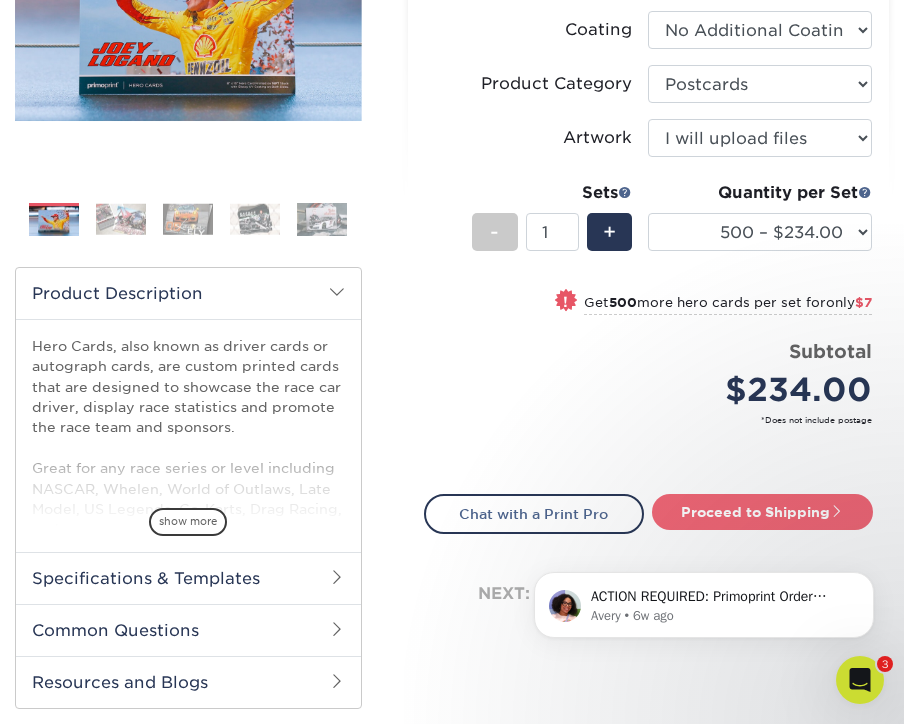 click on "Proceed to Shipping" at bounding box center [762, 512] 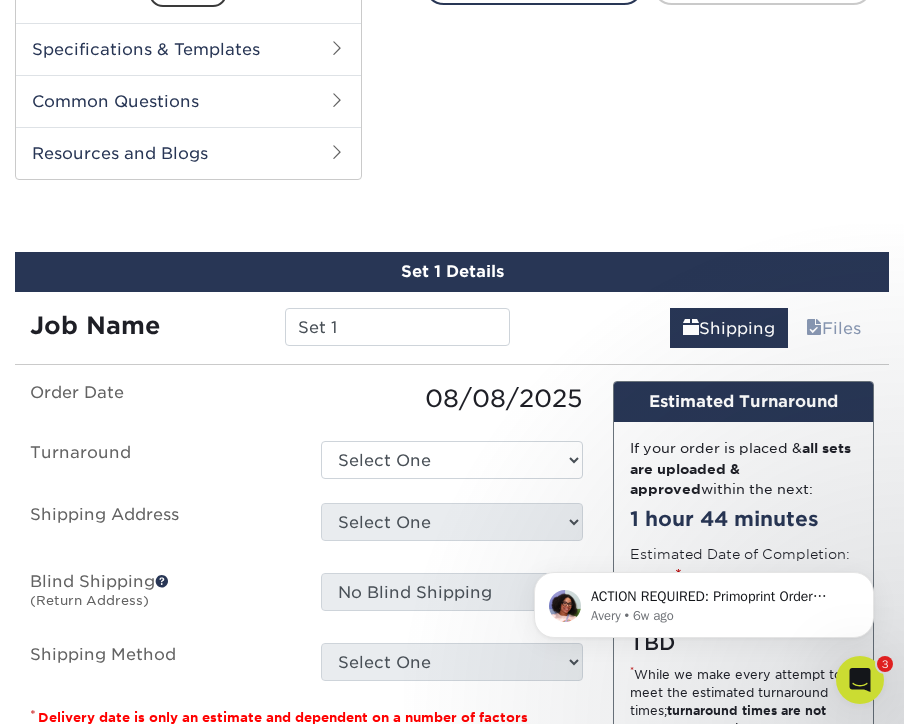 scroll, scrollTop: 991, scrollLeft: 0, axis: vertical 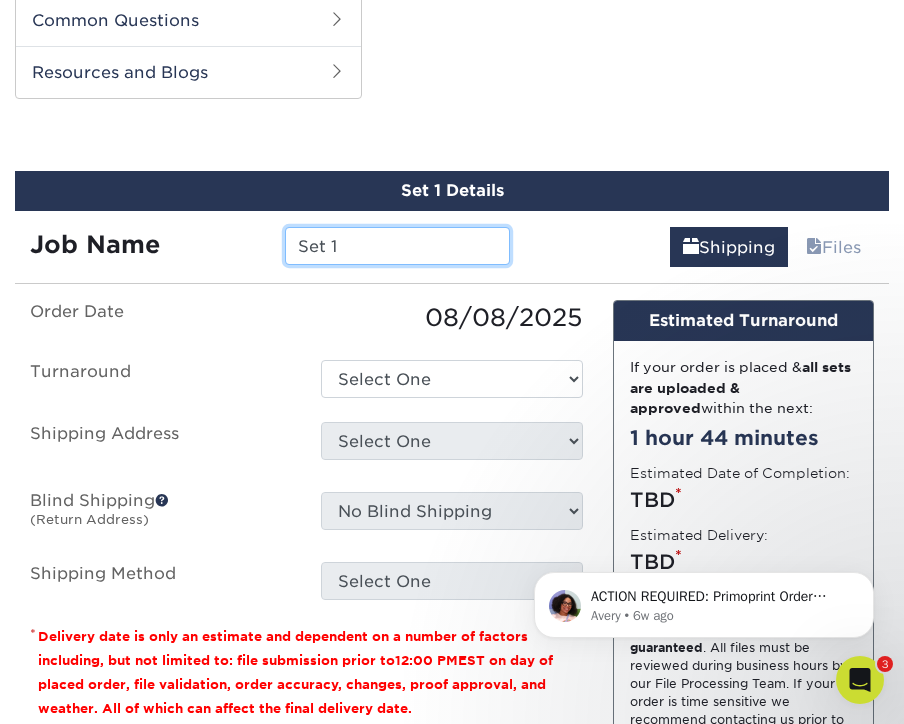 click on "Set 1" at bounding box center (397, 246) 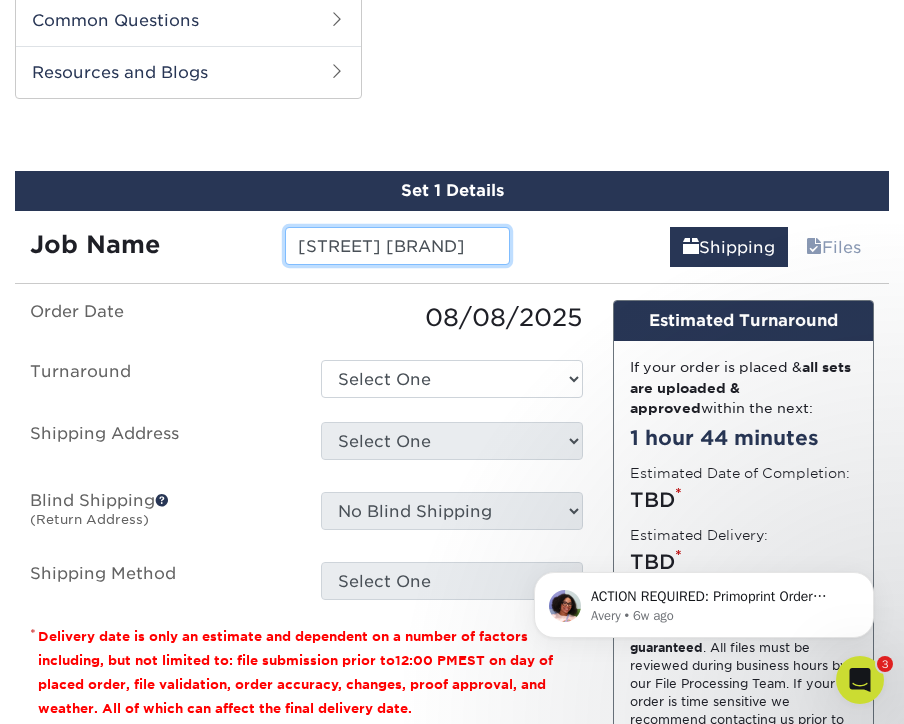 type on "Blake Road America" 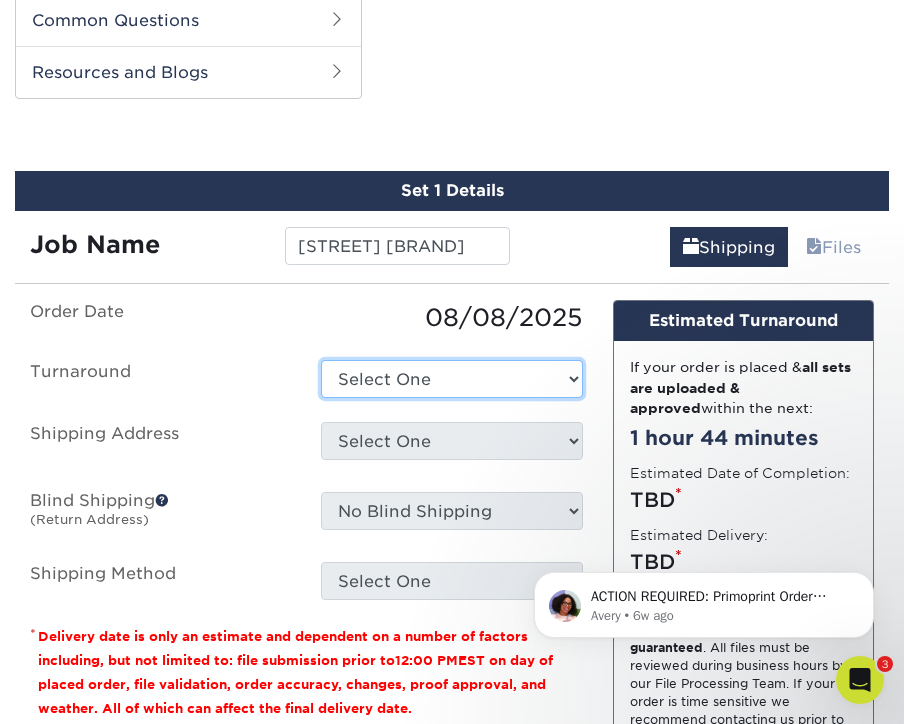 select on "1c7a0cd8-43df-4513-9792-ff349ac55254" 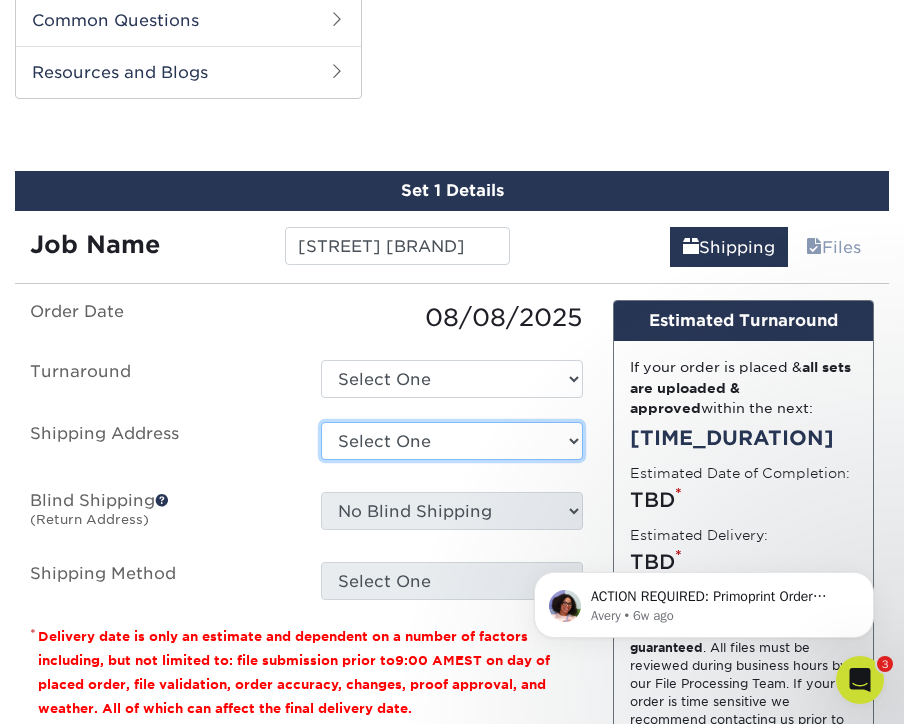 select on "newaddress" 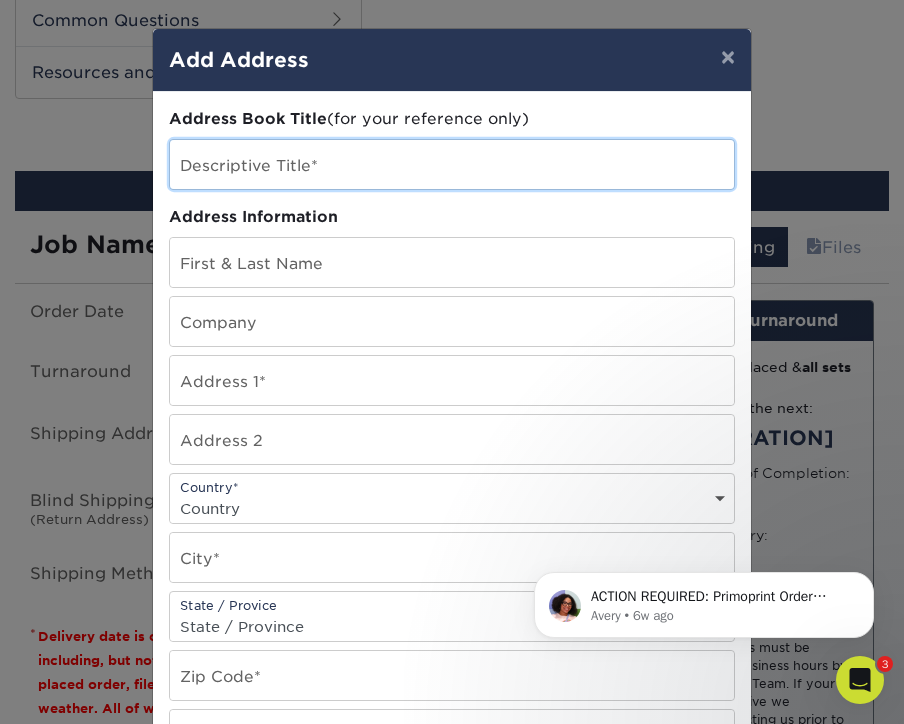 click at bounding box center (452, 164) 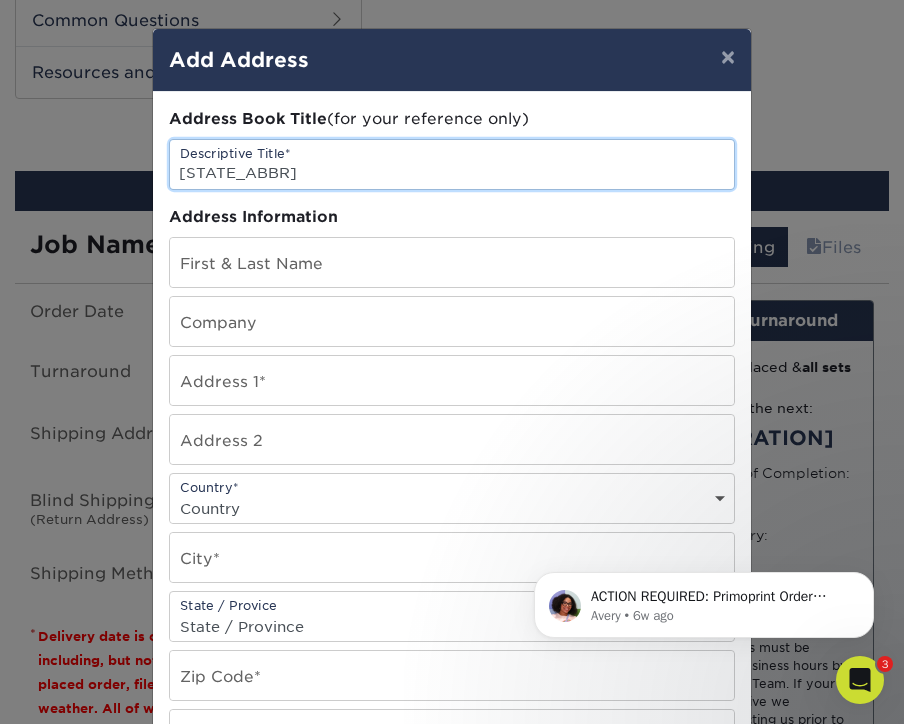 type on "VIR" 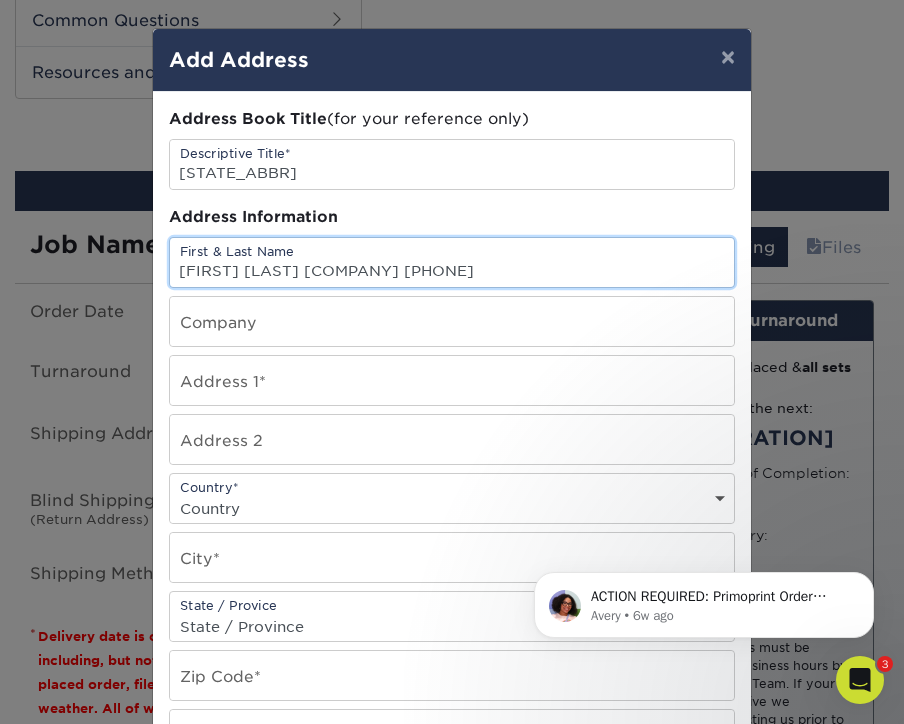 type on "Erin Gahagan DXDT Racing 540-533-6833" 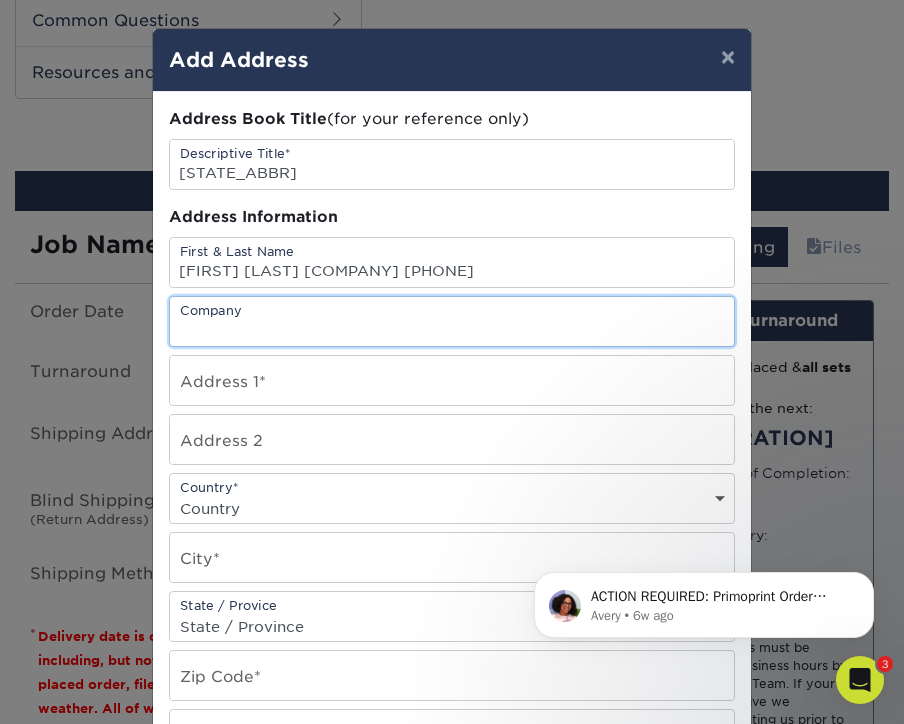 type on "S" 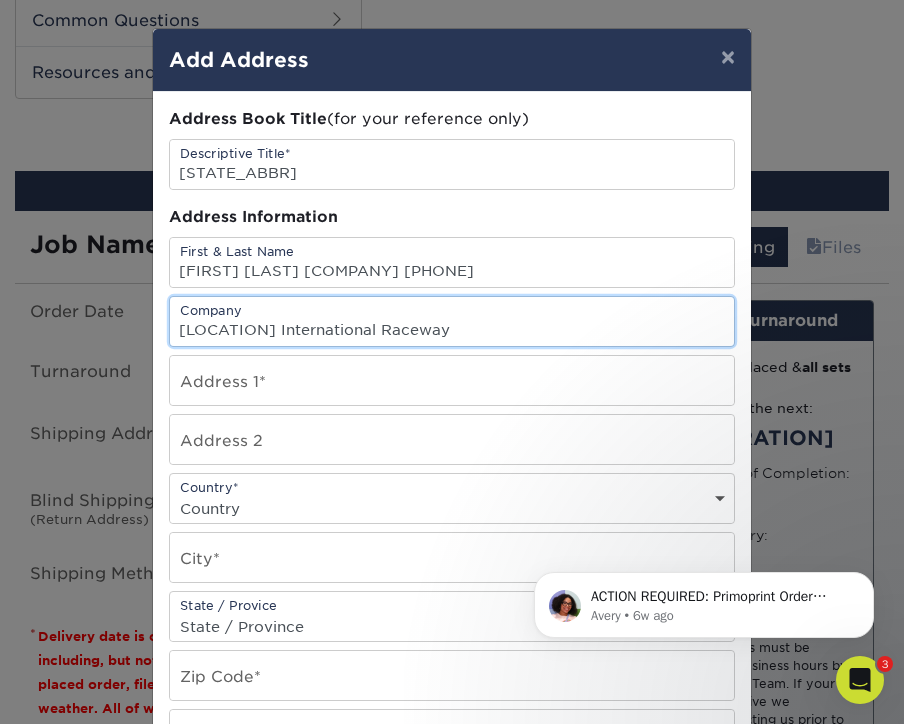 type on "Virginia International Raceway" 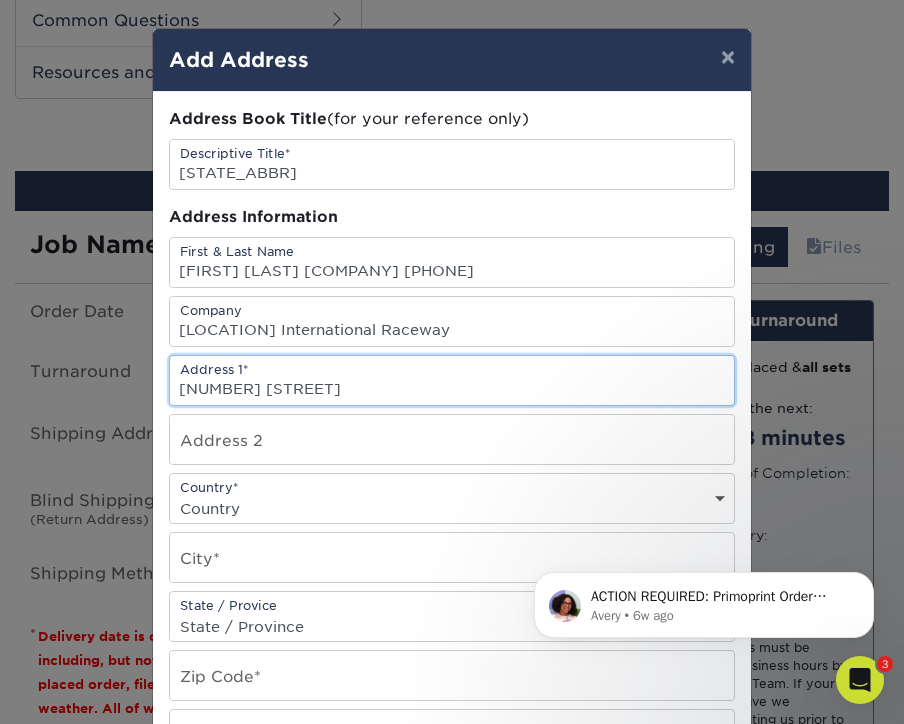 type on "1245 Pine Tree Rd" 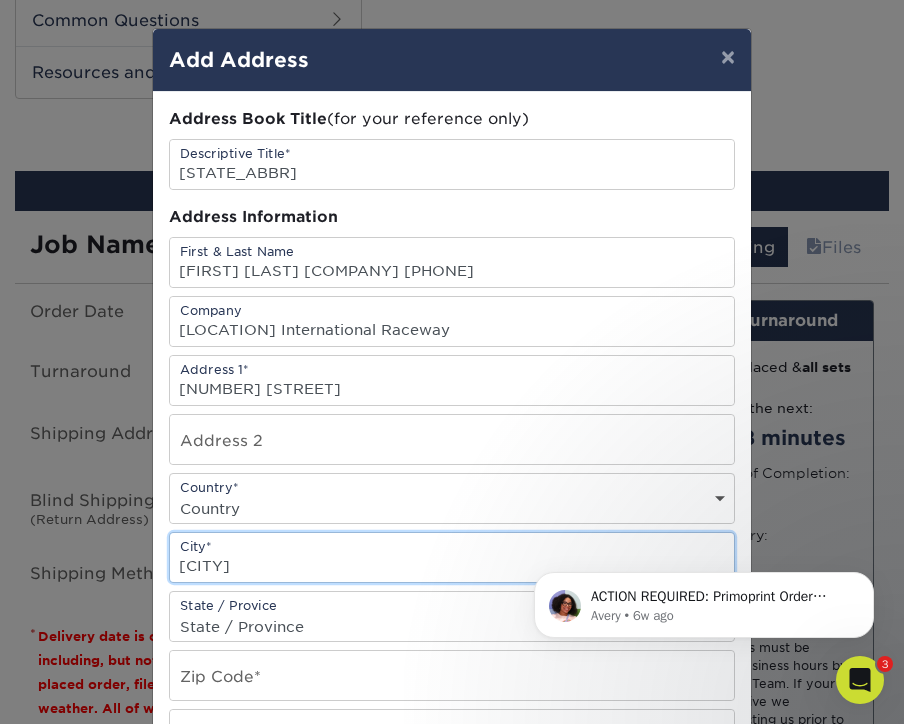 type on "Alton" 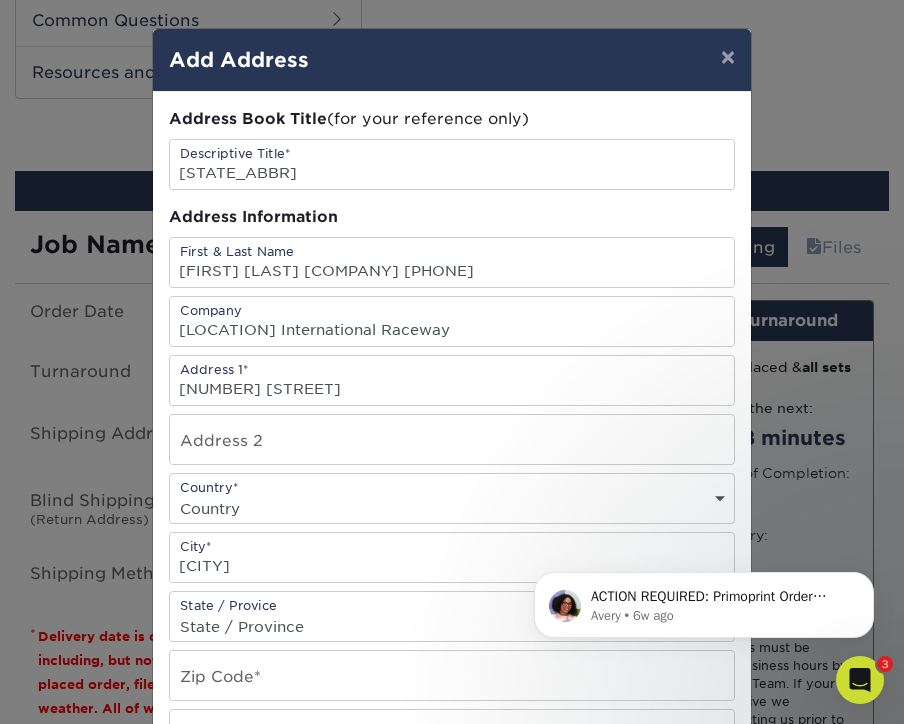 click on "State / Provice
State / Province Alabama Alaska Arizona Arkansas California Colorado Connecticut Delaware District of Columbia Florida Georgia Hawaii Idaho Illinois Indiana Iowa Kansas Kentucky Louisiana Maine Maryland Massachusetts Michigan Minnesota Mississippi Missouri Montana Nebraska Nevada New Hampshire New Jersey New Mexico New York North Carolina North Dakota Ohio Oklahoma Oregon Pennsylvania Rhode Island South Carolina South Dakota Tennessee Texas Utah Vermont Virginia Washington West Virginia Wisconsin Wyoming ACT NSW NT QLD SA TAS VIC WA NZ Alberta British Columbia Manitoba New Brunswick Newfoundland Northwest Territories Nova Scotia Nunavut Ontario Prince Edward Island Quebec Saskatchewan Yukon Puerto Rico Aguascalientes Baja California Baja California Sur Campeche Chiapas Chihuahua Coahuila Colima Distrito Federal Durango Guanajuato Guerrero Hidalgo Jalisco Mexico Michoacan Morelos Nayarit Nuevo Leon Oaxaca Puebla Queretaro Quintana Roo" at bounding box center [452, 616] 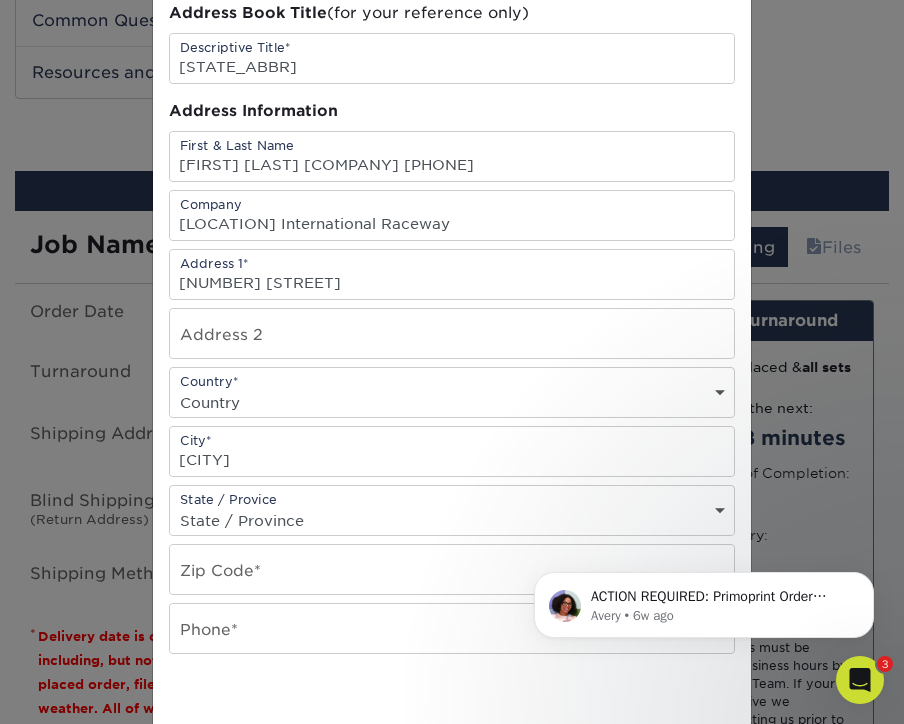 scroll, scrollTop: 128, scrollLeft: 0, axis: vertical 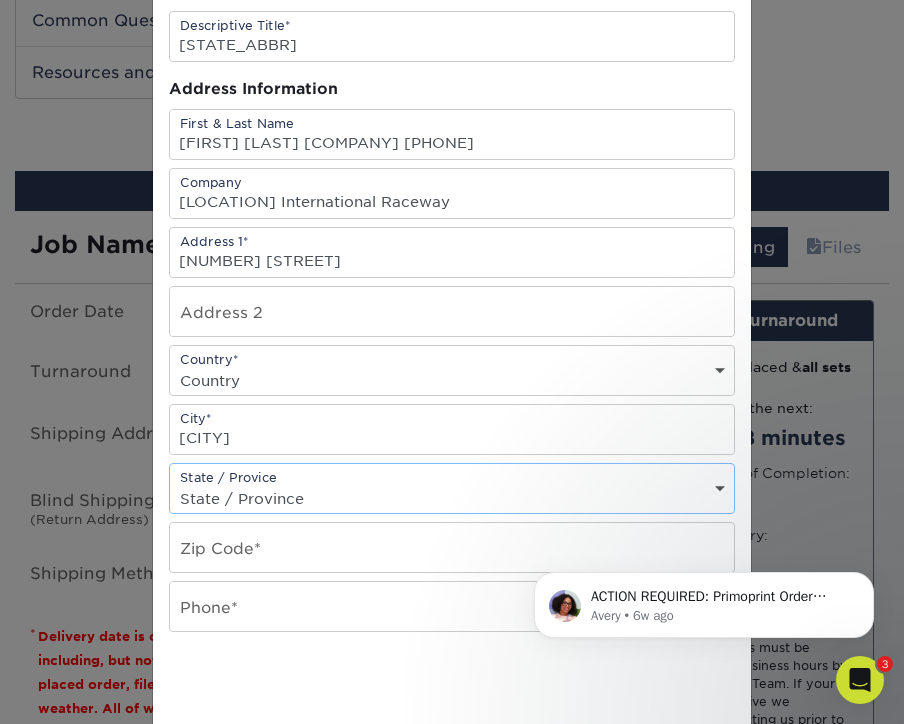 select on "VA" 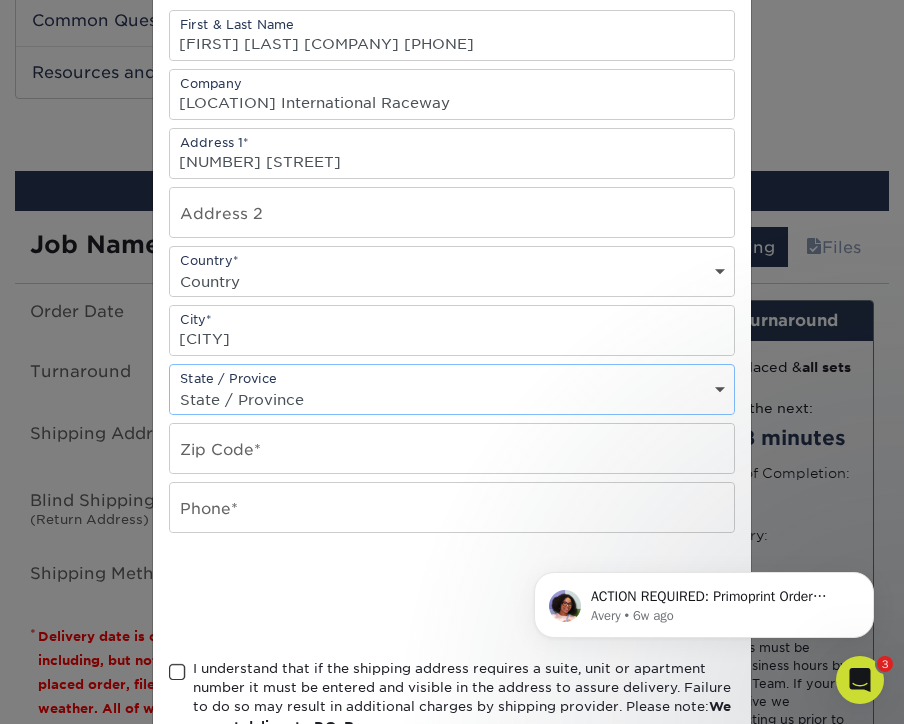 scroll, scrollTop: 231, scrollLeft: 0, axis: vertical 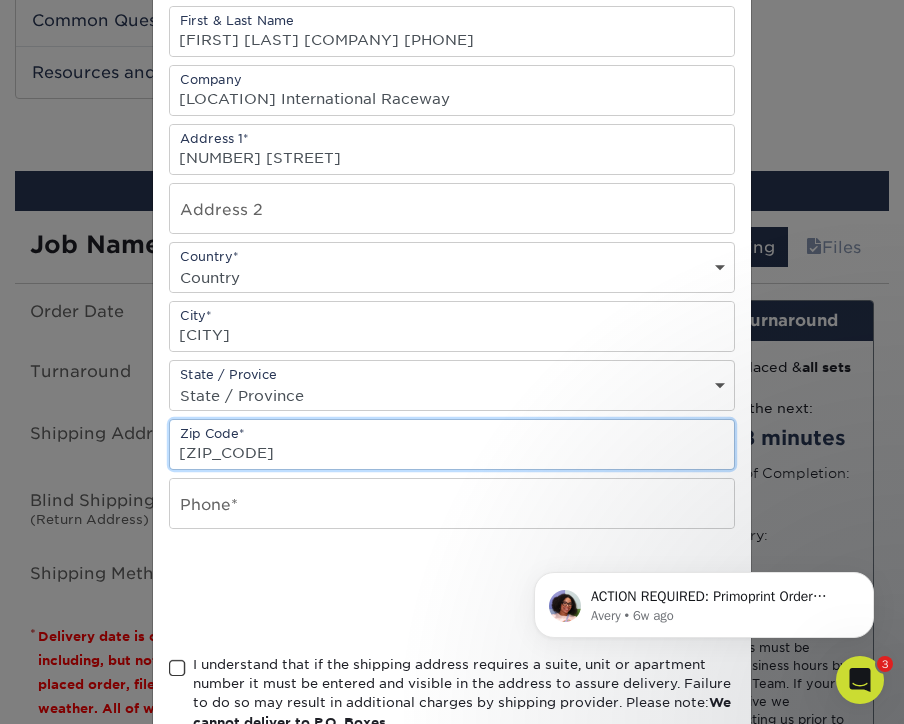 type on "24520" 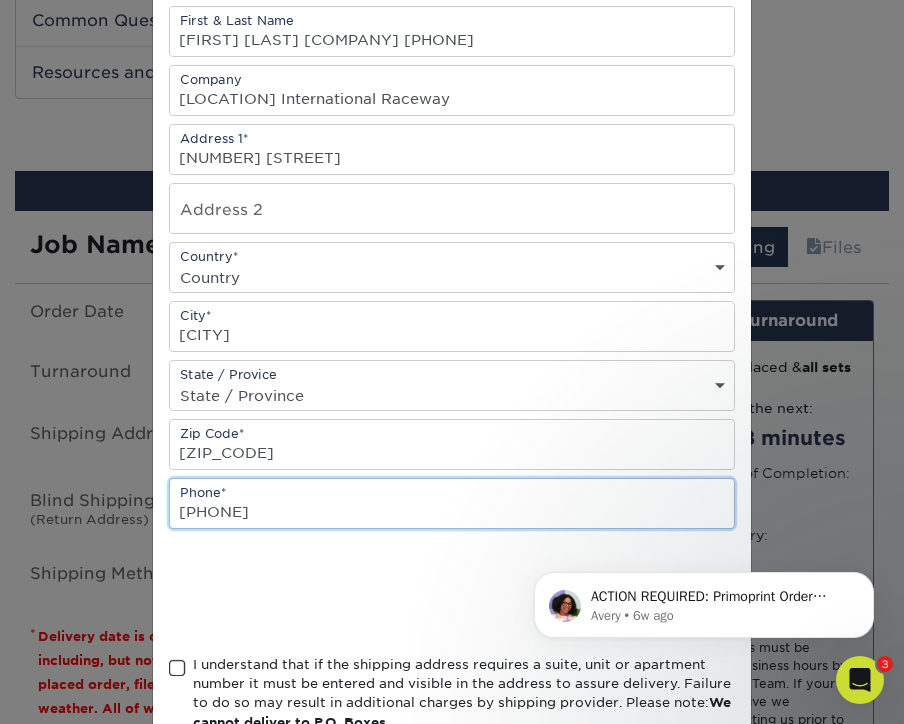 type on "540-533-6833" 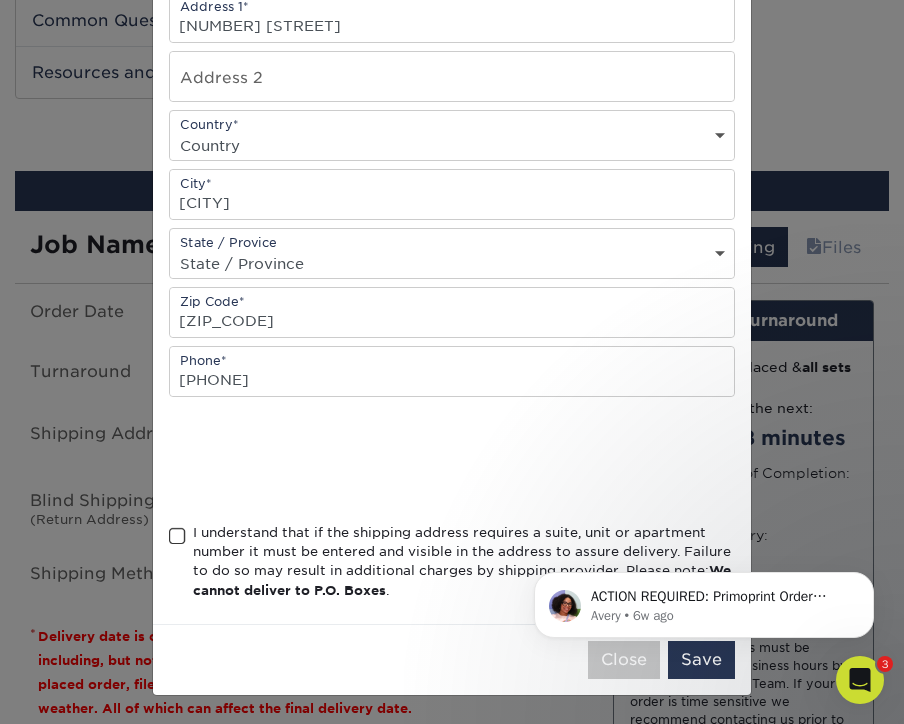 scroll, scrollTop: 368, scrollLeft: 0, axis: vertical 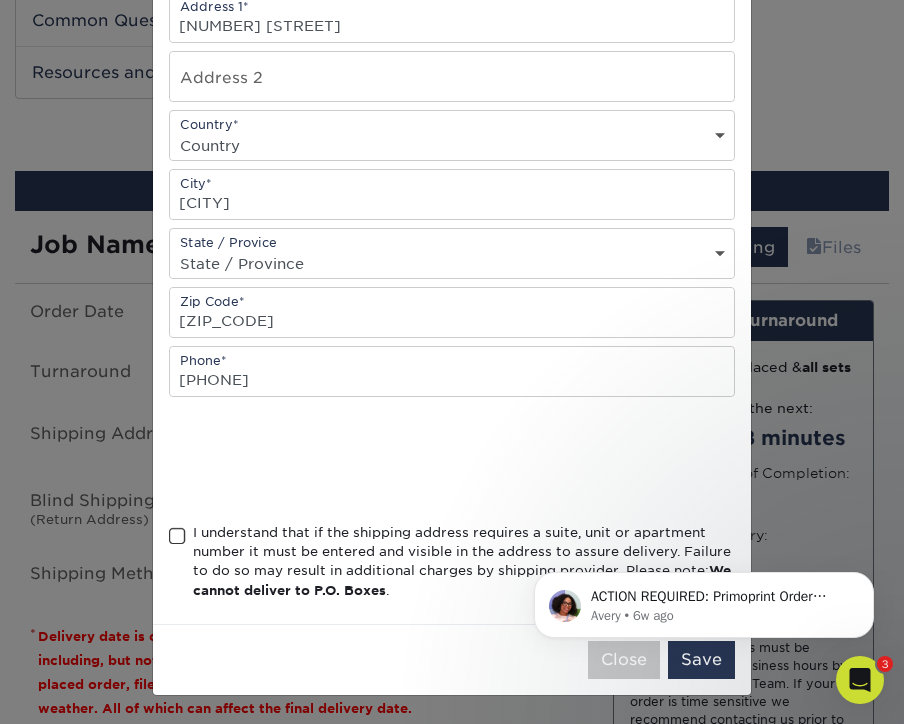 click at bounding box center [177, 536] 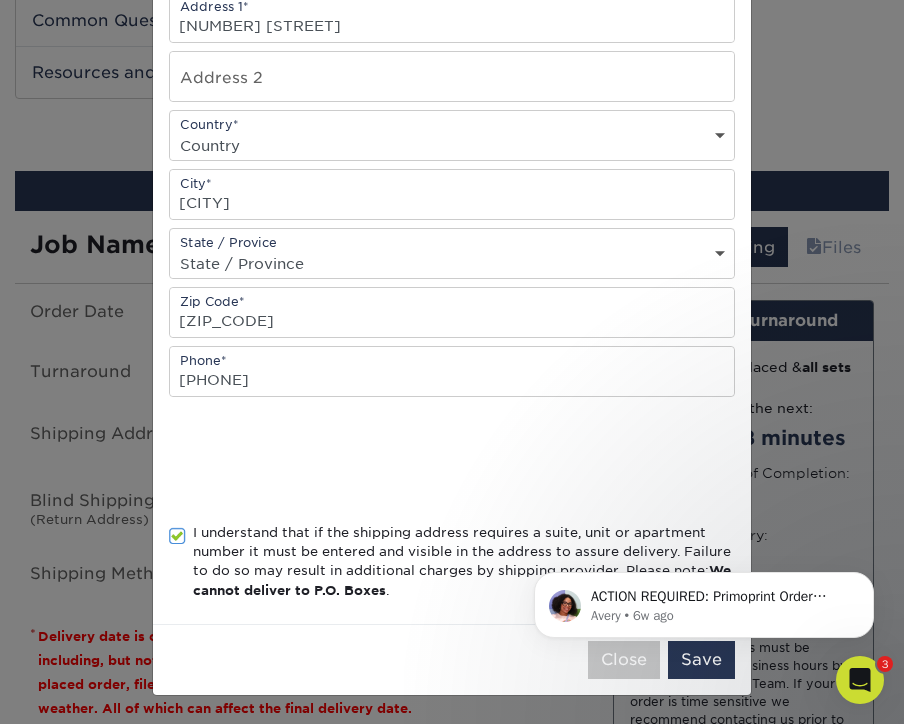 click on "ACTION REQUIRED: Primoprint Order 25619-104956-58878-1  Good morning Erin,    Thank you for placing your print order with Primoprint. This is a friendly reminder that we have not yet received your revised files for set 1. Please return to primoprint.com, log into your account and then select "Active Orders" to upload your corrected files at your earliest convenience. Once received, our processing department will recheck them before production. We will contact you if we have any additional questions or concerns about the files.   If you cannot make the necessary corrections to your files, we have a Design department that may assist you. Please let us know if you would like a quote for our Design Services to help make your files print-ready.   Please let us know if you have any questions or concerns about your order. Thank you, and enjoy your day! You will receive a copy of this message by email Avery • 6w ago" at bounding box center [704, 600] 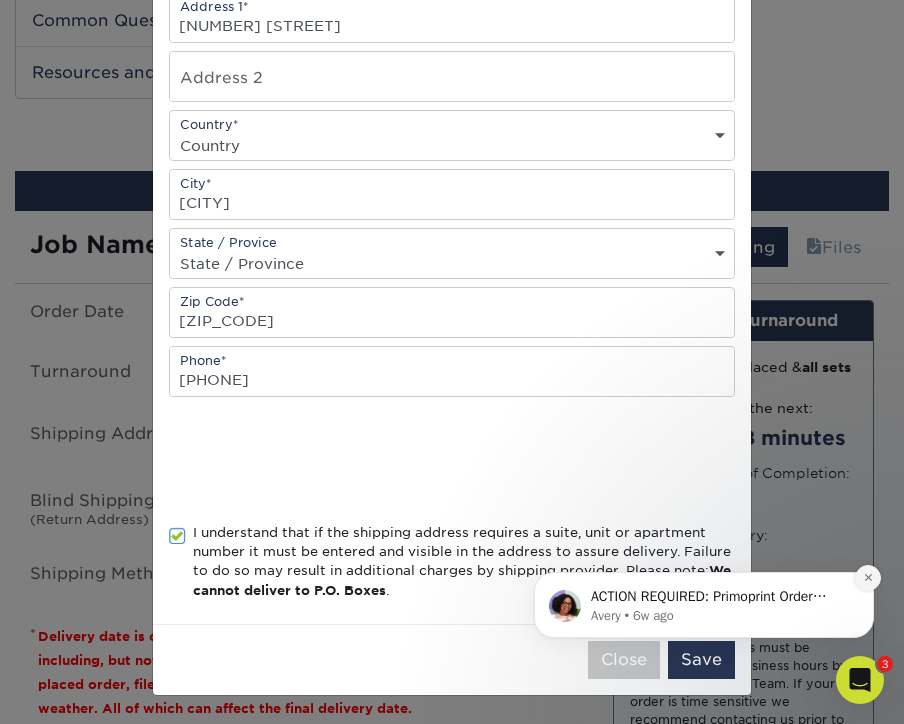 click 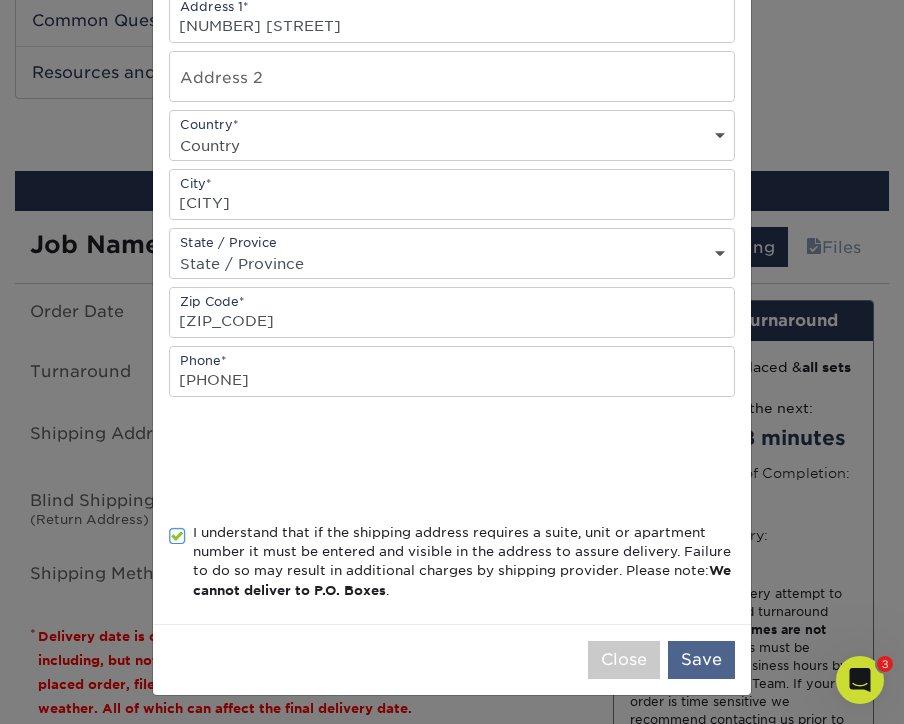 click on "Save" at bounding box center [701, 660] 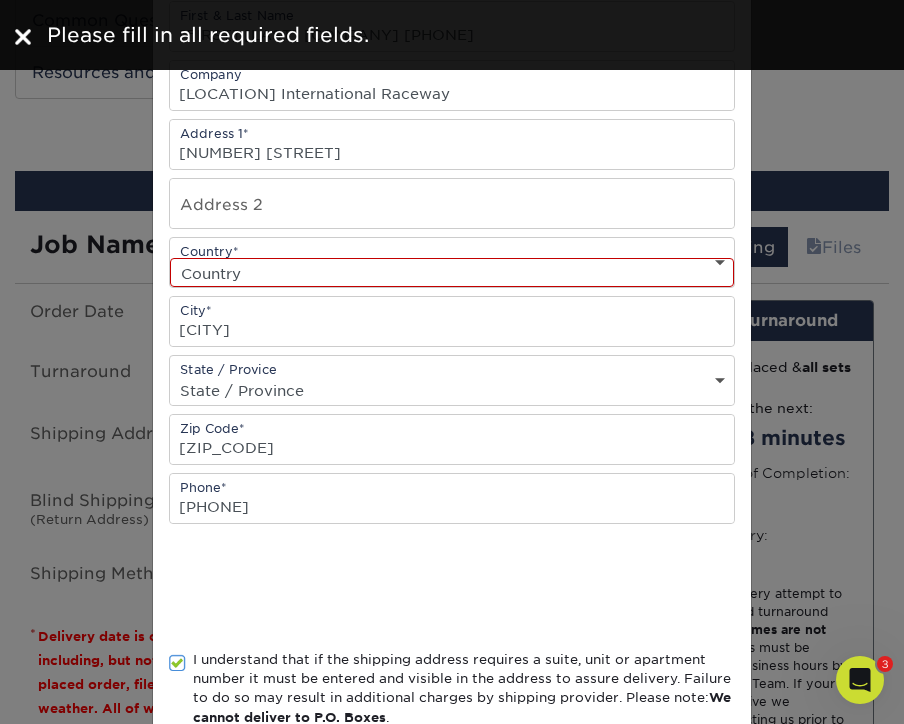 scroll, scrollTop: 232, scrollLeft: 0, axis: vertical 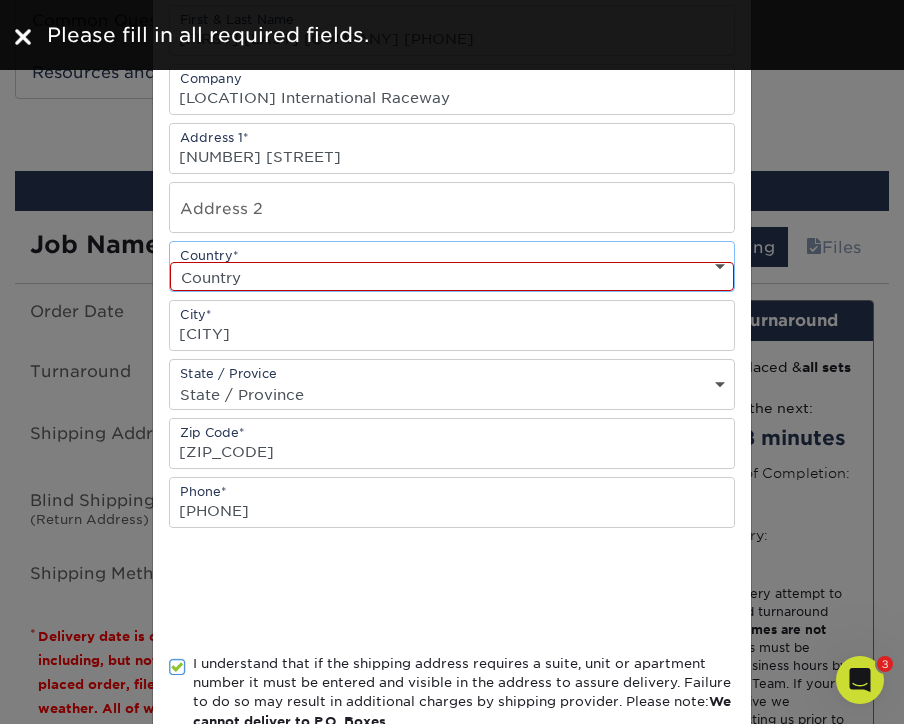 select on "US" 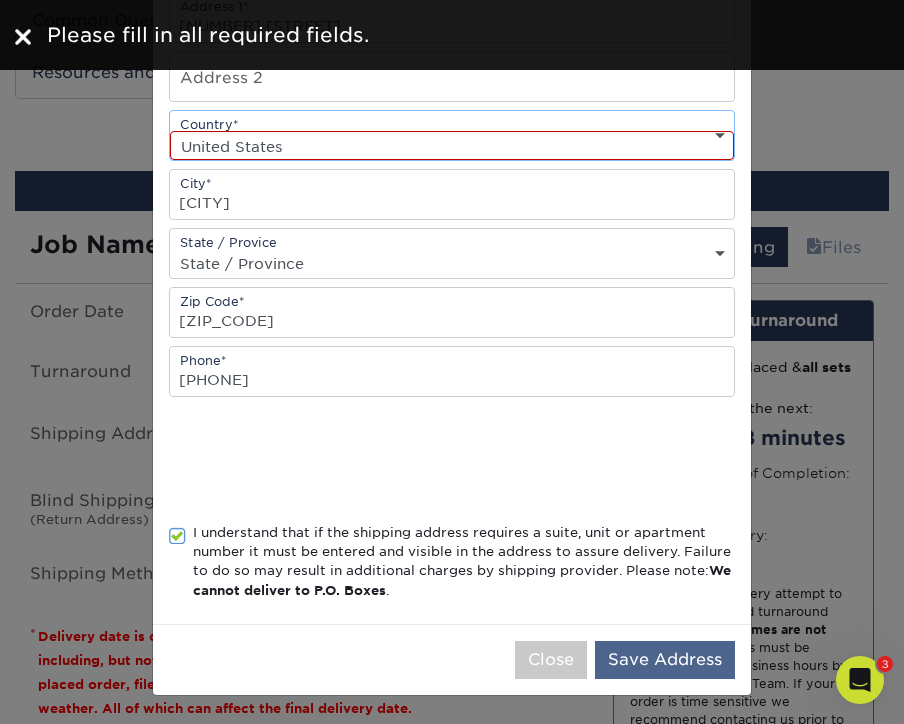 scroll, scrollTop: 368, scrollLeft: 0, axis: vertical 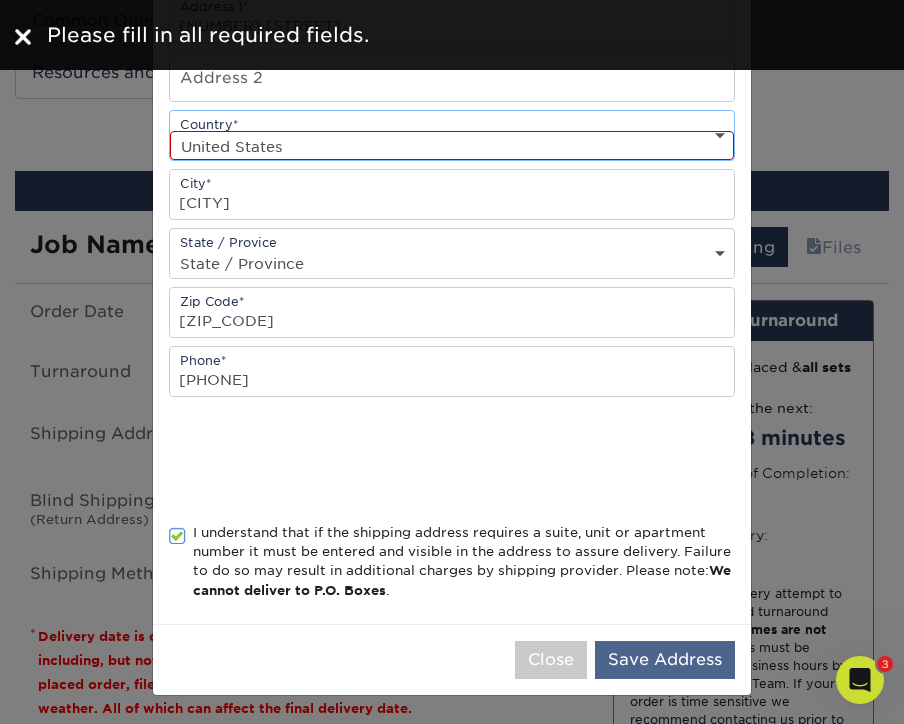 click on "Save Address" at bounding box center (665, 660) 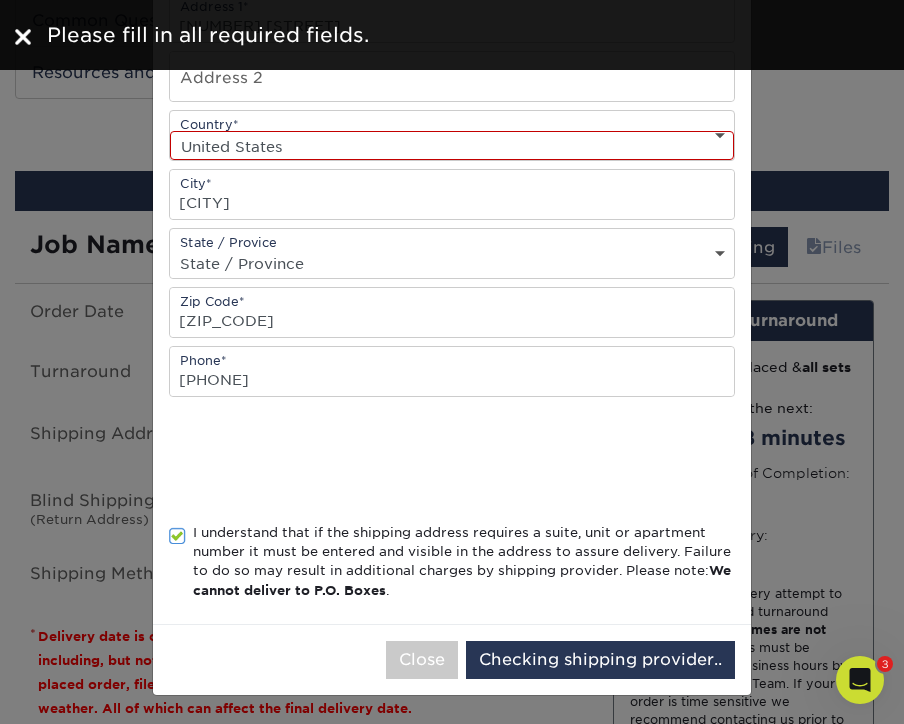 scroll, scrollTop: 0, scrollLeft: 0, axis: both 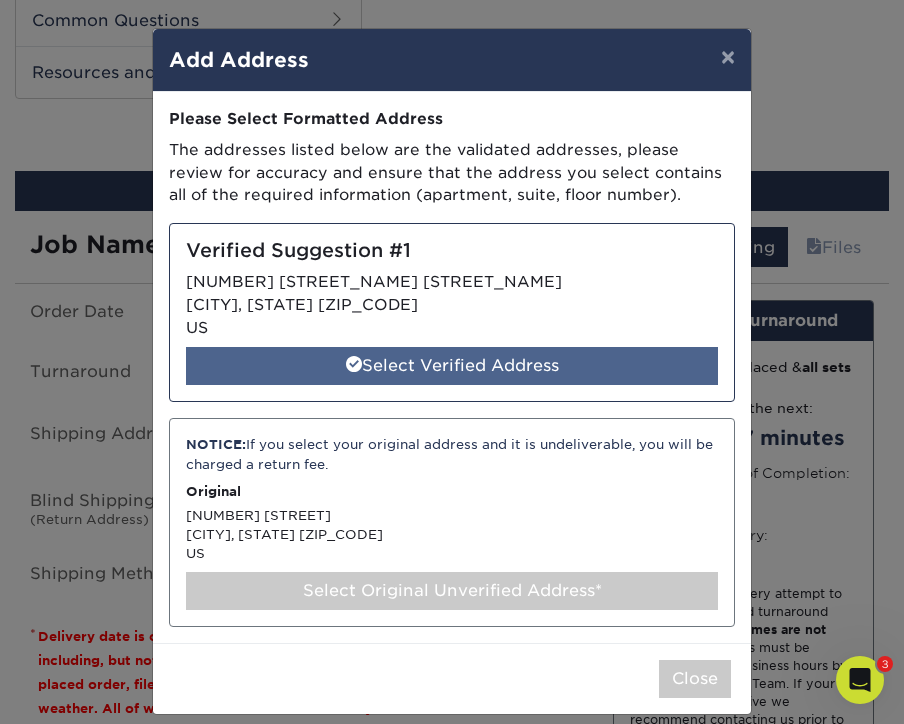 click on "Select Verified Address" at bounding box center (452, 366) 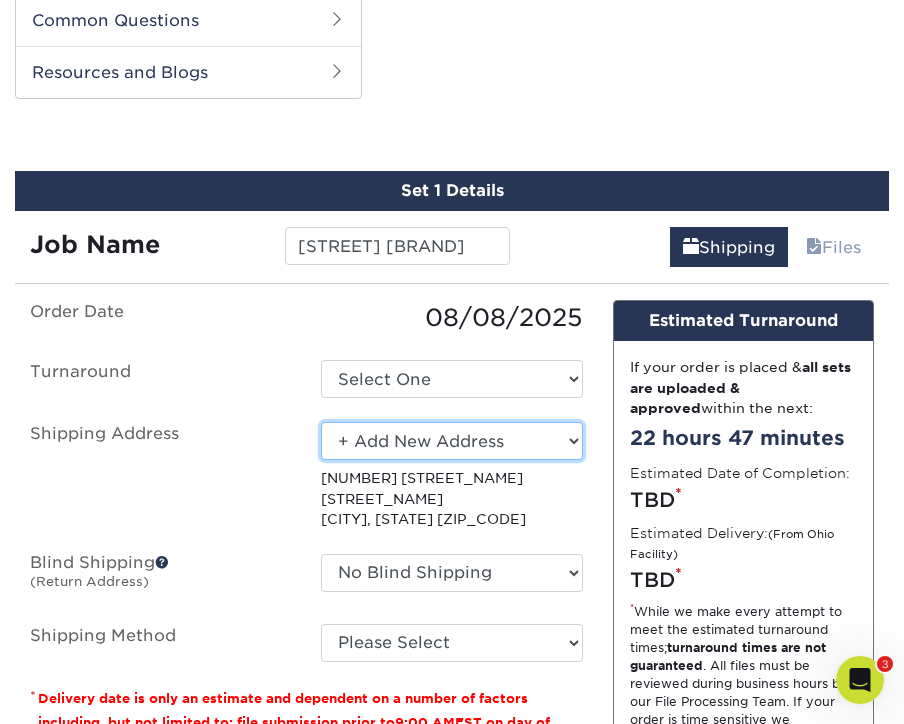 select on "newaddress" 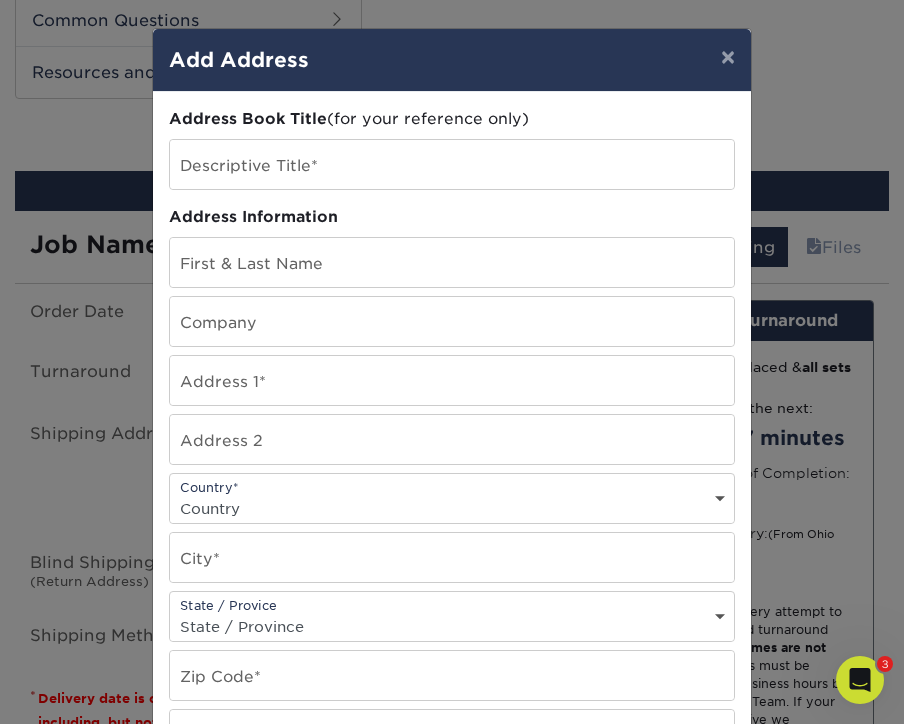 click on "Address Book Title  (for your reference only)" at bounding box center (452, 119) 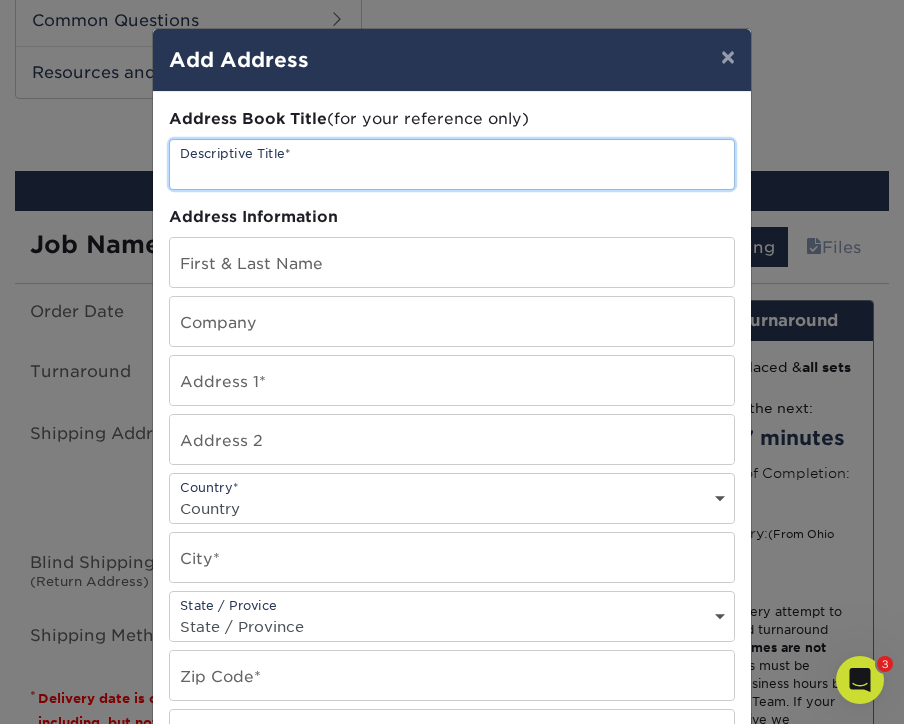 click at bounding box center (452, 164) 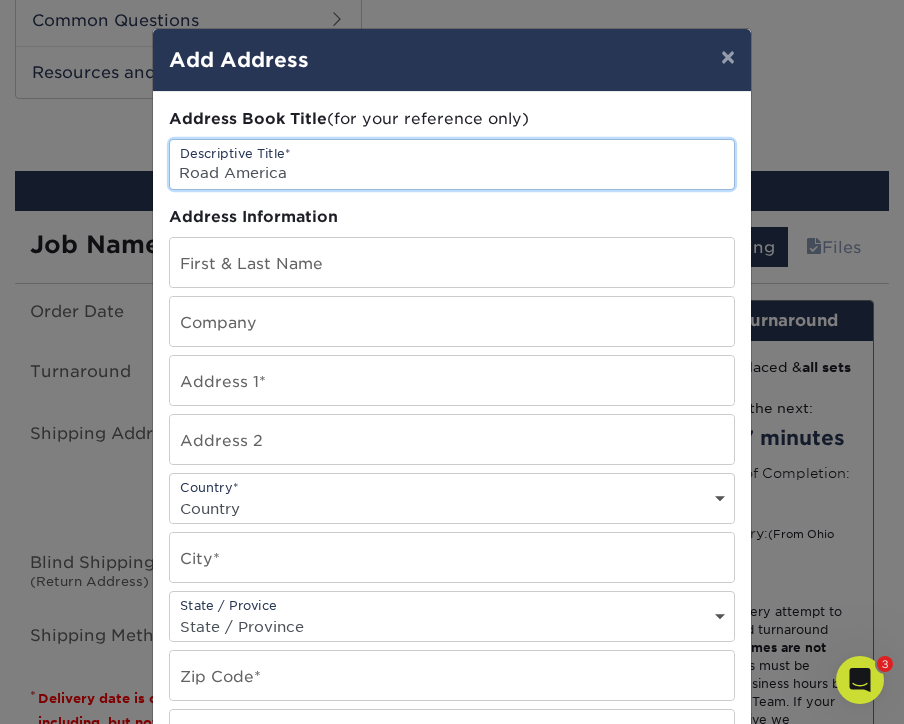 type on "Road America" 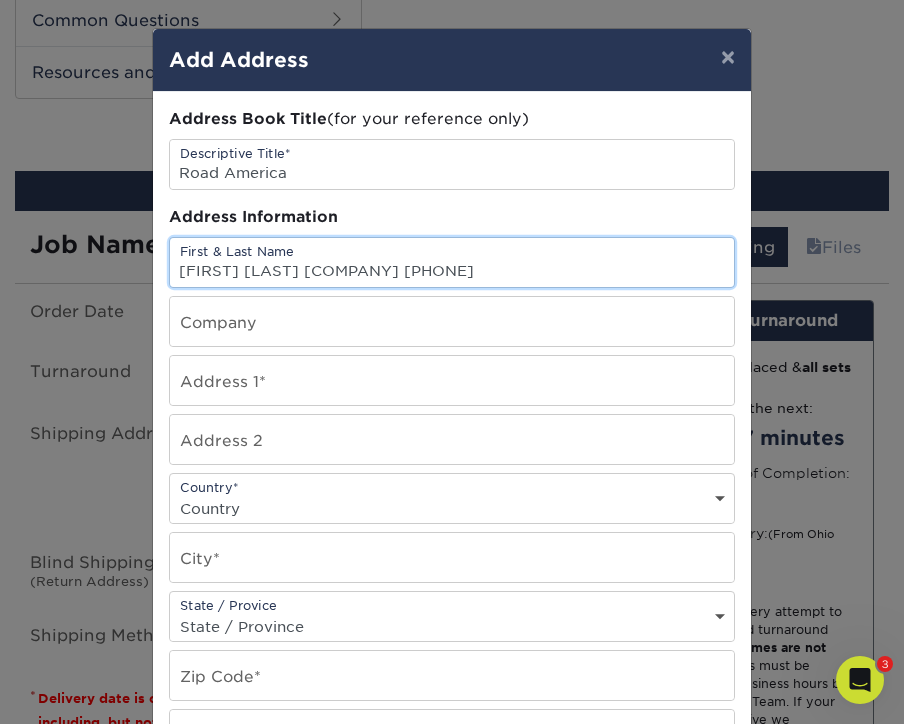 type on "[FIRST] [LAST] [PHONE]" 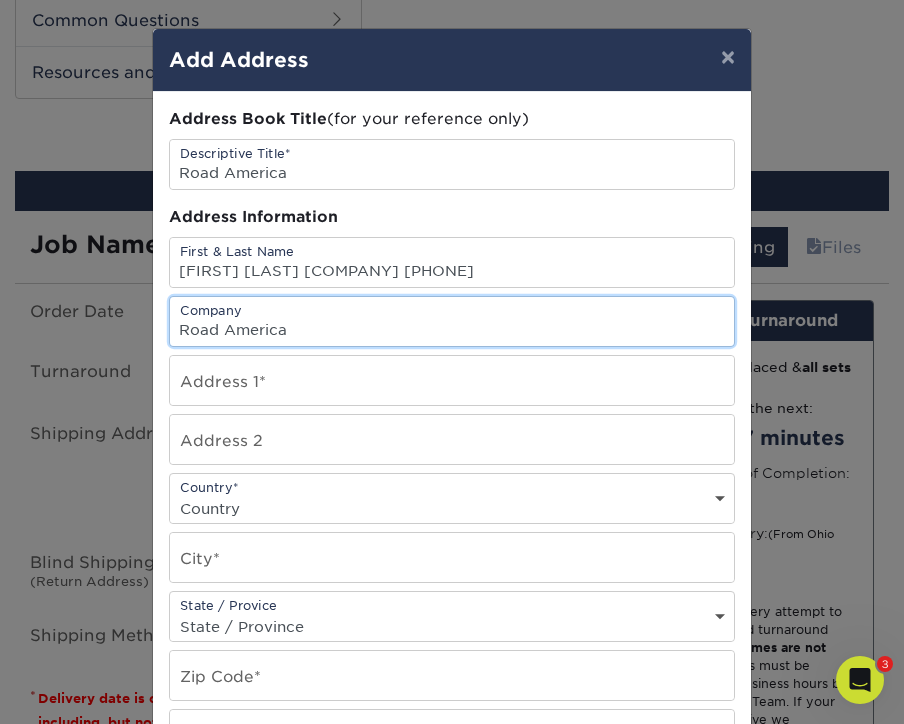 type on "Road America" 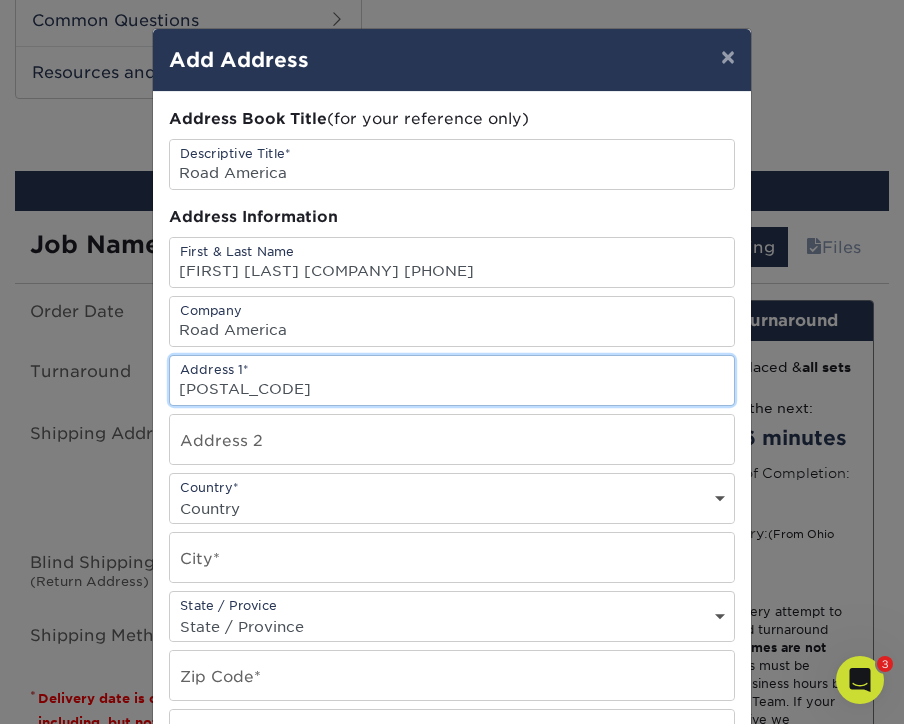 type on "N 7390 WI-67" 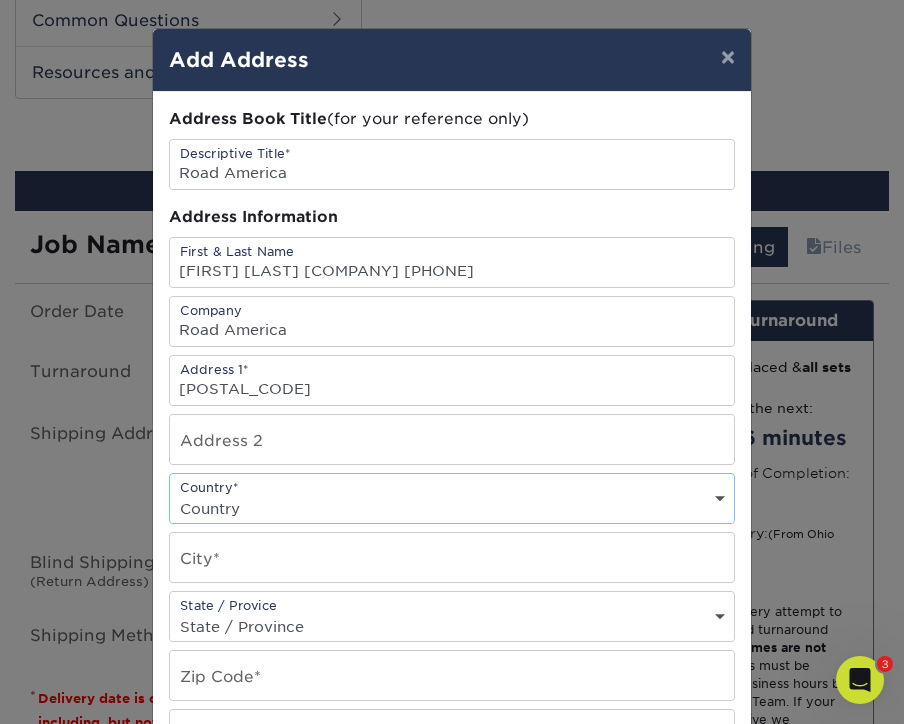 select on "US" 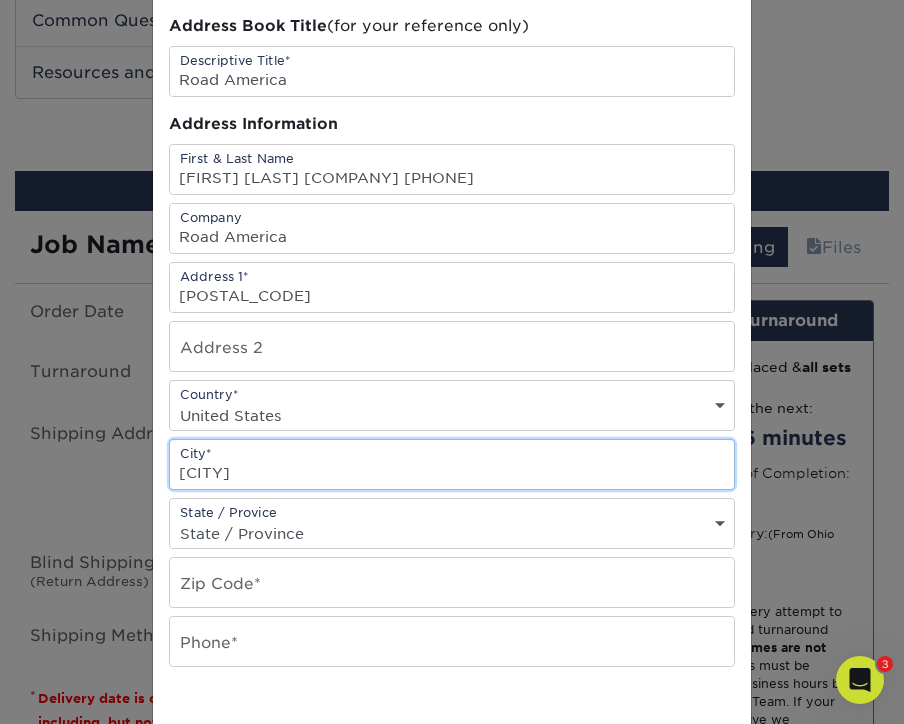 scroll, scrollTop: 94, scrollLeft: 0, axis: vertical 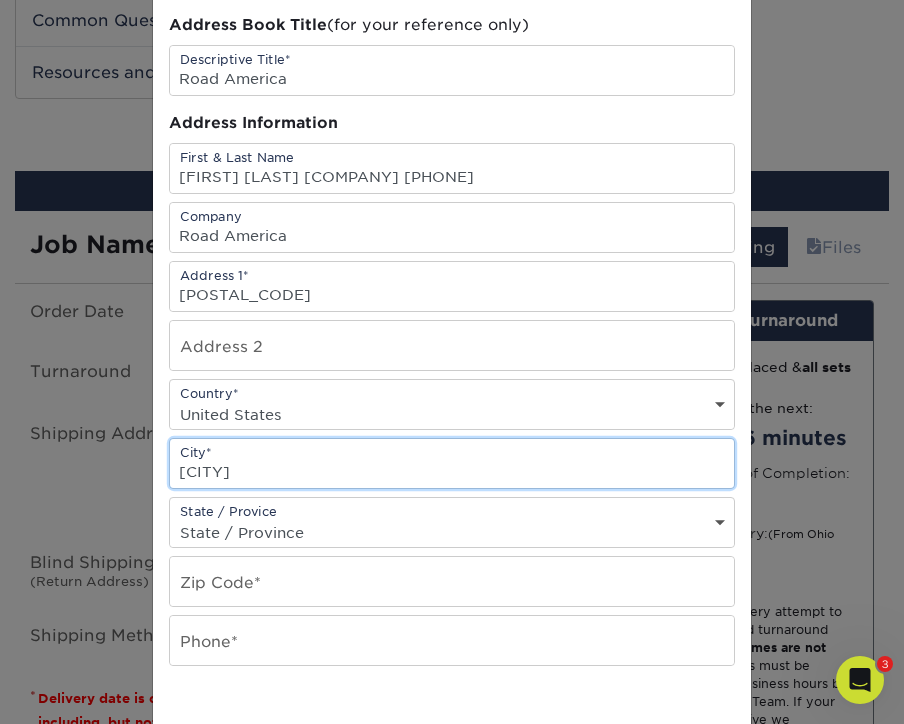 type on "Plymouth" 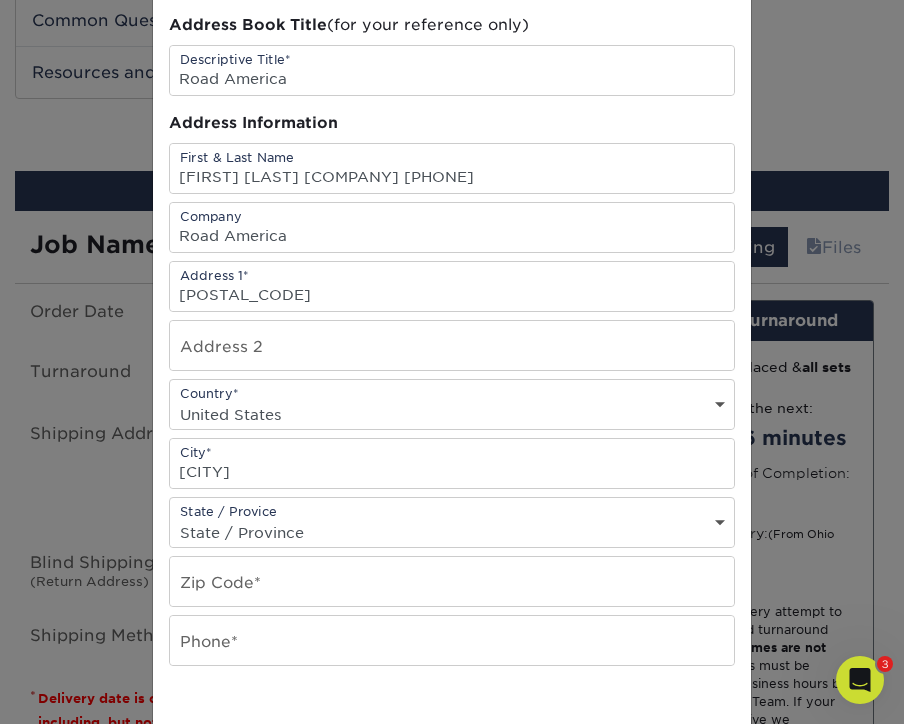 click on "State / Provice
State / Province Alabama Alaska Arizona Arkansas California Colorado Connecticut Delaware District of Columbia Florida Georgia Hawaii Idaho Illinois Indiana Iowa Kansas Kentucky Louisiana Maine Maryland Massachusetts Michigan Minnesota Mississippi Missouri Montana Nebraska Nevada New Hampshire New Jersey New Mexico New York North Carolina North Dakota Ohio Oklahoma Oregon Pennsylvania Rhode Island South Carolina South Dakota Tennessee Texas Utah Vermont Virginia Washington West Virginia Wisconsin Wyoming ACT NSW NT QLD SA TAS VIC WA NZ Alberta British Columbia Manitoba New Brunswick Newfoundland Northwest Territories Nova Scotia Nunavut Ontario Prince Edward Island Quebec Saskatchewan Yukon Puerto Rico Aguascalientes Baja California Baja California Sur Campeche Chiapas Chihuahua Coahuila Colima Distrito Federal Durango Guanajuato Guerrero Hidalgo Jalisco Mexico Michoacan Morelos Nayarit Nuevo Leon Oaxaca Puebla Queretaro Quintana Roo" at bounding box center [452, 522] 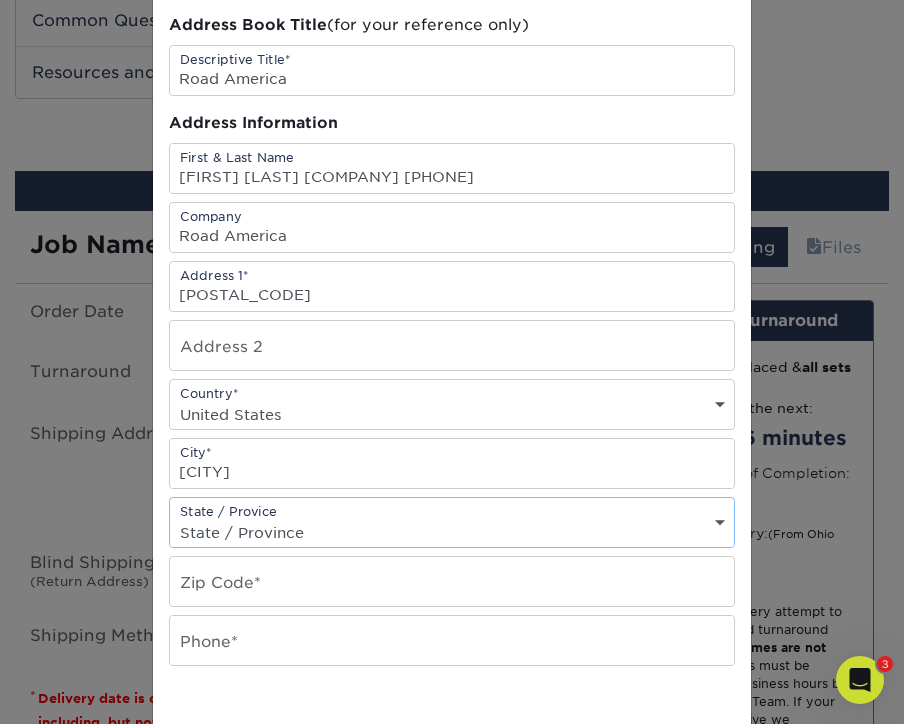 select on "WI" 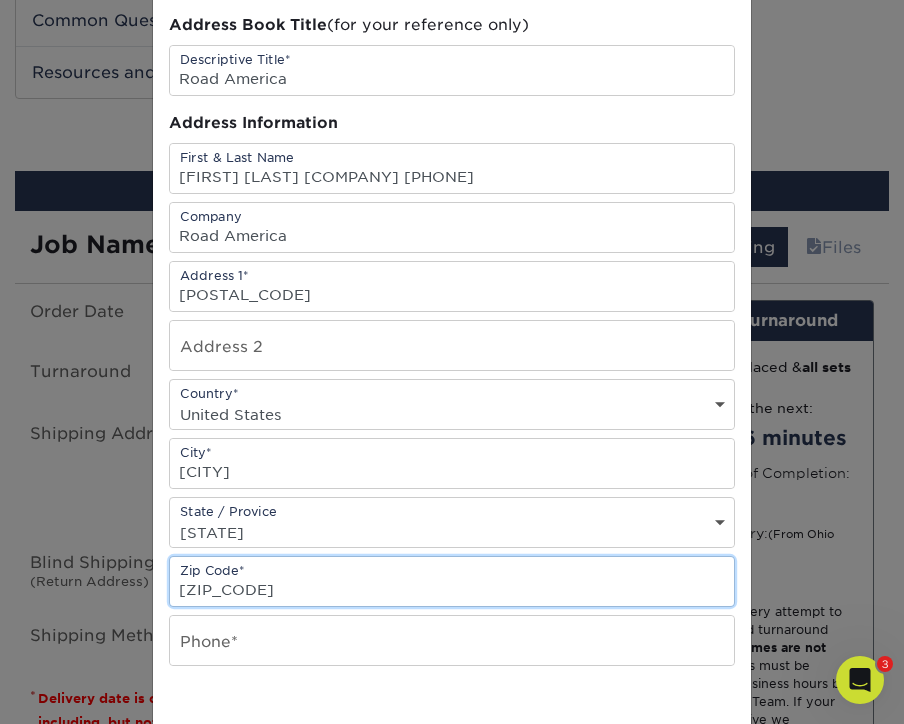 type on "53073" 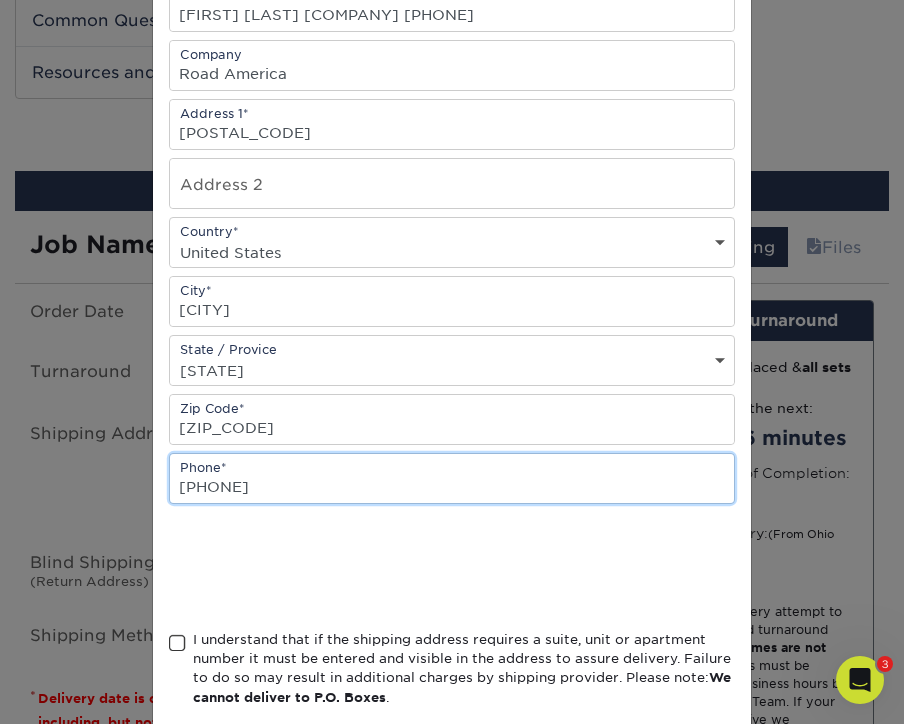 scroll, scrollTop: 300, scrollLeft: 0, axis: vertical 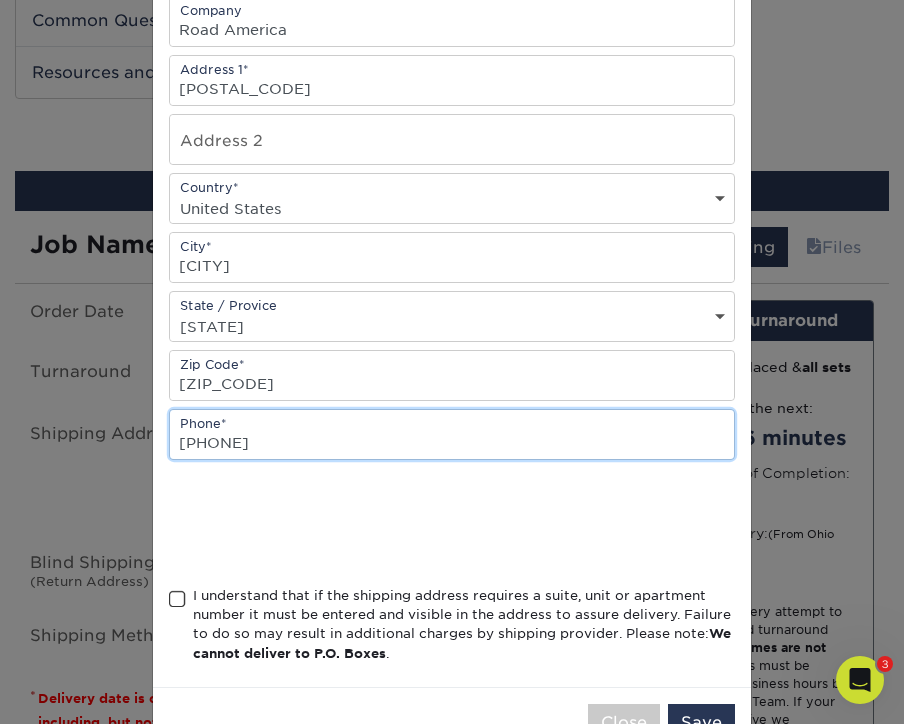type on "540-533-6833" 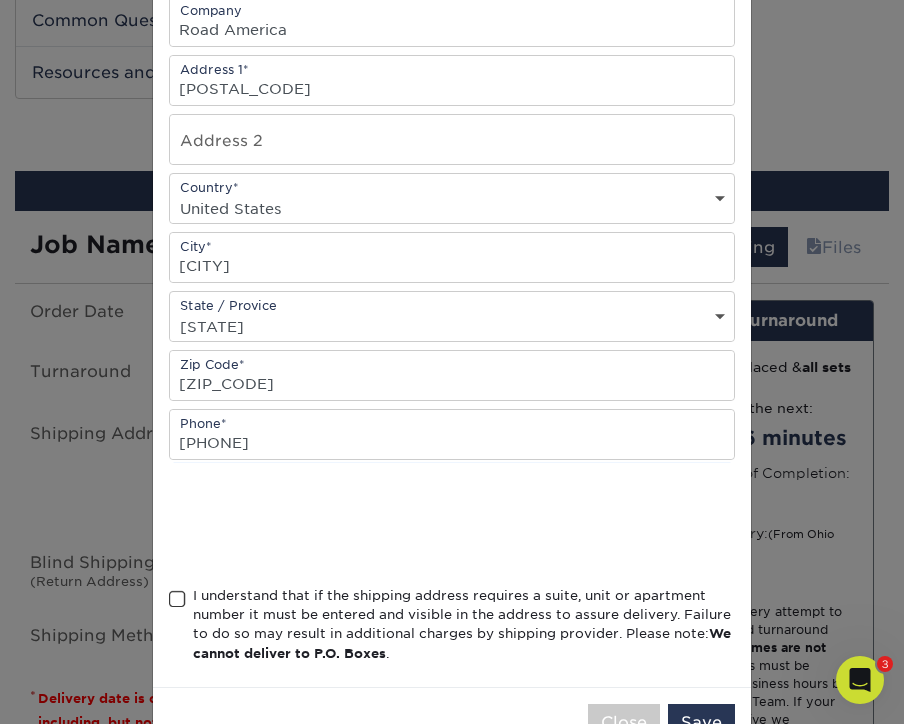 click on "I understand that if the shipping address requires a suite, unit or apartment number it must be entered and visible in the address to assure delivery. Failure to do so may result in additional charges by shipping provider. Please note:  We cannot deliver to P.O. Boxes ." at bounding box center [464, 625] 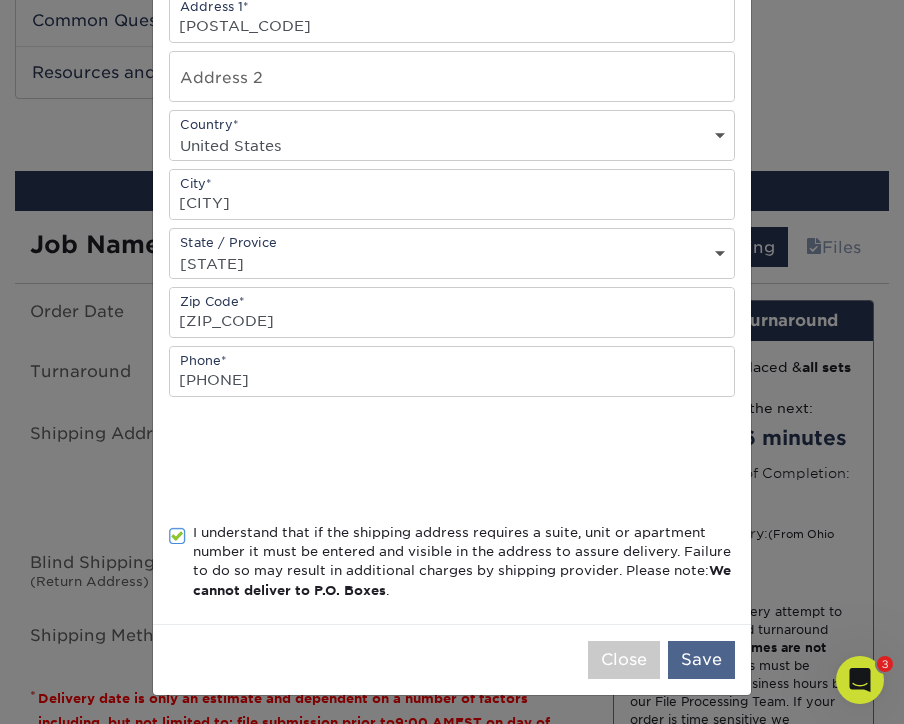 scroll, scrollTop: 368, scrollLeft: 0, axis: vertical 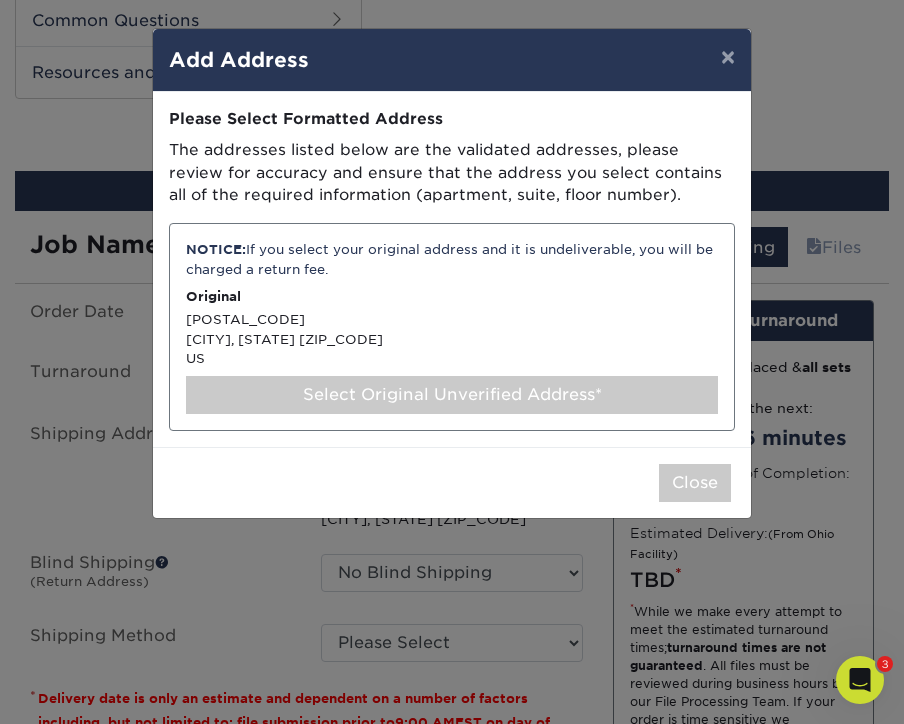 click on "Select Original Unverified Address*" at bounding box center [452, 395] 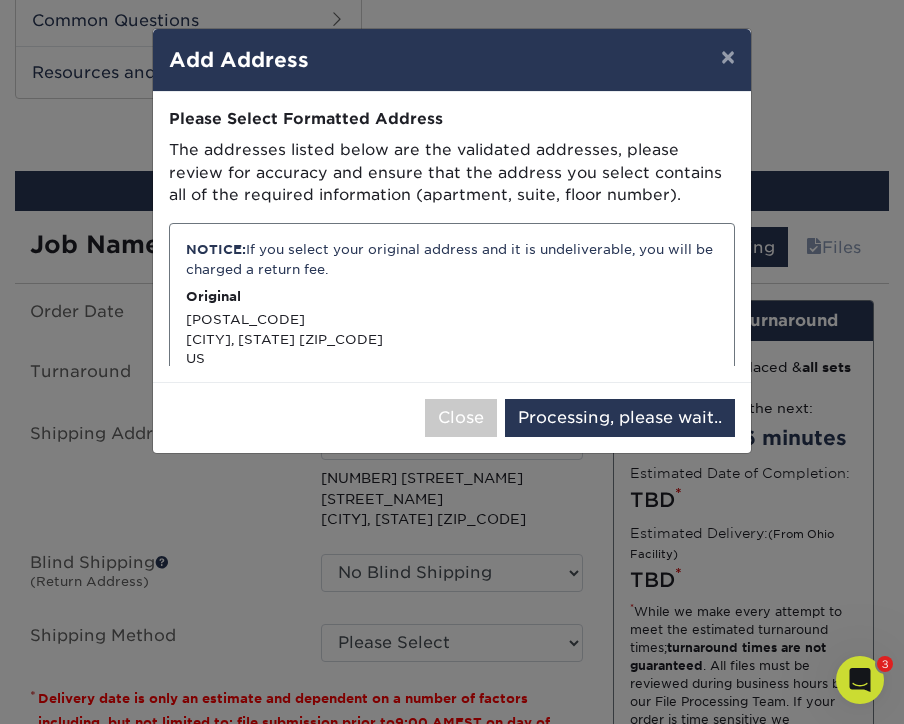 select on "284873" 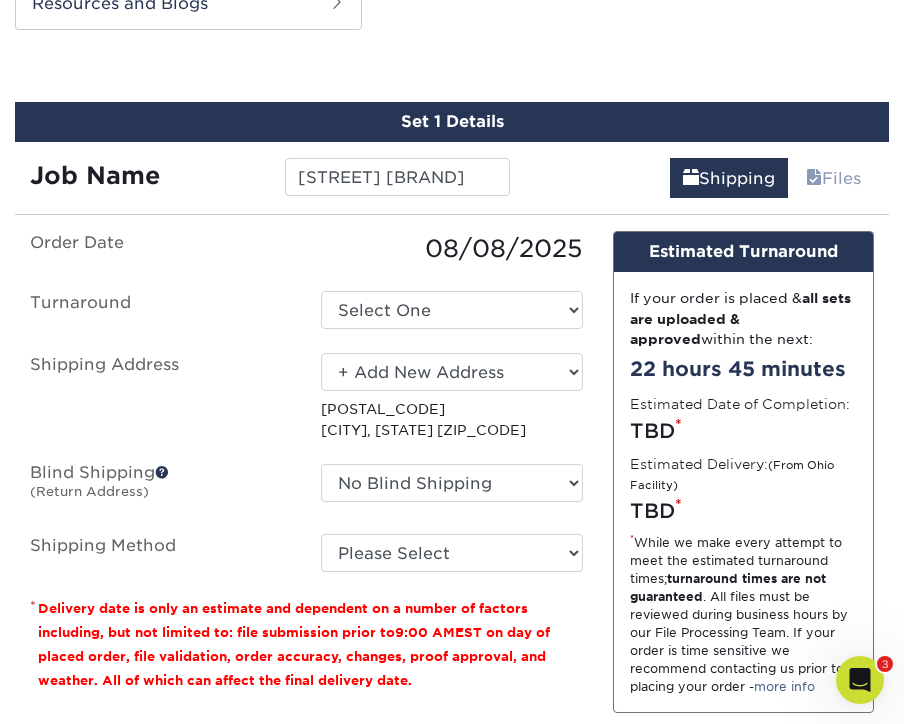 scroll, scrollTop: 1086, scrollLeft: 0, axis: vertical 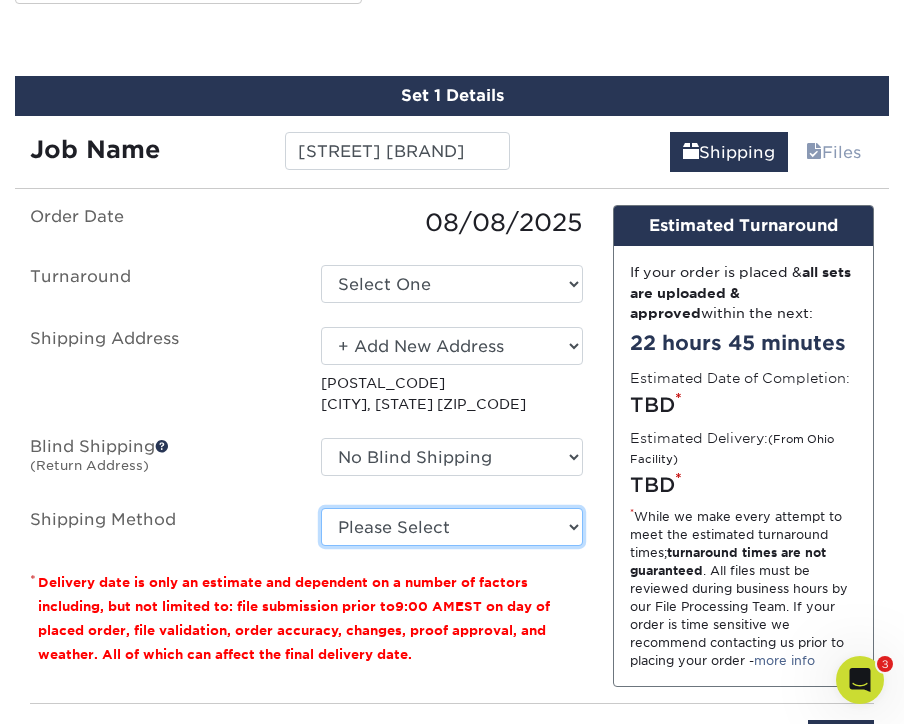 select on "02" 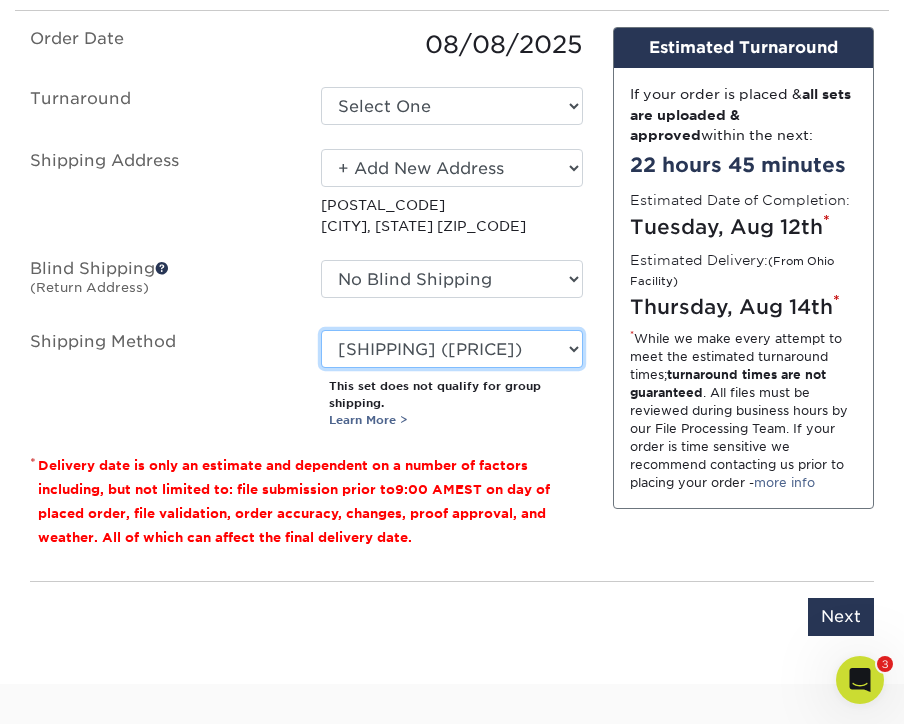 scroll, scrollTop: 1237, scrollLeft: 0, axis: vertical 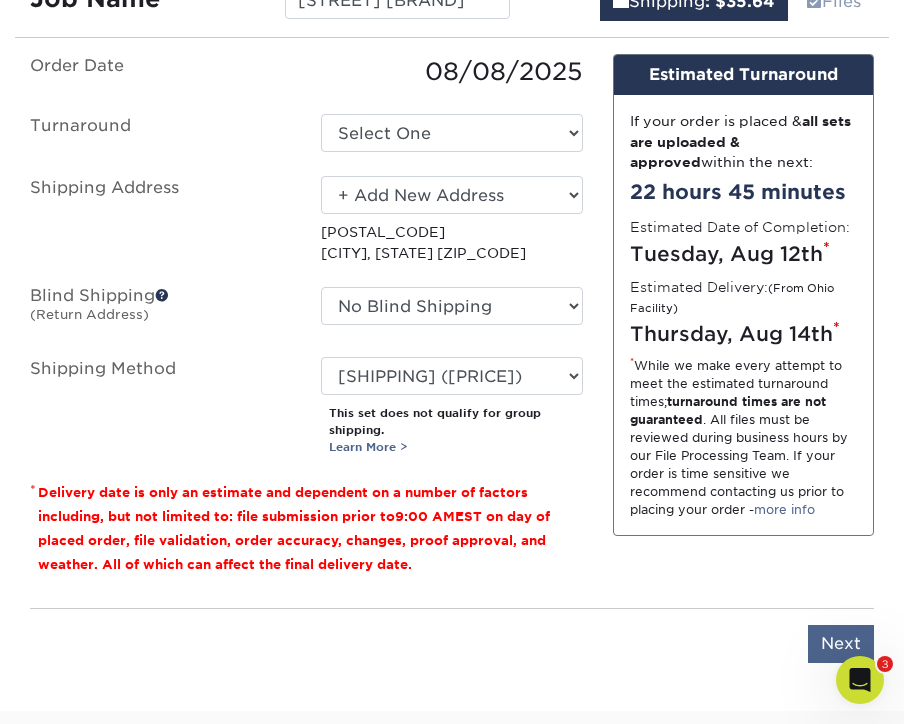 click on "Next" at bounding box center [841, 644] 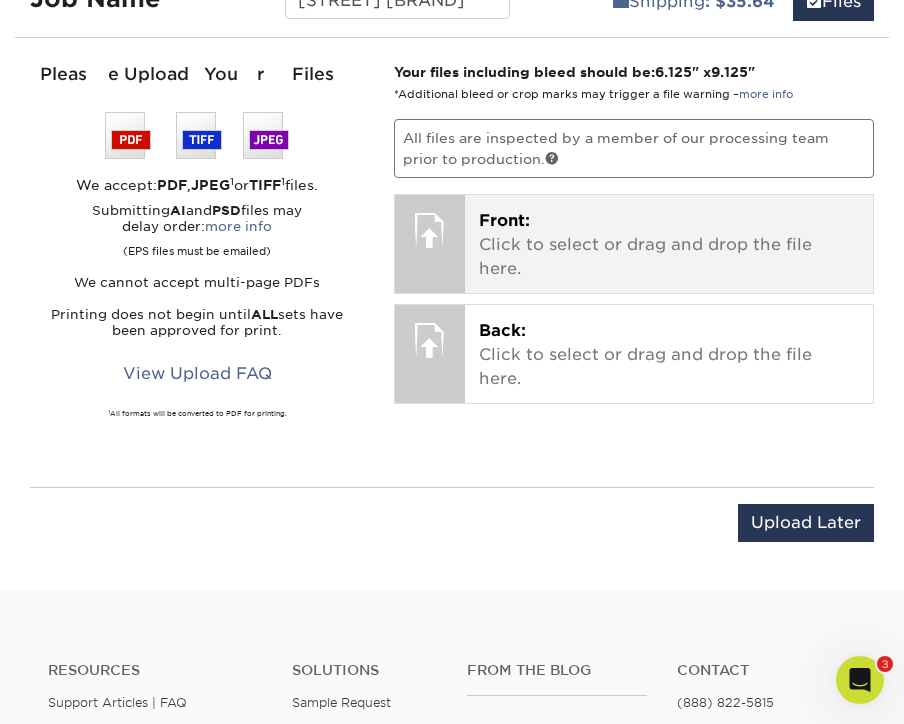 click on "Front: Click to select or drag and drop the file here." at bounding box center (669, 245) 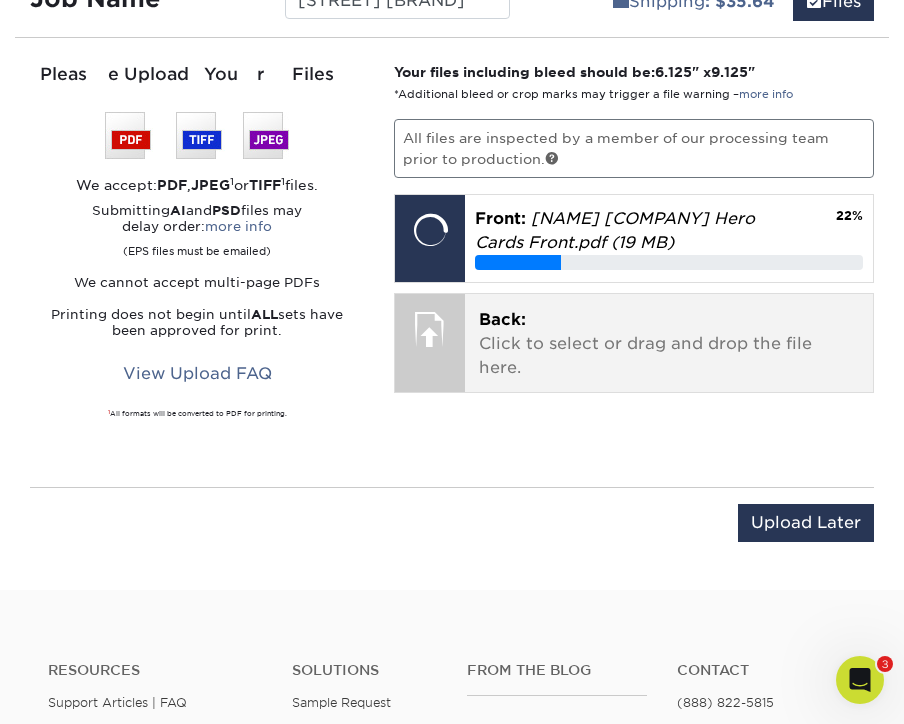click on "Back: Click to select or drag and drop the file here." at bounding box center (669, 344) 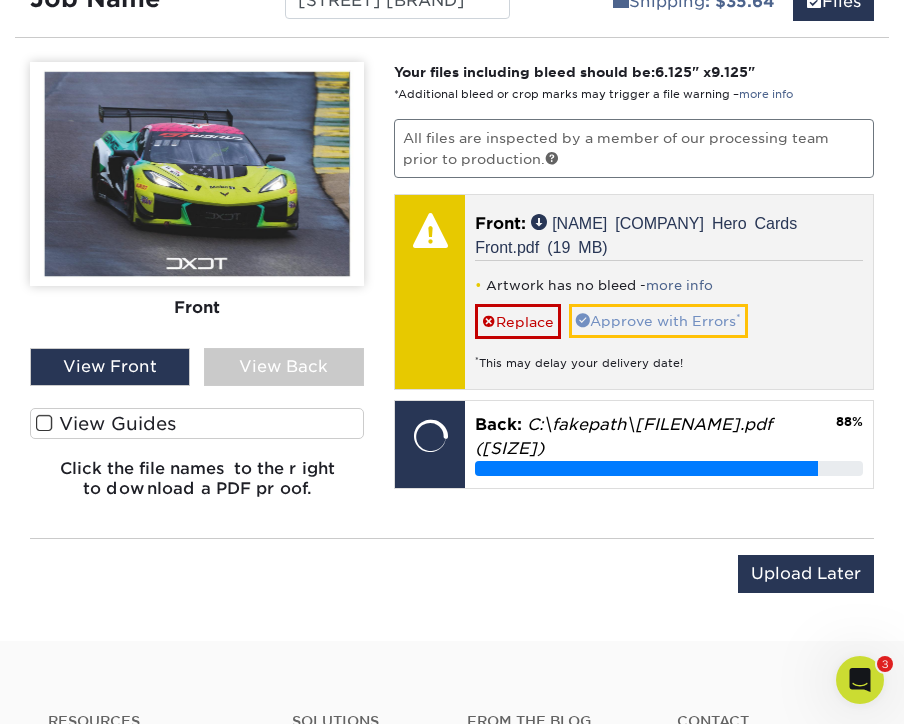 click on "Approve with Errors *" at bounding box center (658, 321) 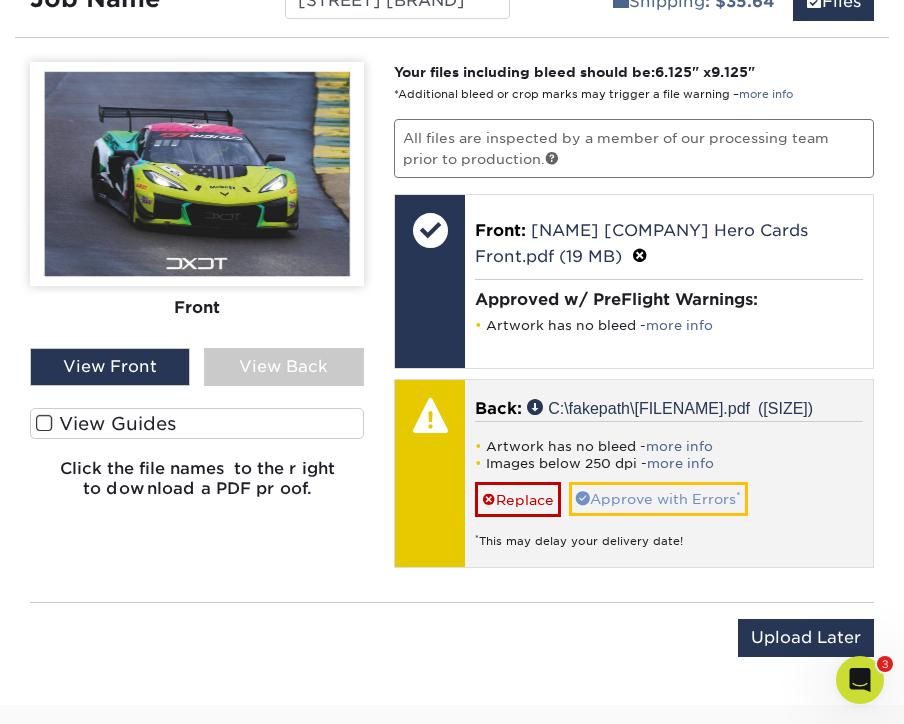click on "Approve with Errors *" at bounding box center [658, 499] 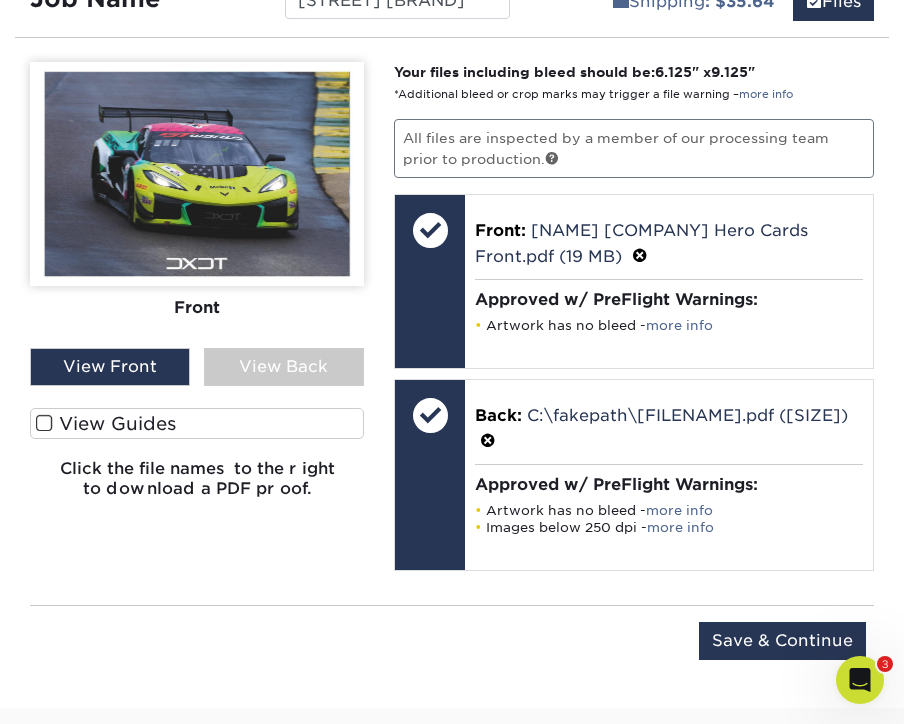 click on "View Back" at bounding box center (284, 367) 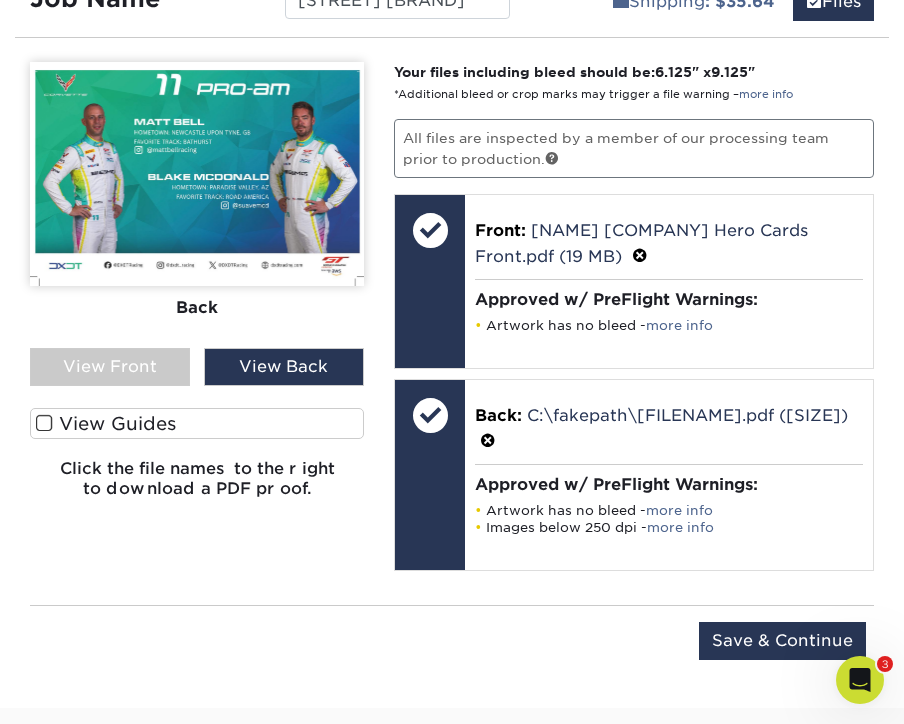 click on "View Front" at bounding box center [110, 367] 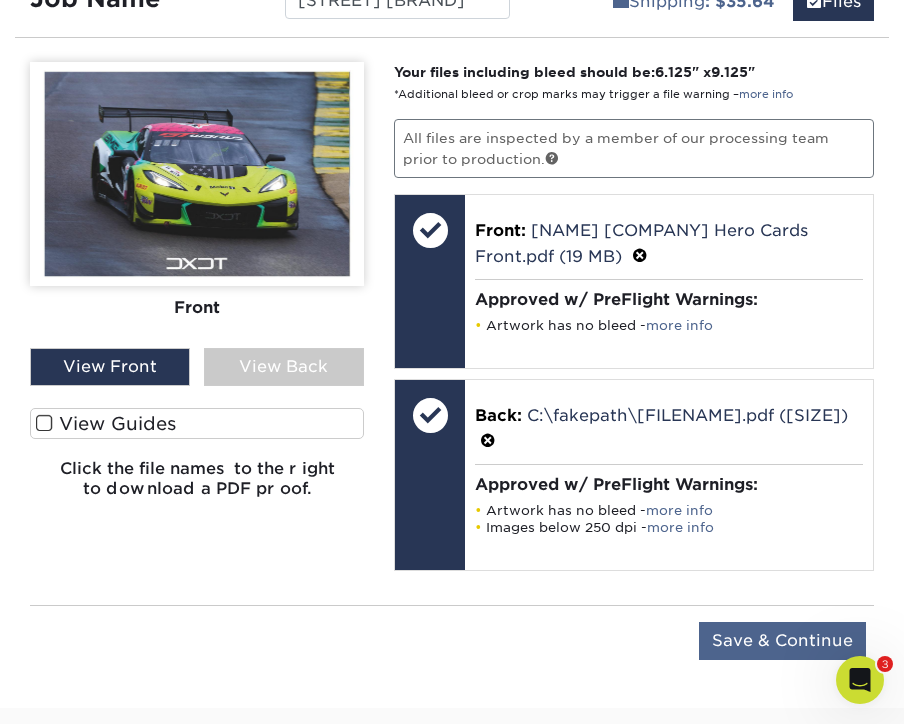 click on "Save & Continue" at bounding box center (782, 641) 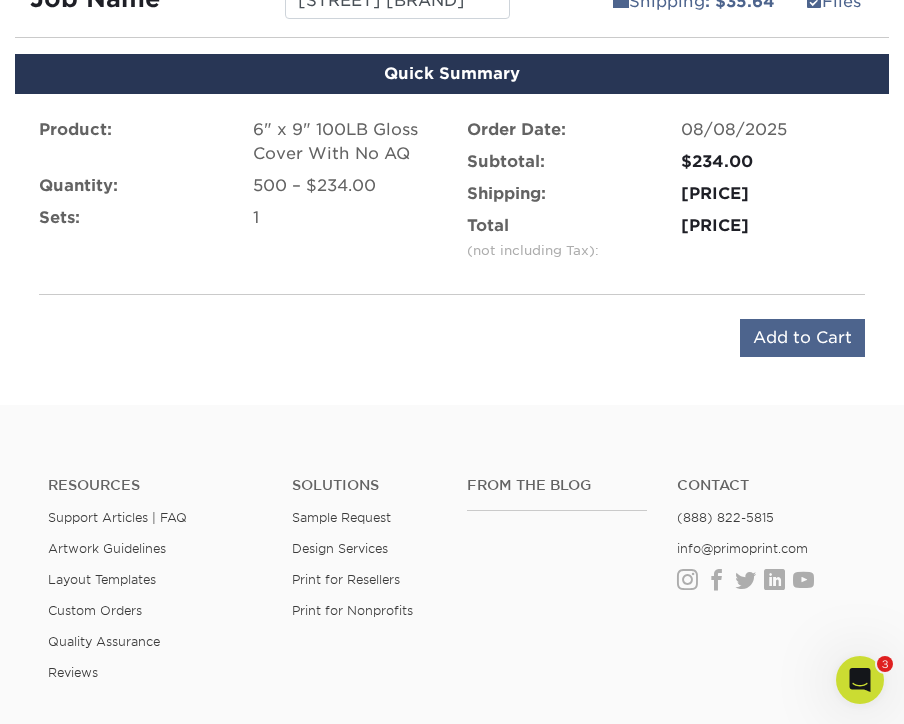 click on "Add to Cart" at bounding box center (802, 338) 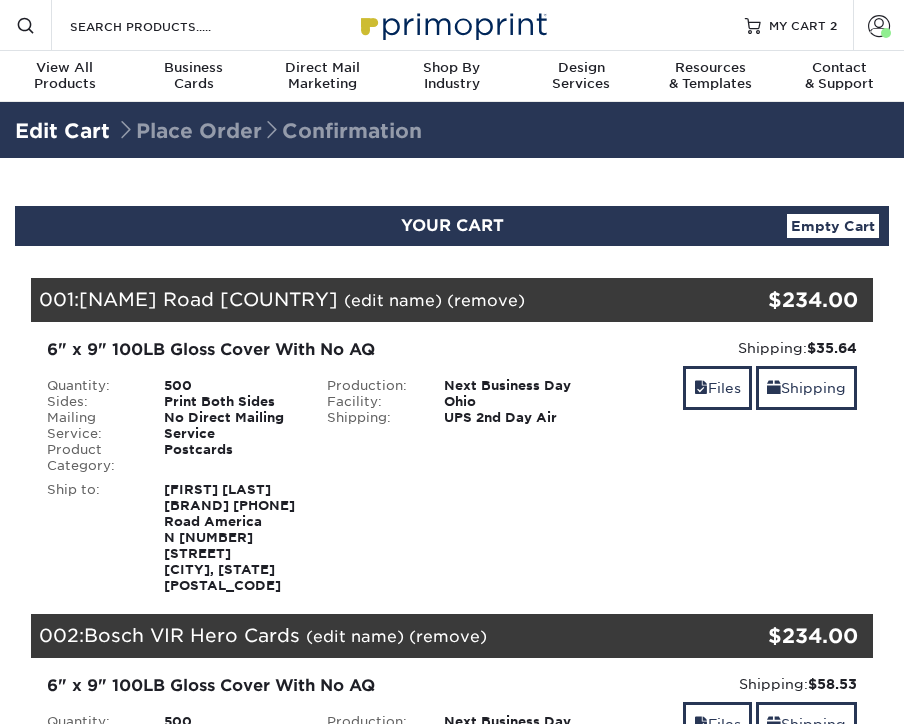 scroll, scrollTop: 0, scrollLeft: 0, axis: both 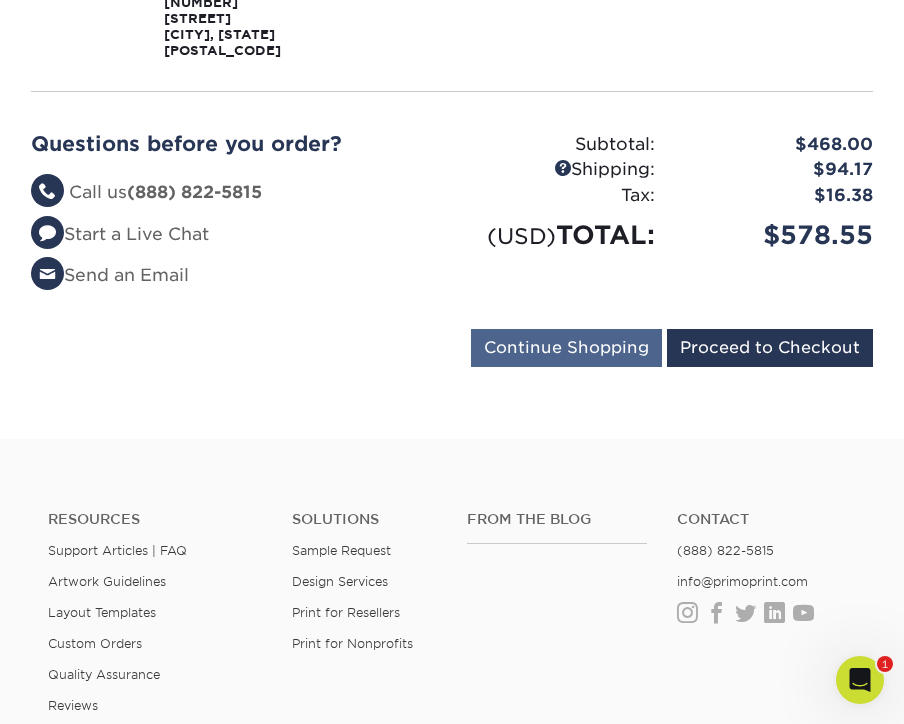 click on "Continue Shopping" at bounding box center [566, 348] 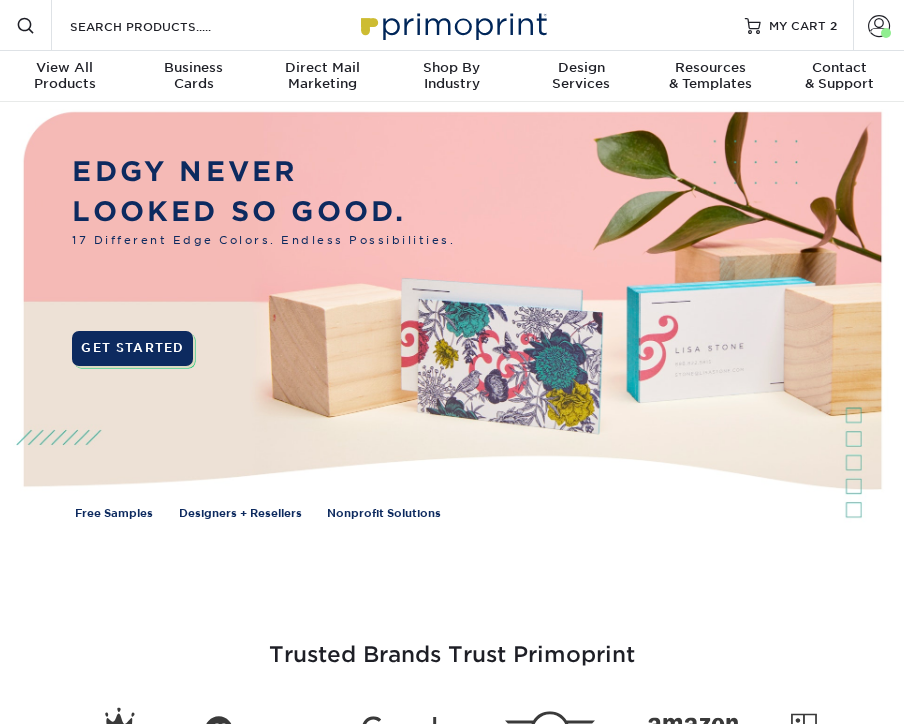scroll, scrollTop: 0, scrollLeft: 0, axis: both 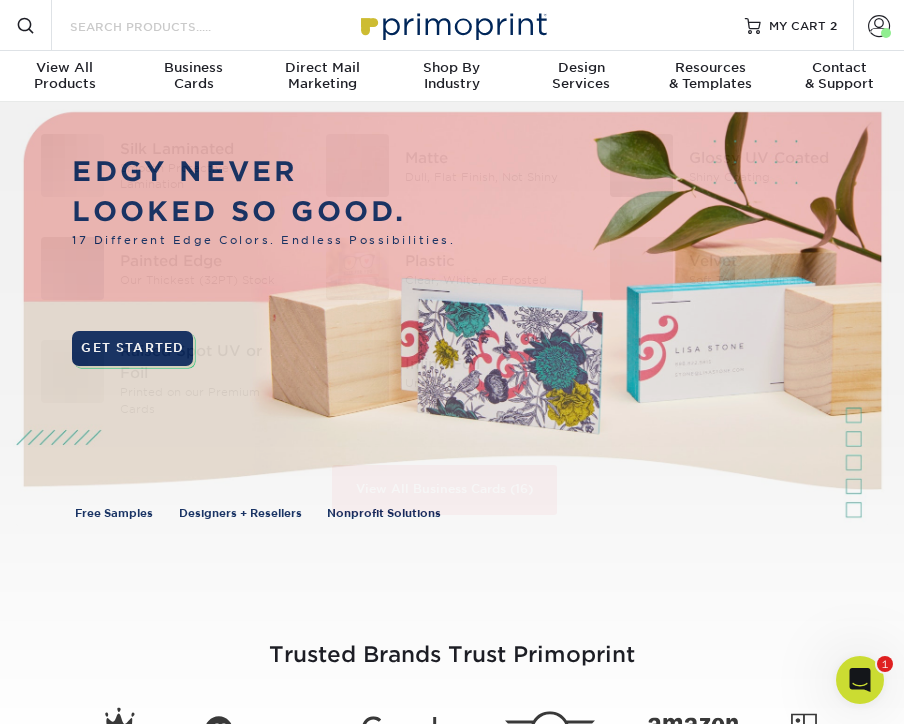 click on "Search Products" at bounding box center (165, 26) 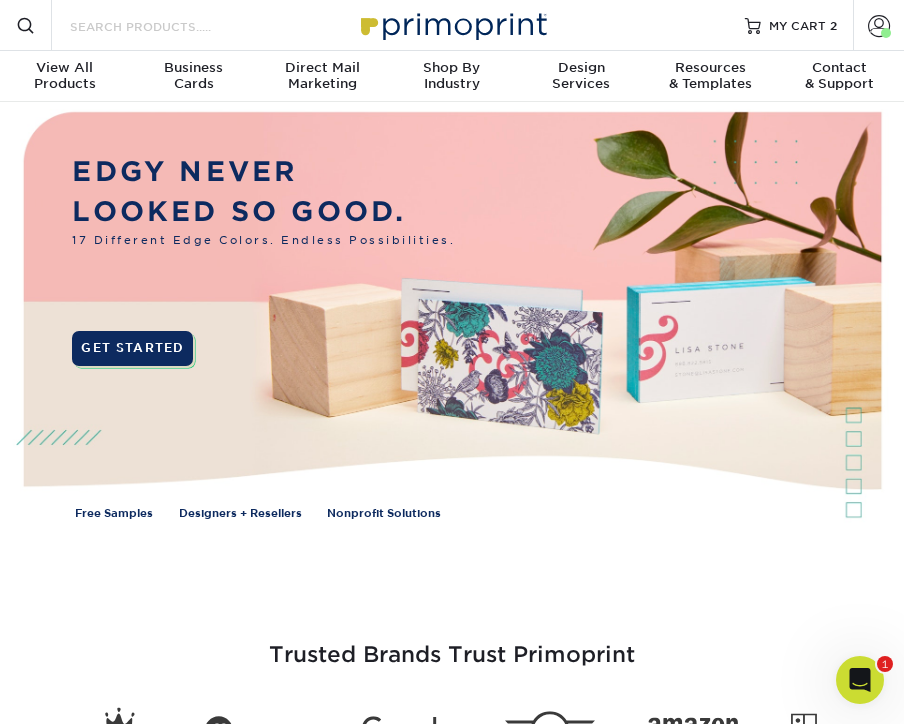 type on "b" 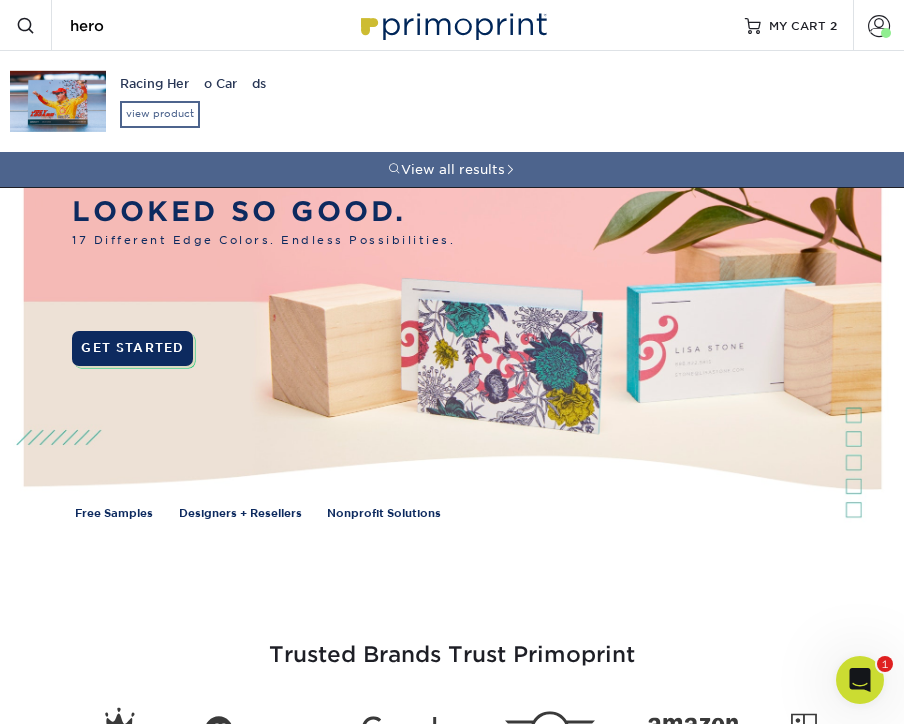 type on "hero" 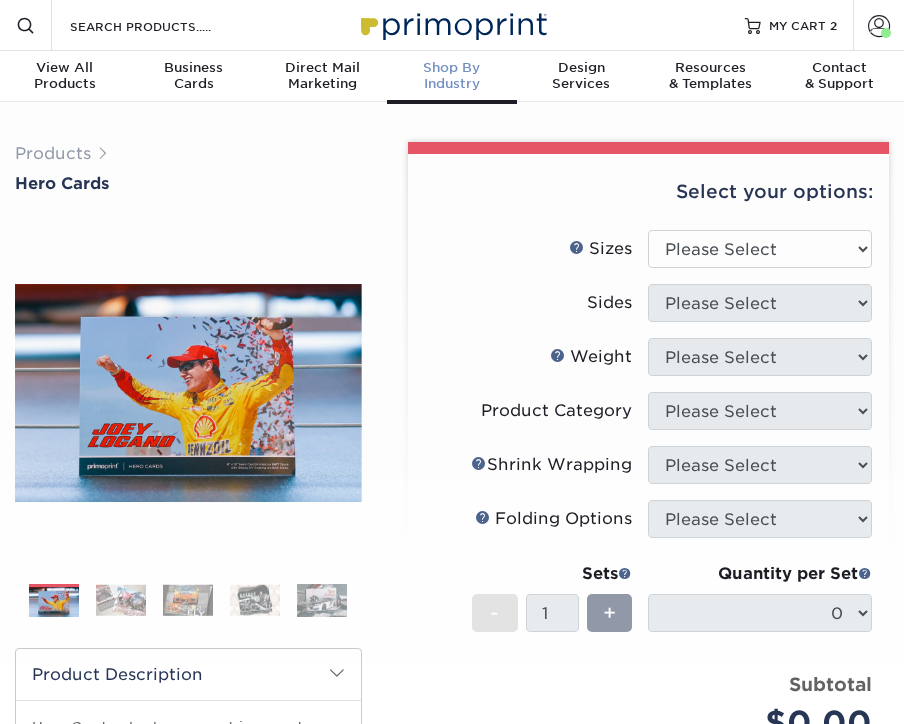 scroll, scrollTop: 0, scrollLeft: 0, axis: both 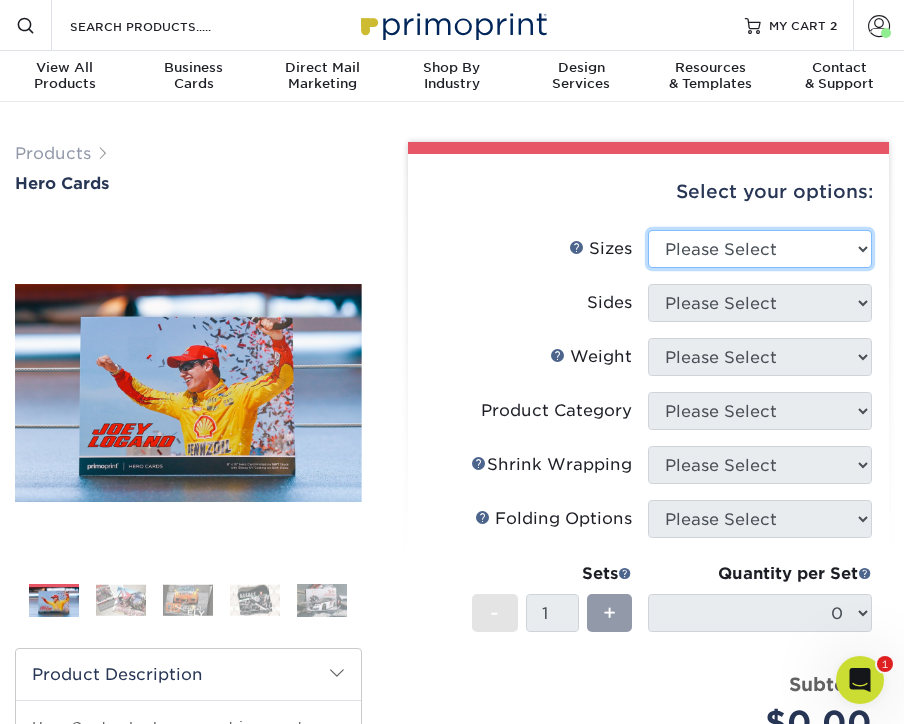 select on "6.00x9.00" 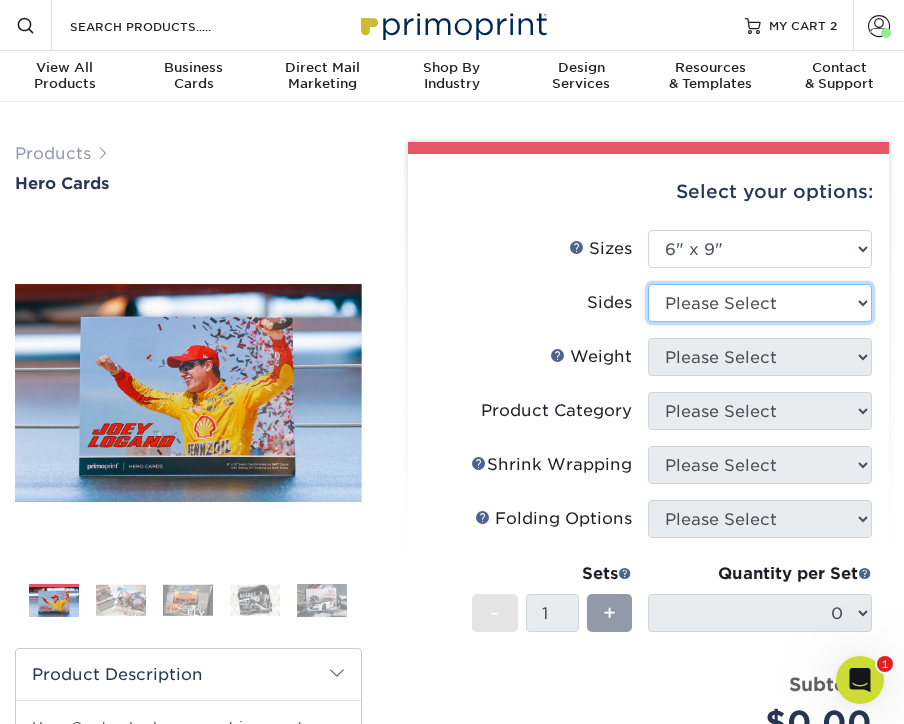 select on "13abbda7-1d64-4f25-8bb2-c179b224825d" 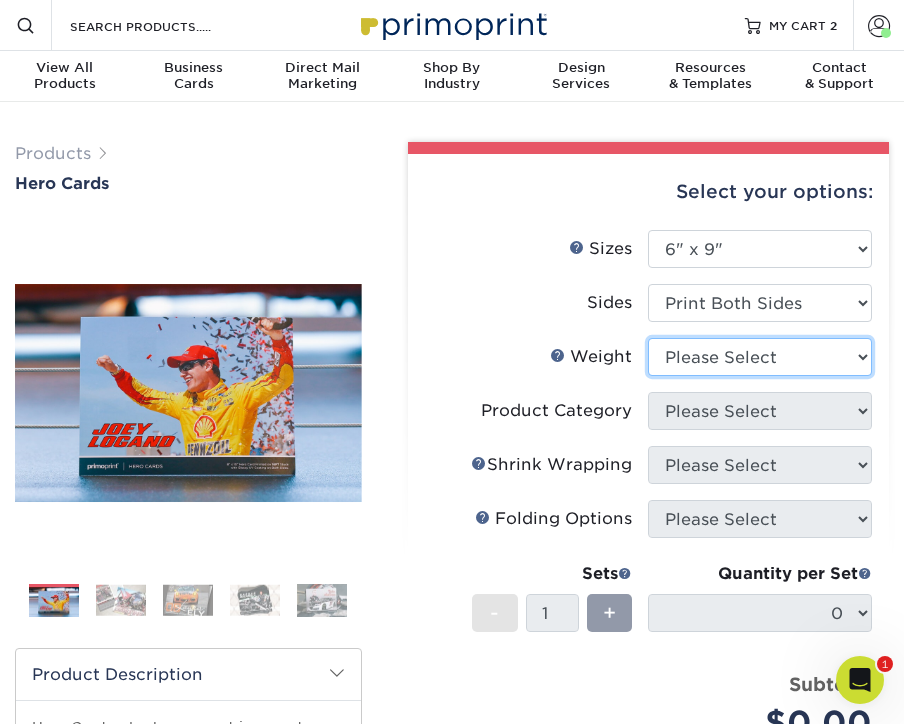 select on "100LB" 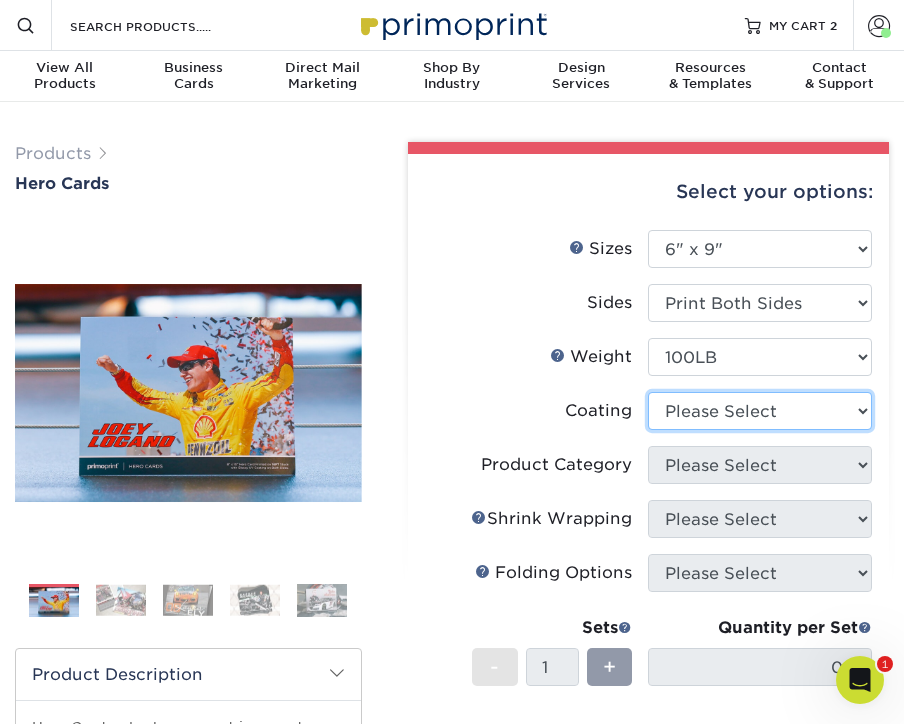 select on "3e7618de-abca-4bda-9f97-8b9129e913d8" 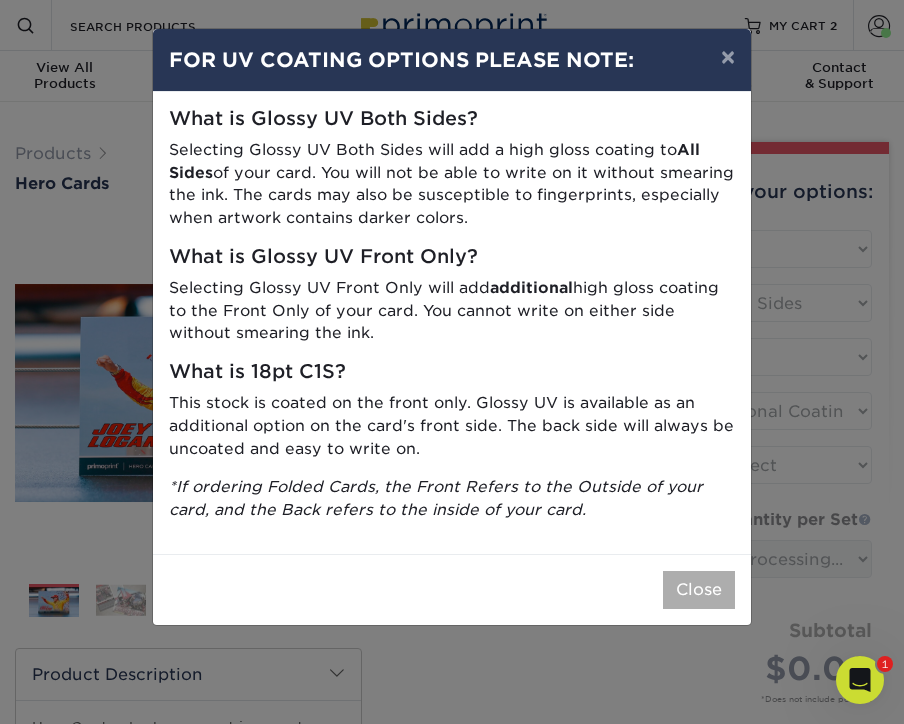 click on "Close" at bounding box center (699, 590) 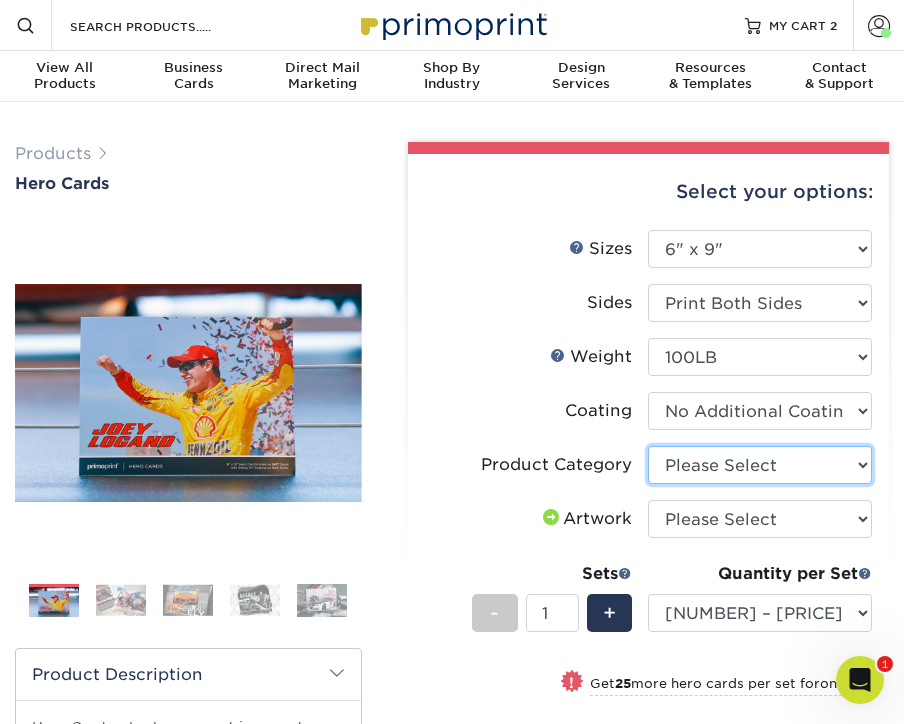 select on "9b7272e0-d6c8-4c3c-8e97-d3a1bcdab858" 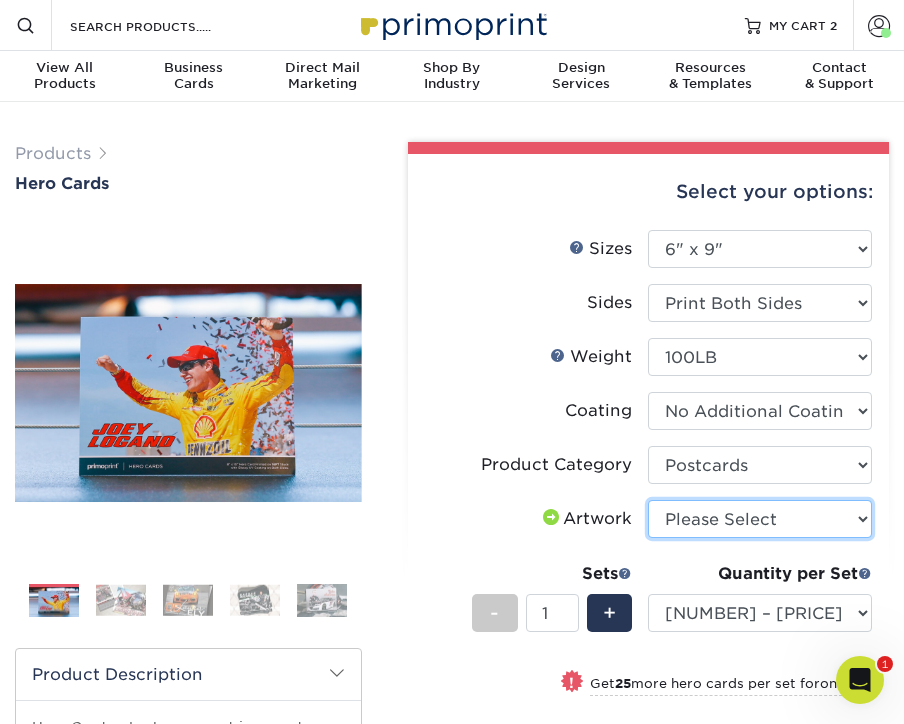 select on "upload" 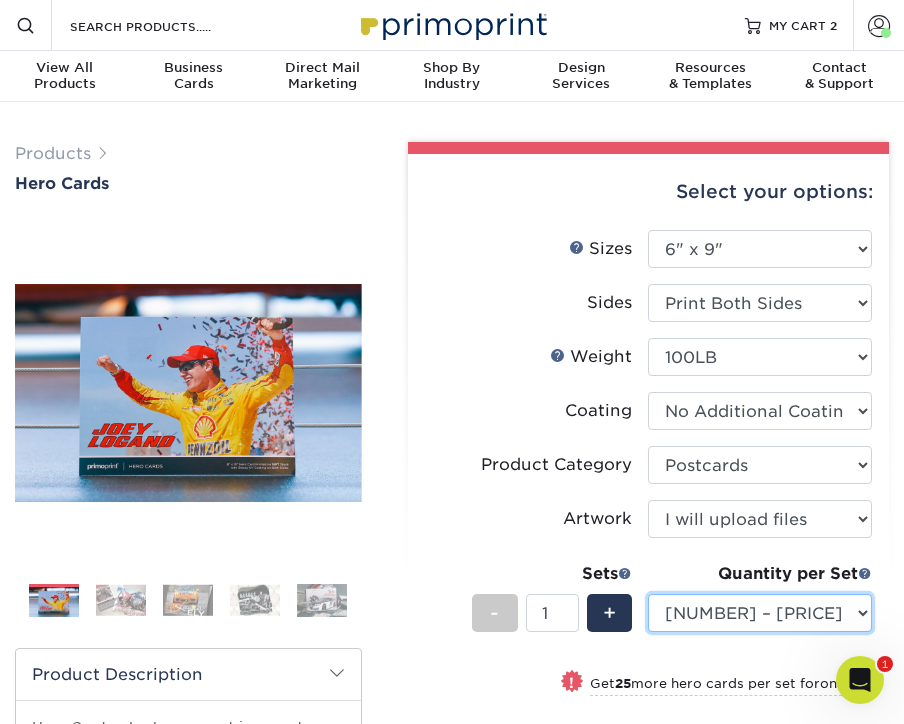 select on "500 – $234.00" 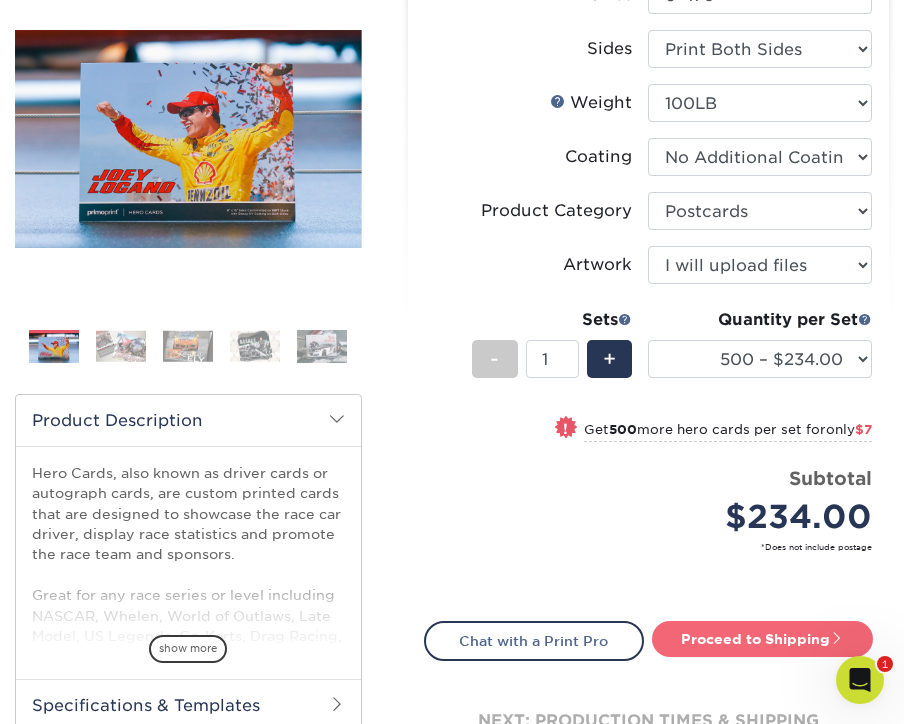click on "Proceed to Shipping" at bounding box center [762, 639] 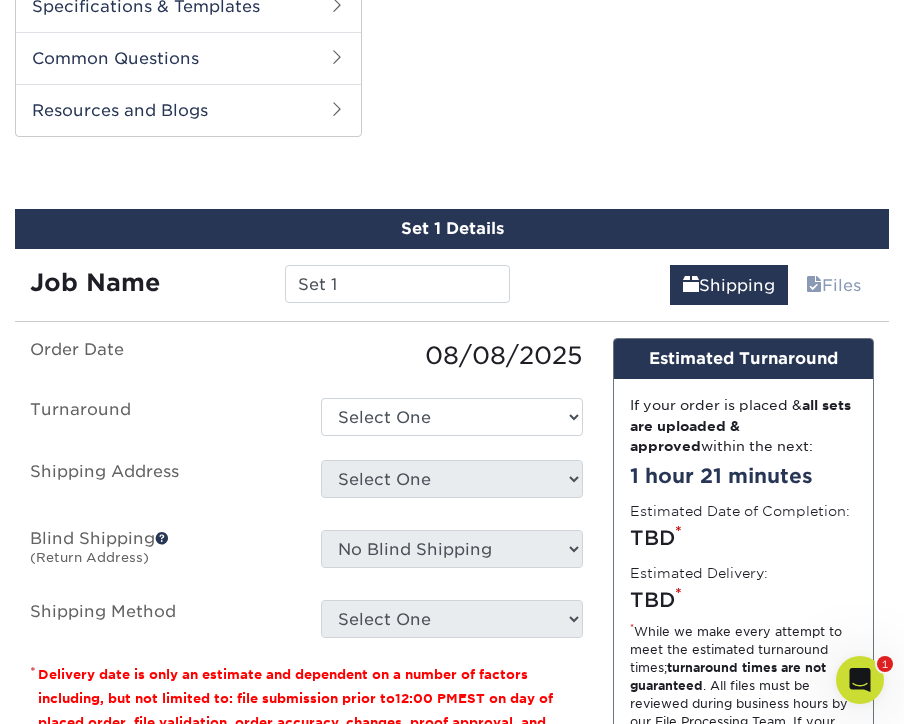 scroll, scrollTop: 991, scrollLeft: 0, axis: vertical 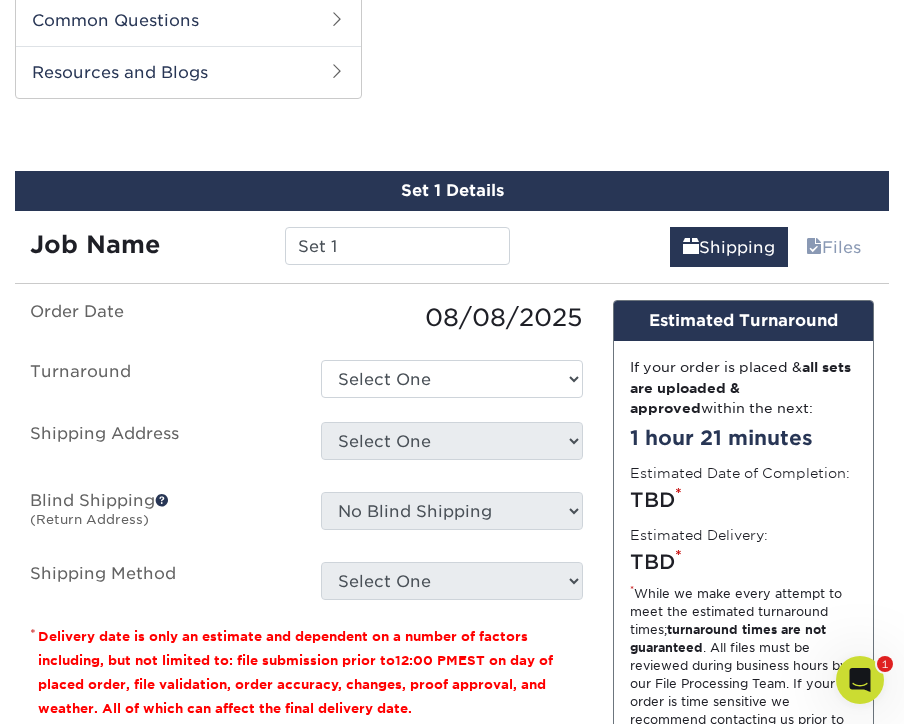 drag, startPoint x: 747, startPoint y: 638, endPoint x: 696, endPoint y: 516, distance: 132.23087 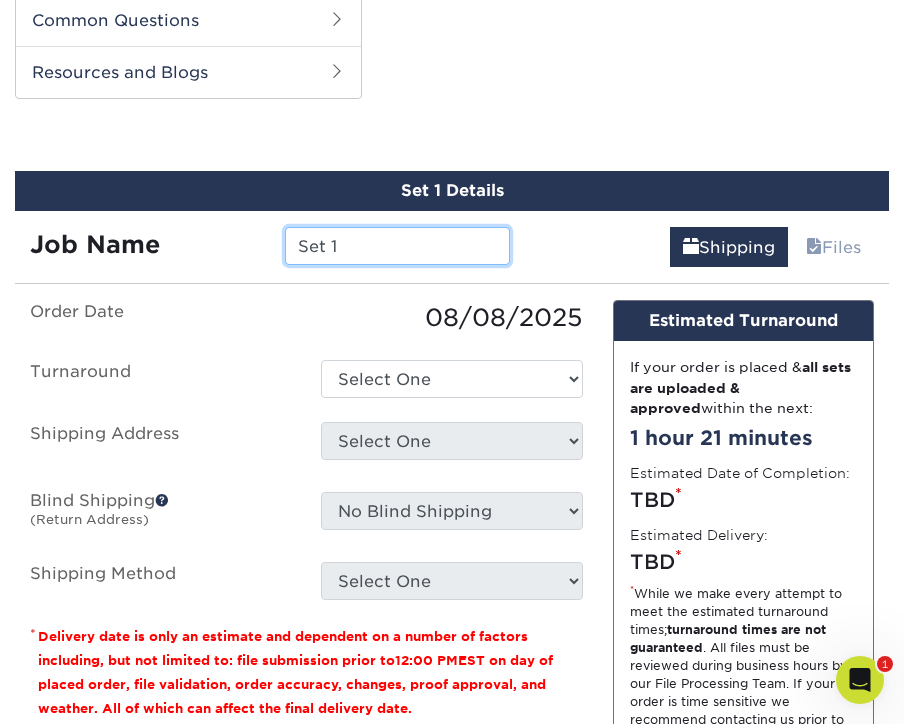 click on "Set 1" at bounding box center (397, 246) 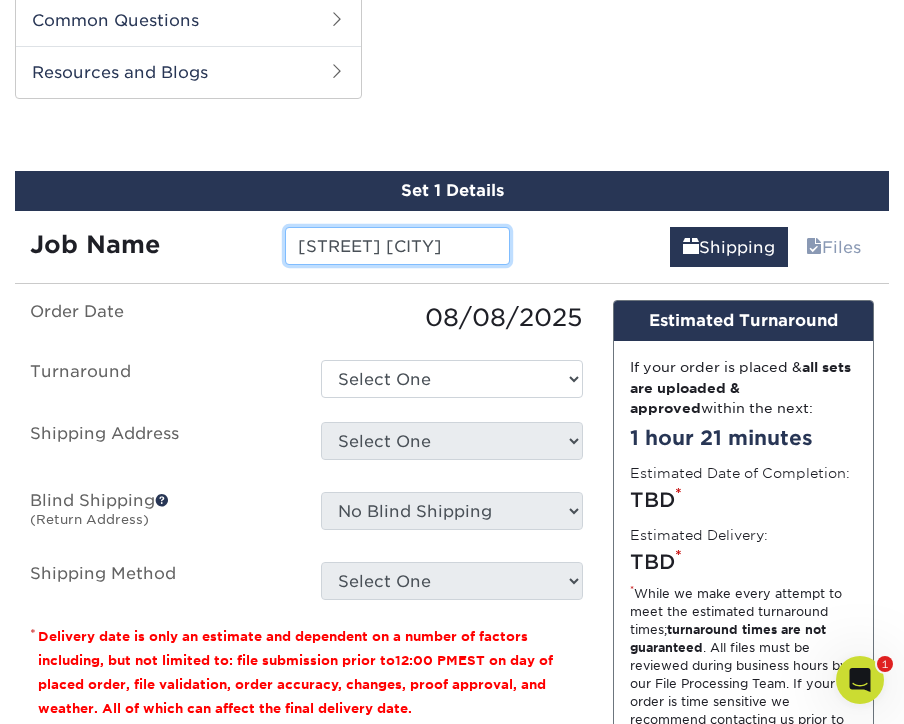type on "Burton Road America" 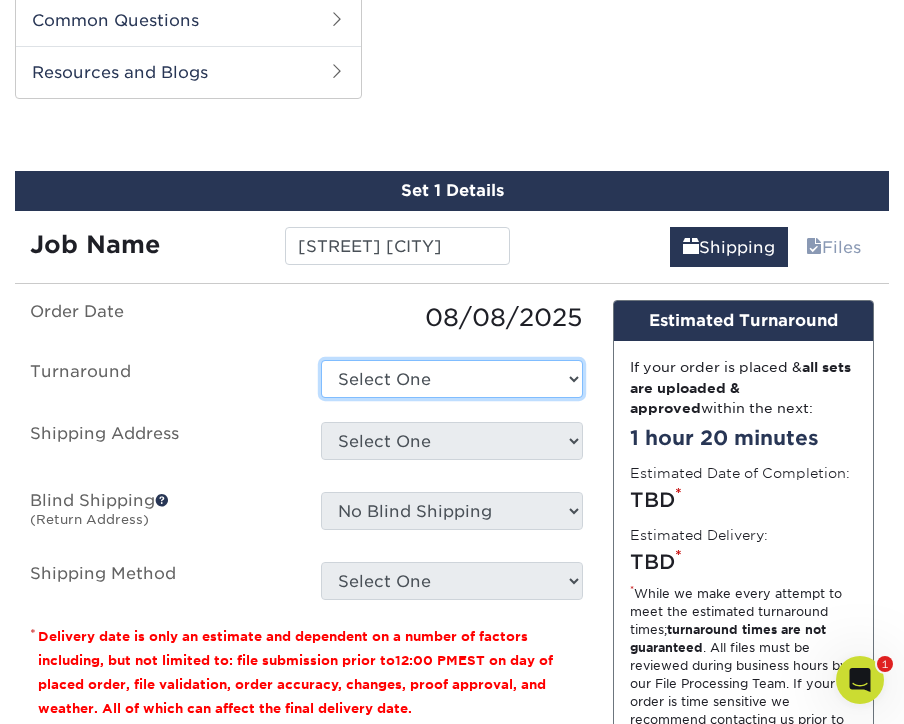 select on "1c7a0cd8-43df-4513-9792-ff349ac55254" 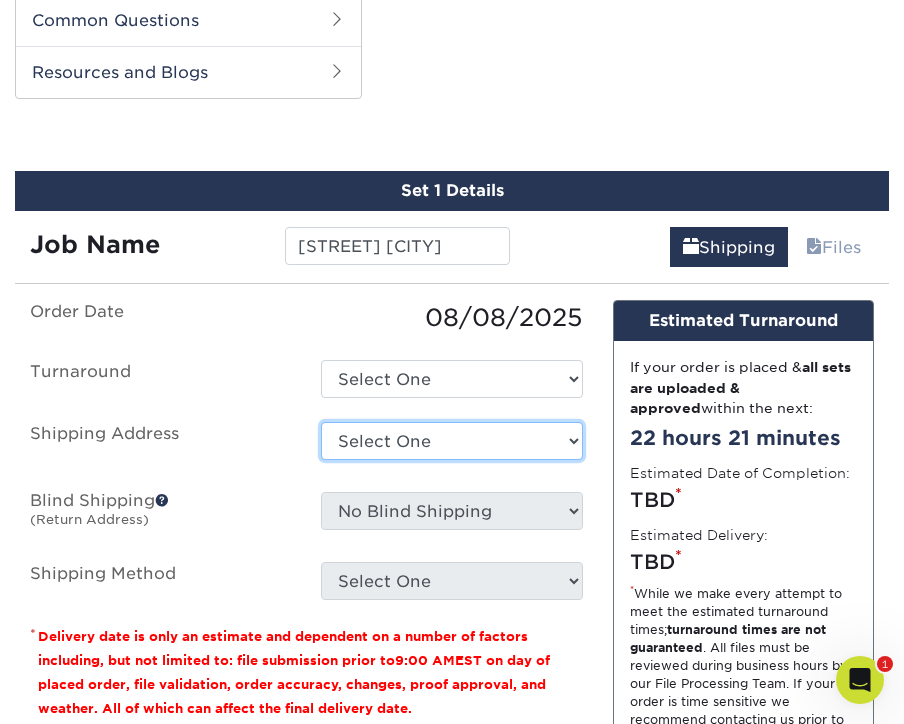 select on "284873" 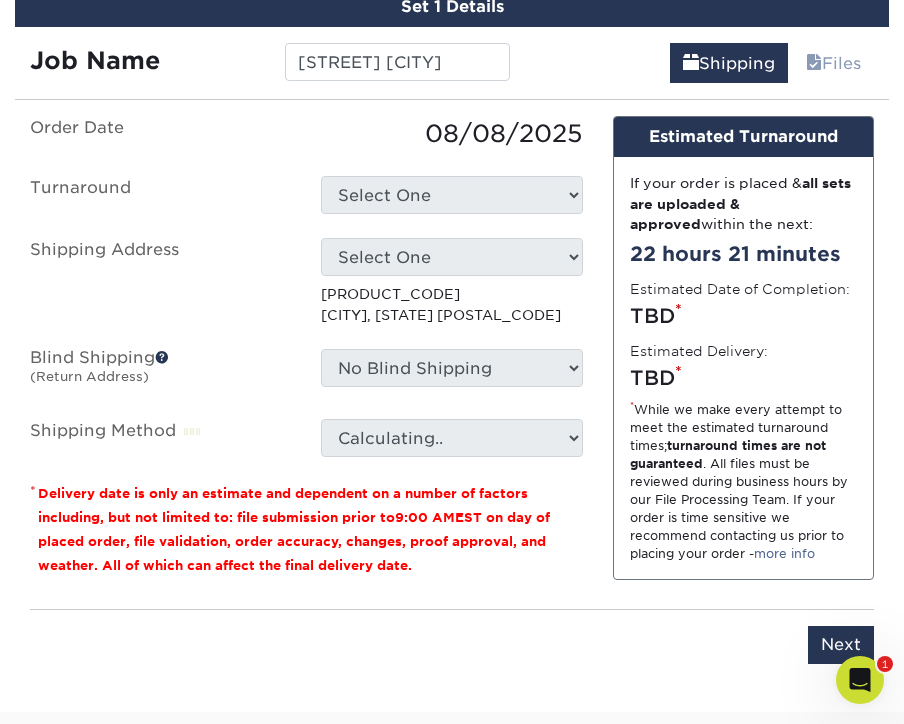 scroll, scrollTop: 1180, scrollLeft: 0, axis: vertical 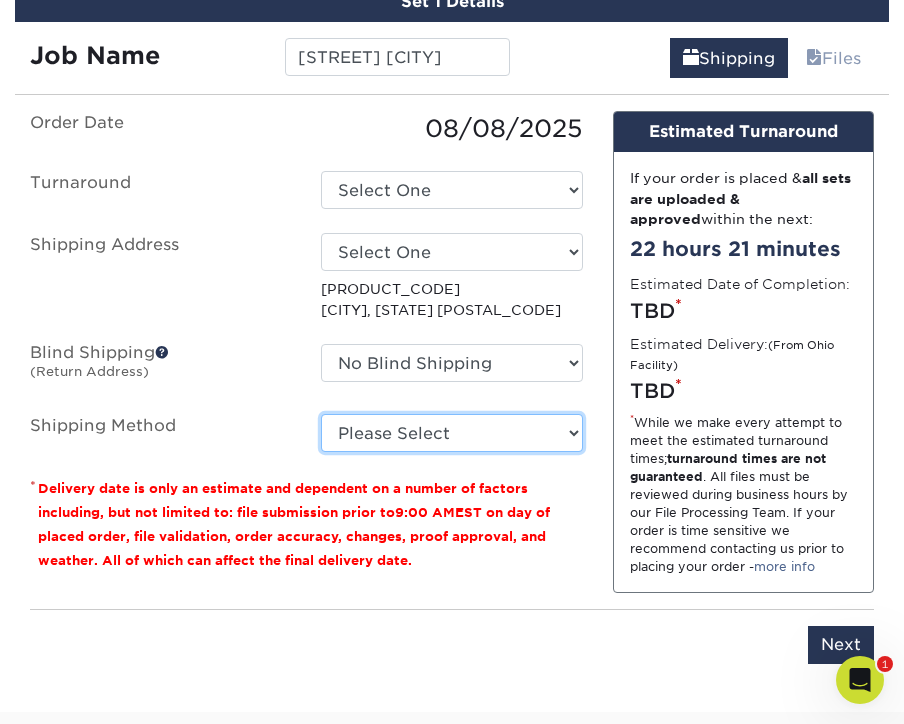 select on "02" 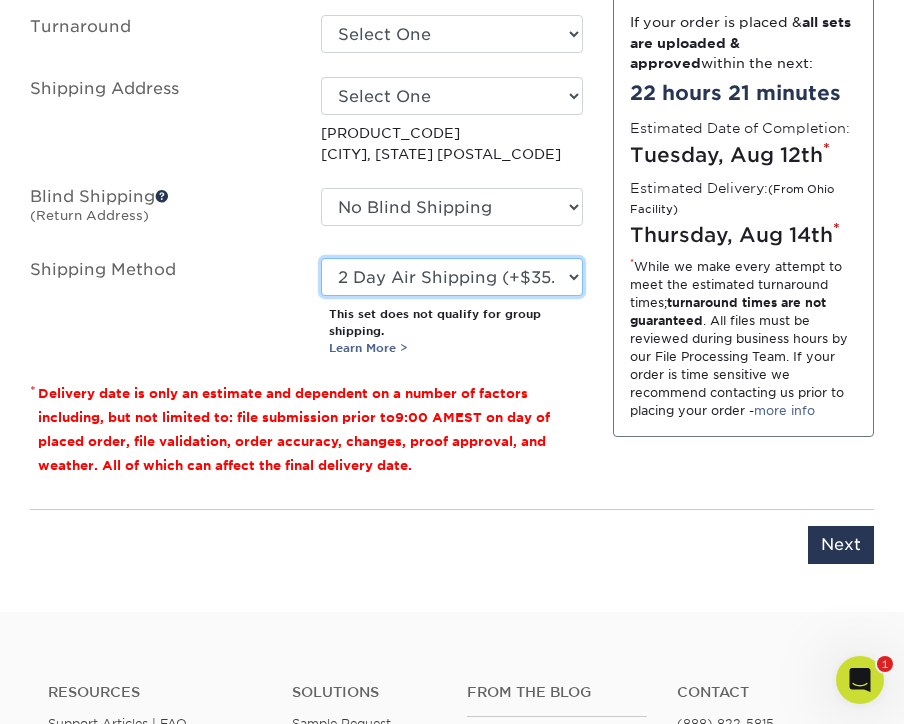 scroll, scrollTop: 1360, scrollLeft: 0, axis: vertical 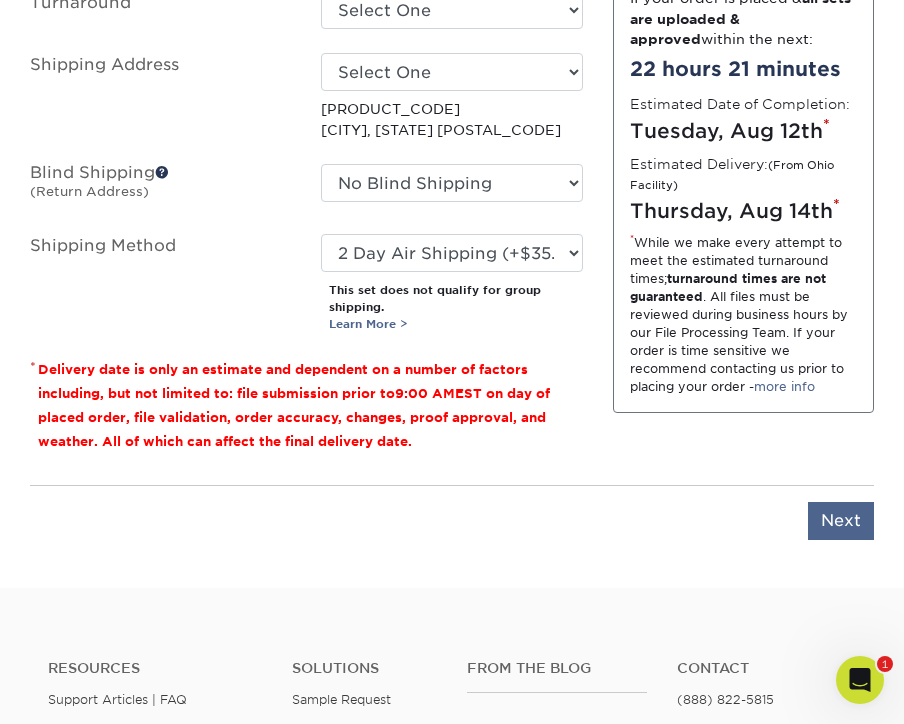 click on "Next" at bounding box center (841, 521) 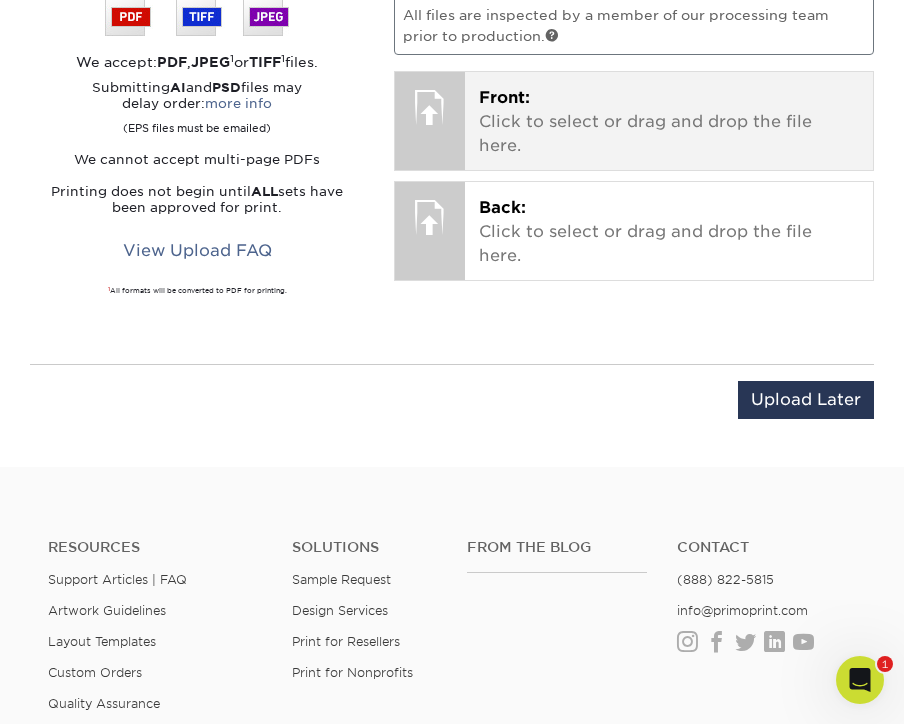 click on "Front: Click to select or drag and drop the file here." at bounding box center [669, 122] 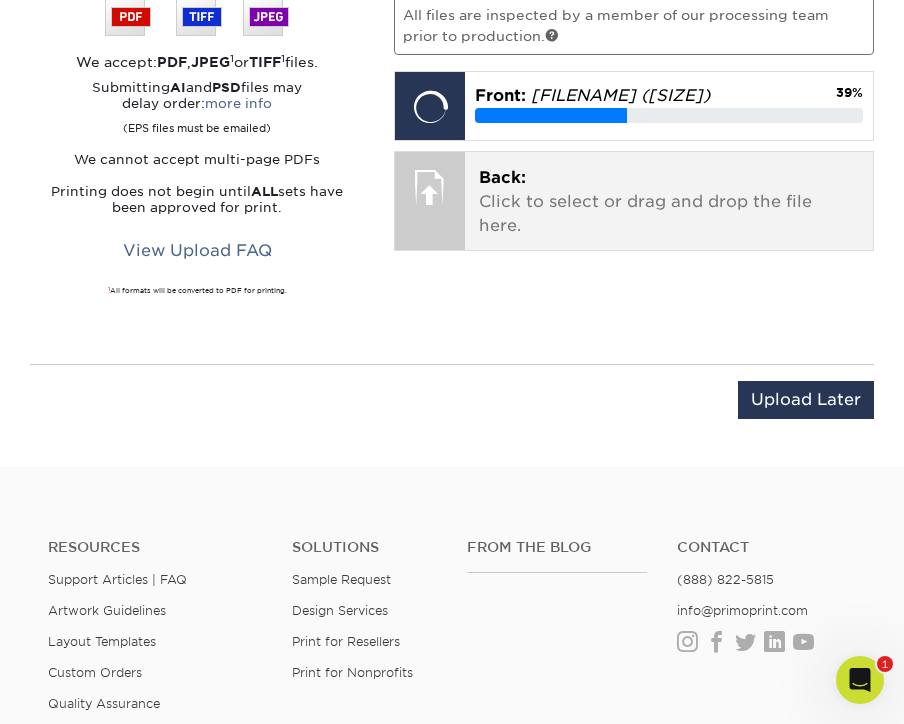 click on "Back: Click to select or drag and drop the file here." at bounding box center [669, 202] 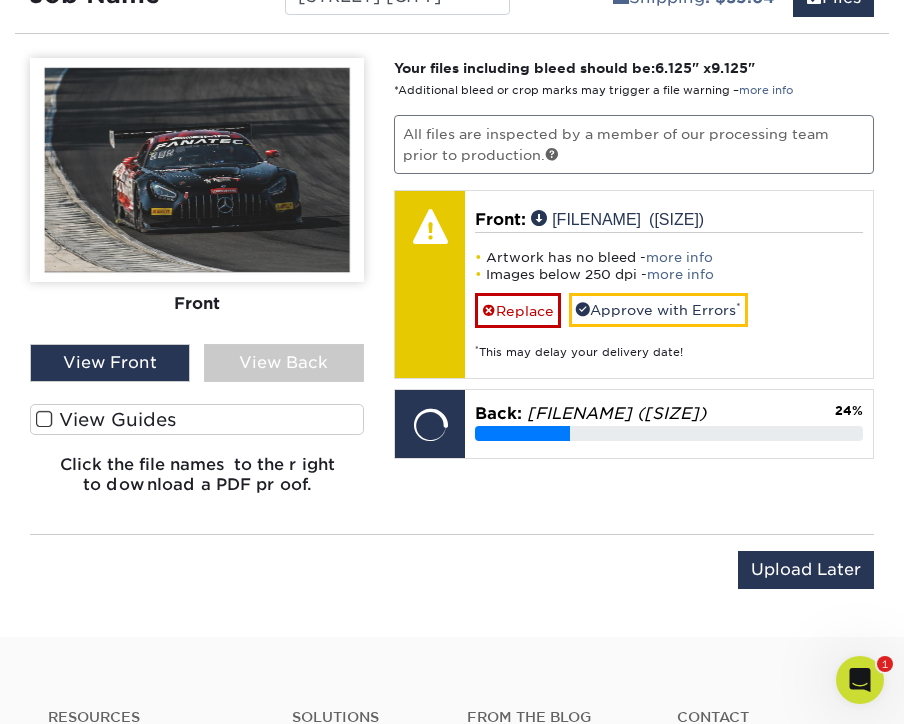 scroll, scrollTop: 1222, scrollLeft: 0, axis: vertical 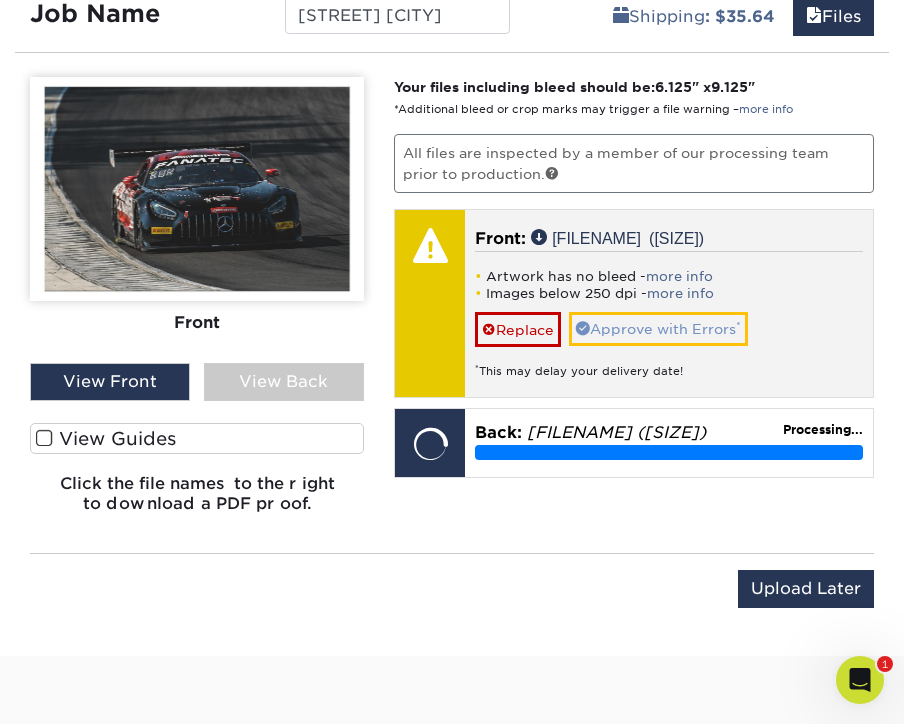 click on "Approve with Errors *" at bounding box center [658, 329] 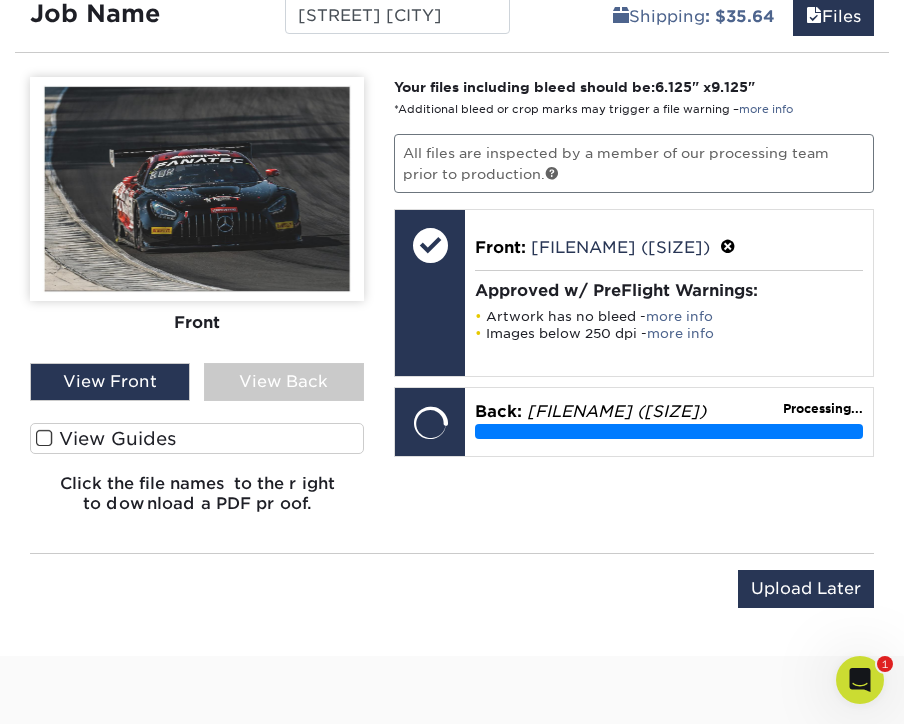 click on "View Back" at bounding box center [284, 382] 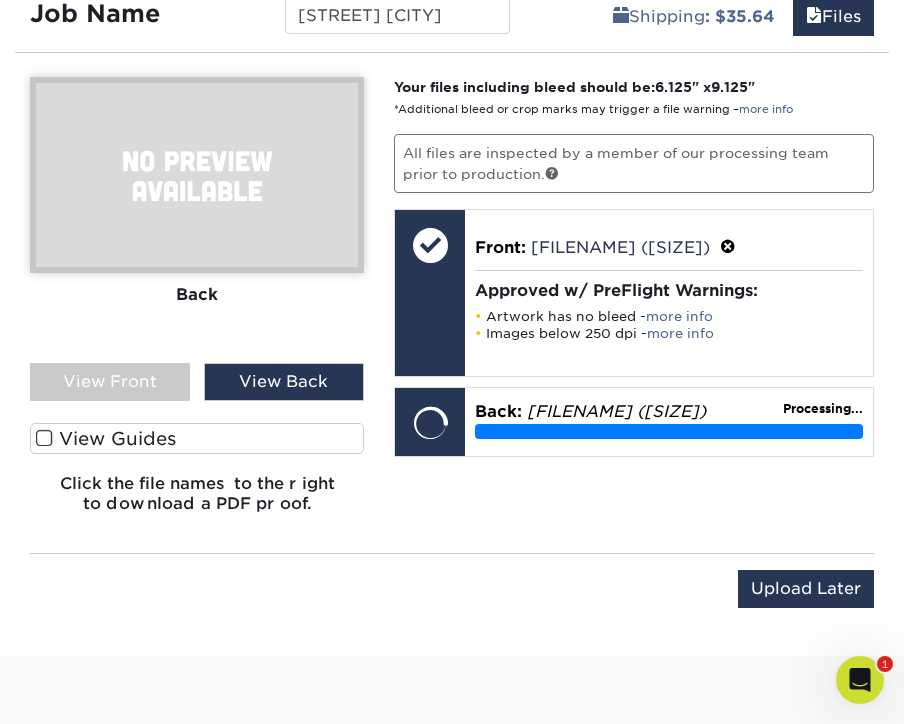 click on "View Front" at bounding box center (110, 382) 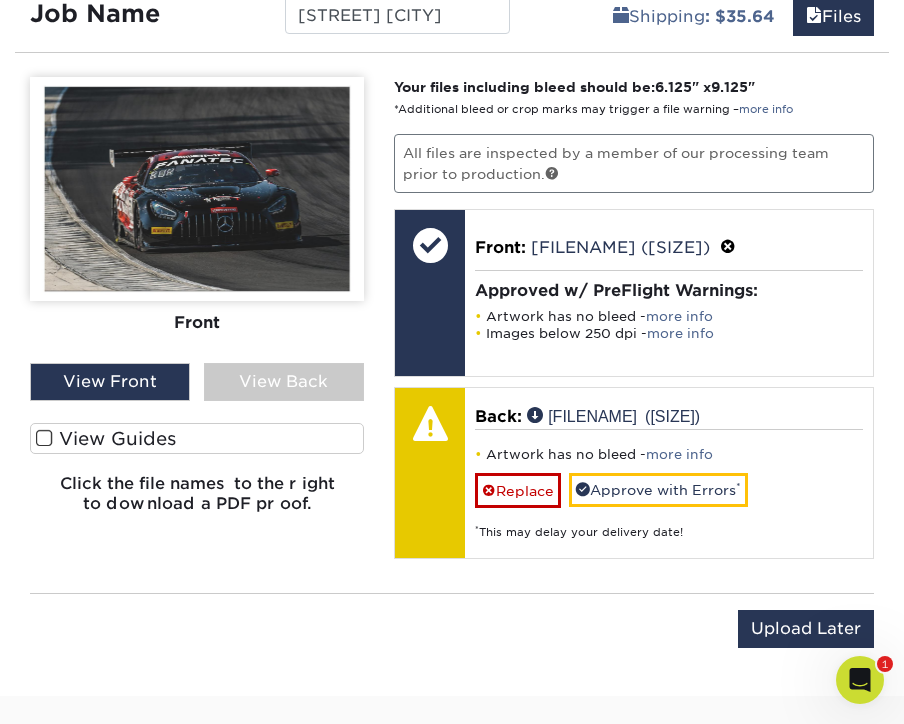 click on "View Back" at bounding box center [284, 382] 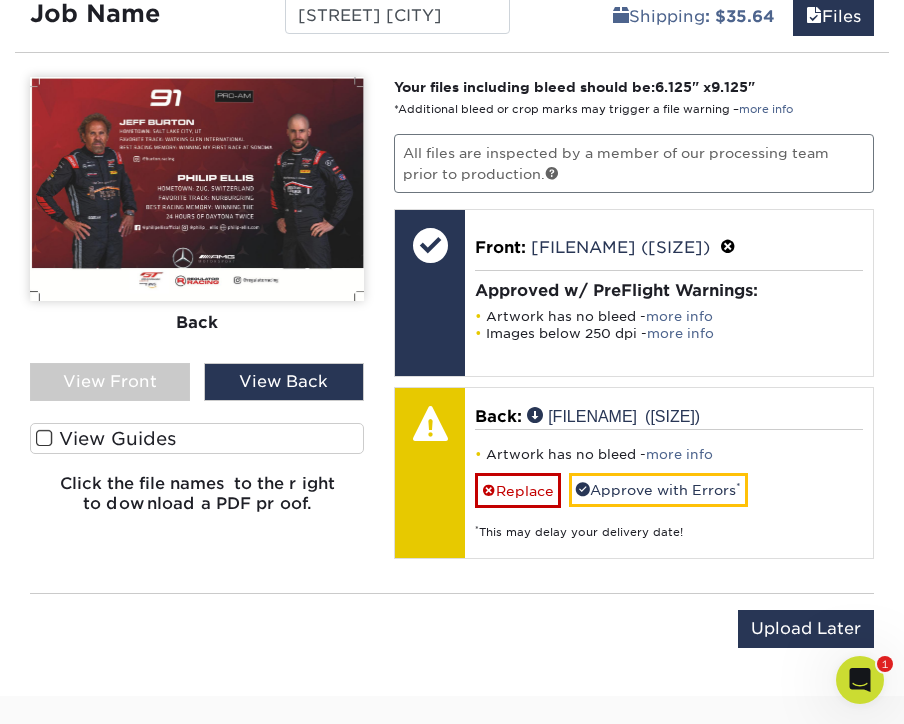 click on "View Front" at bounding box center [110, 382] 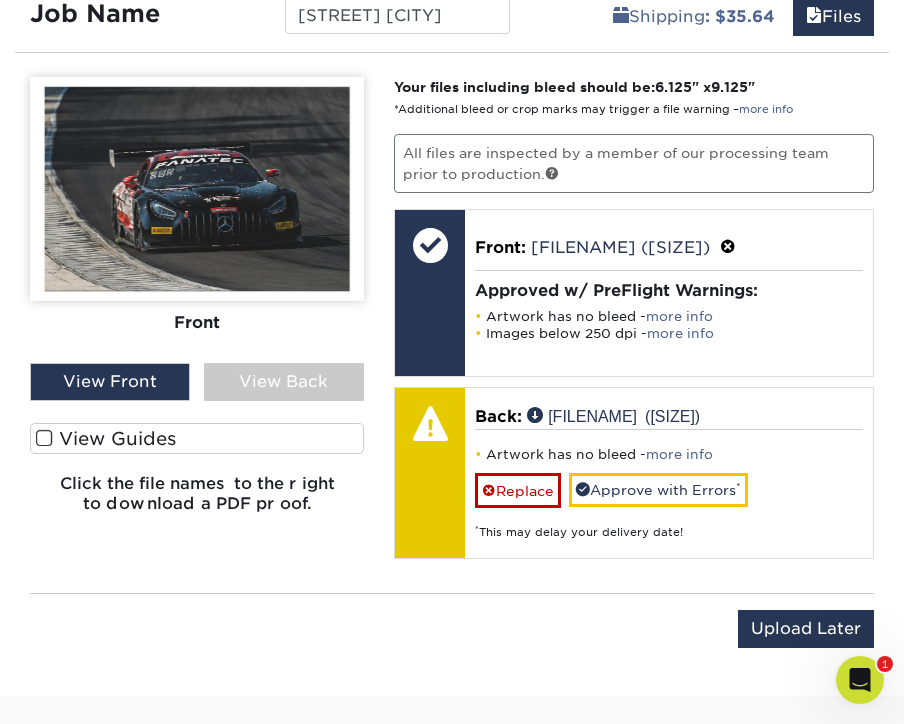 click on "View Back" at bounding box center (284, 382) 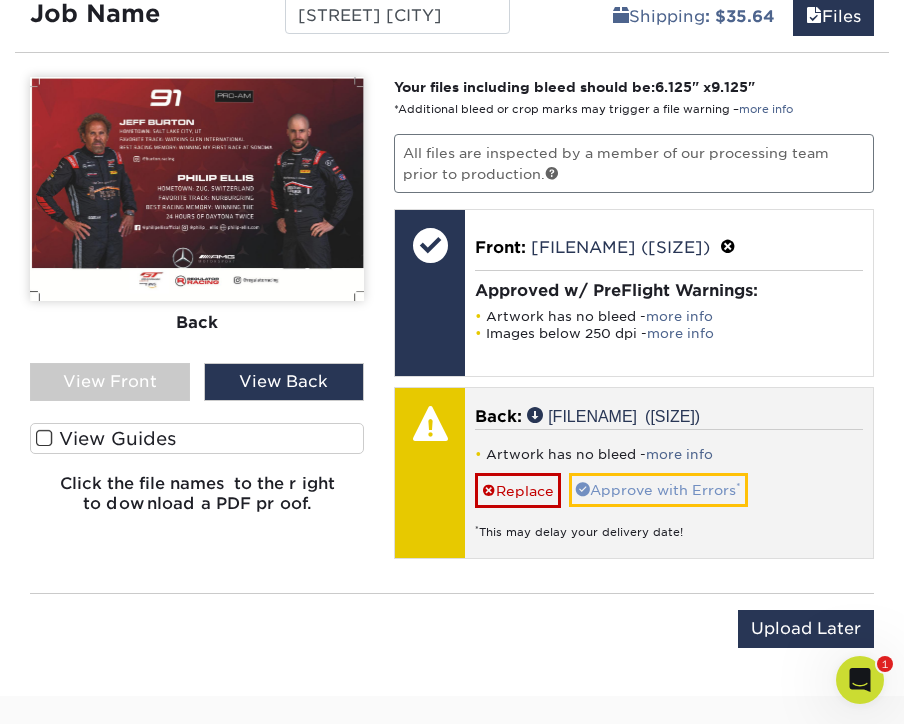 click on "Approve with Errors *" at bounding box center (658, 490) 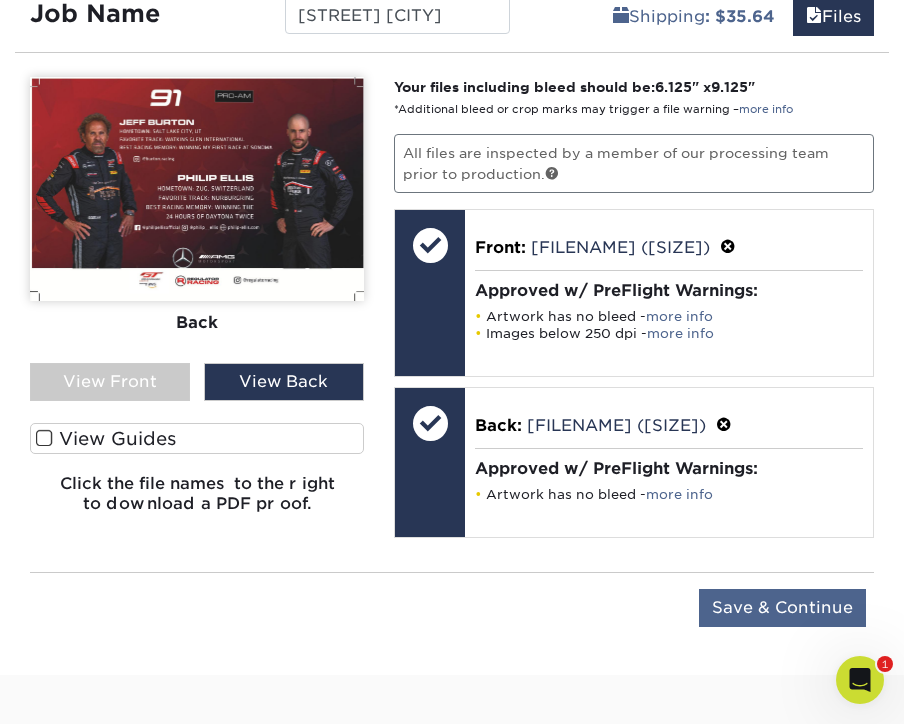 click on "Save & Continue" at bounding box center (782, 608) 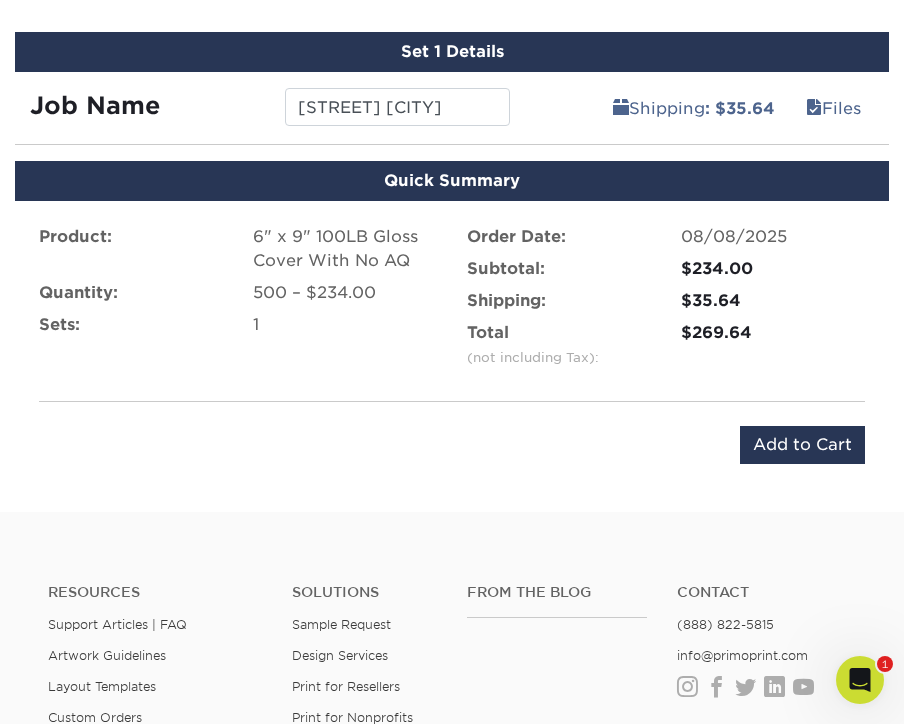 scroll, scrollTop: 1128, scrollLeft: 0, axis: vertical 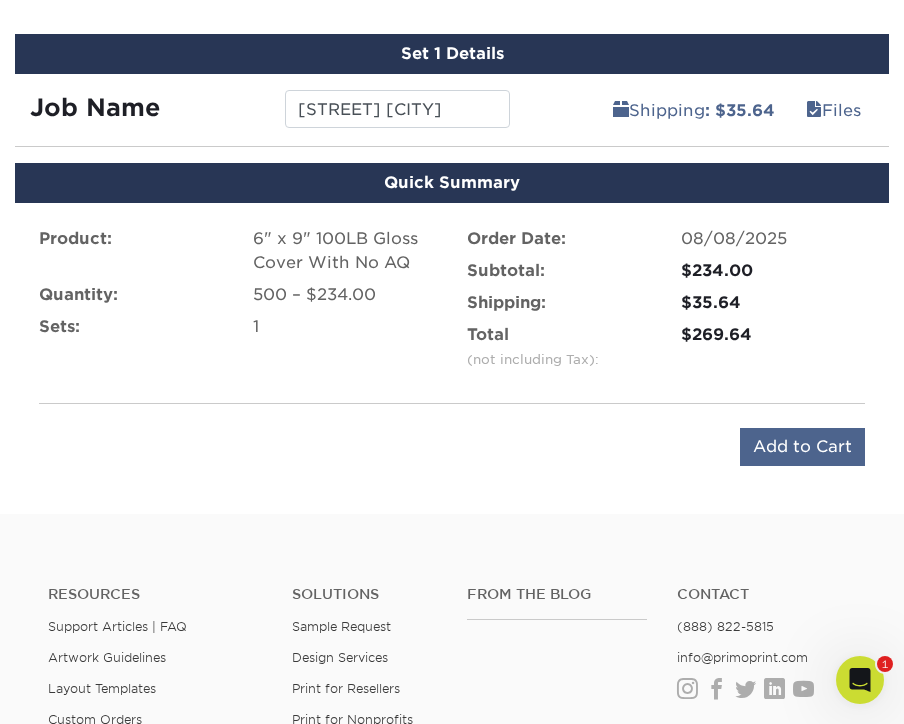 click on "Add to Cart" at bounding box center [802, 447] 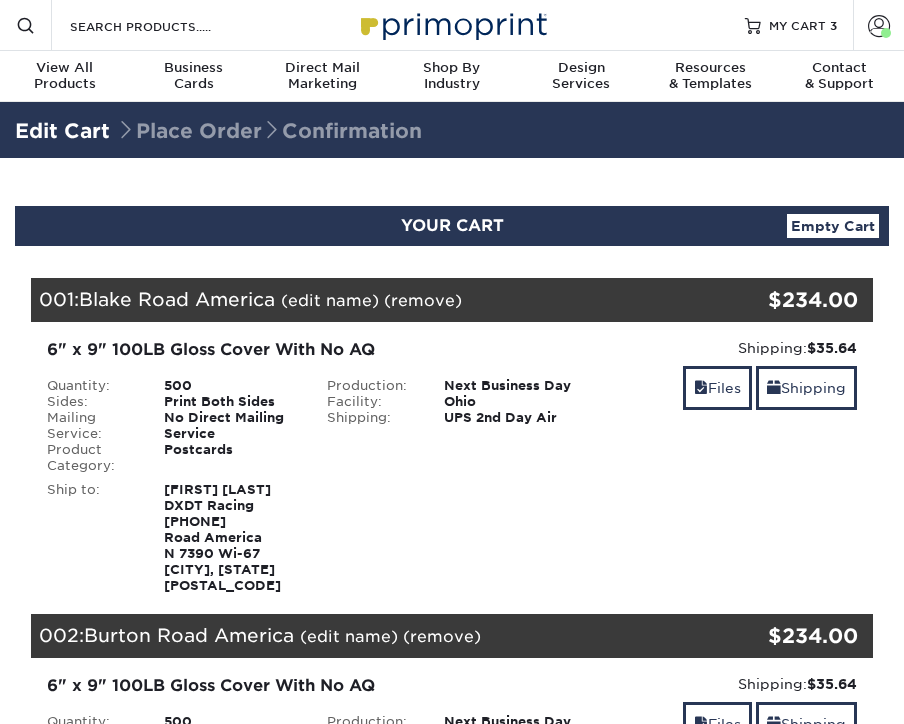scroll, scrollTop: 0, scrollLeft: 0, axis: both 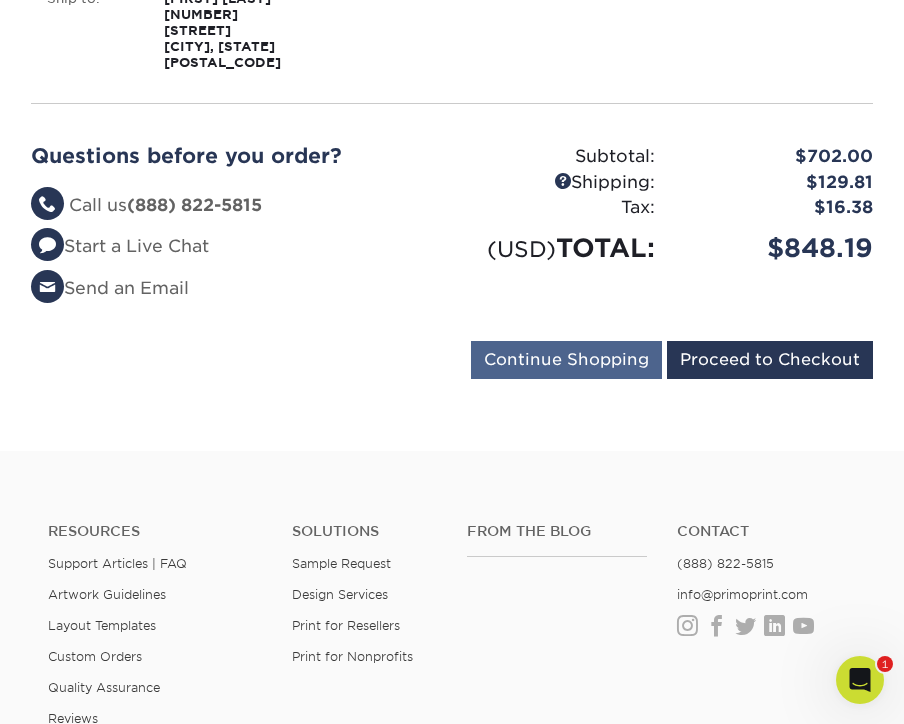 click on "Continue Shopping" at bounding box center (566, 360) 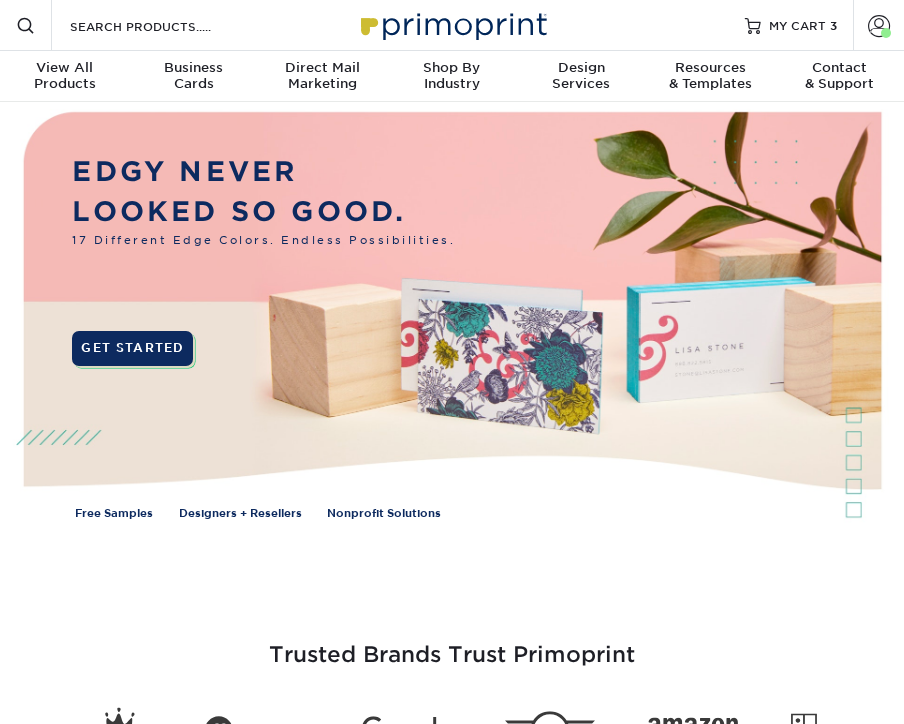 scroll, scrollTop: 0, scrollLeft: 0, axis: both 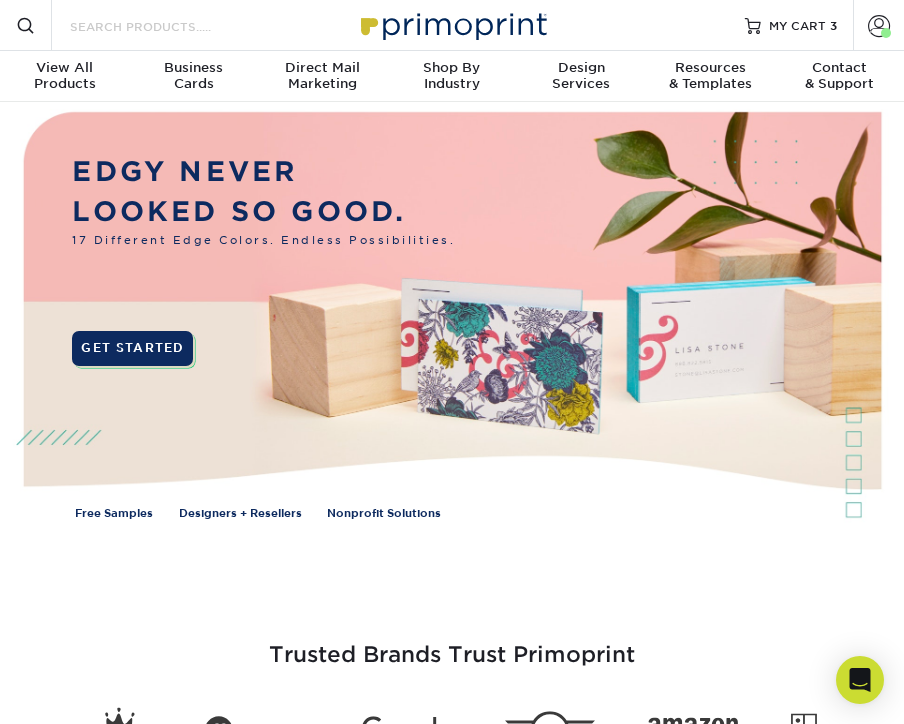 click on "Search Products" at bounding box center [165, 26] 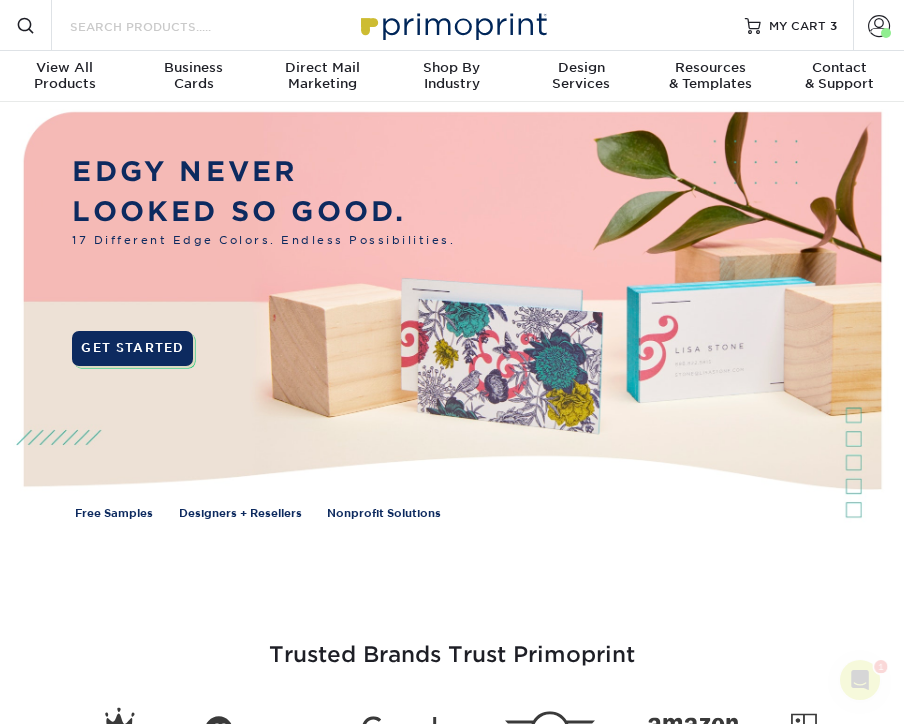 scroll, scrollTop: 0, scrollLeft: 0, axis: both 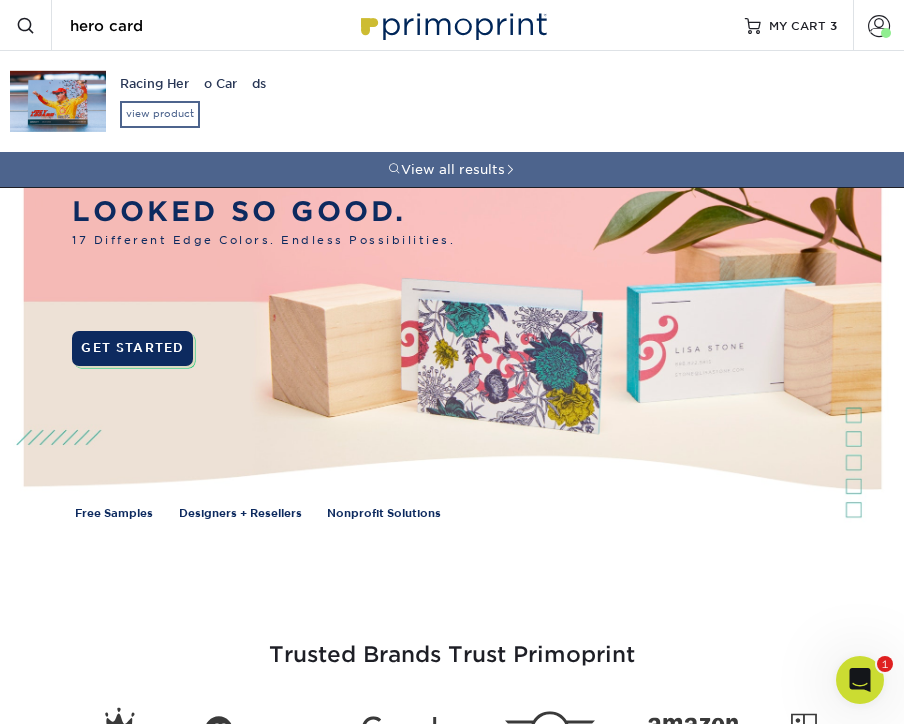 type on "hero card" 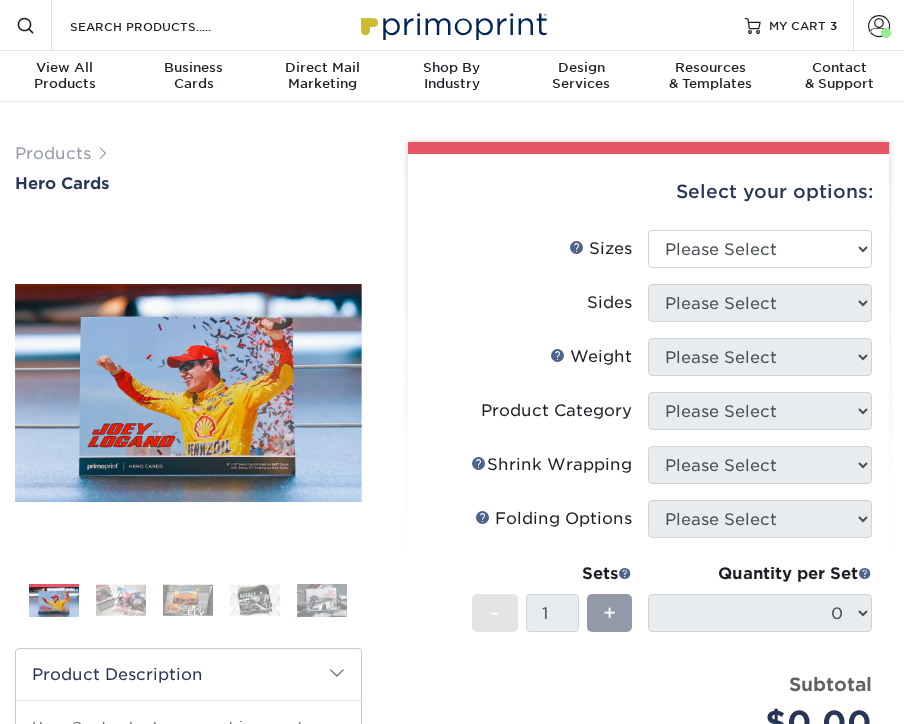 scroll, scrollTop: 0, scrollLeft: 0, axis: both 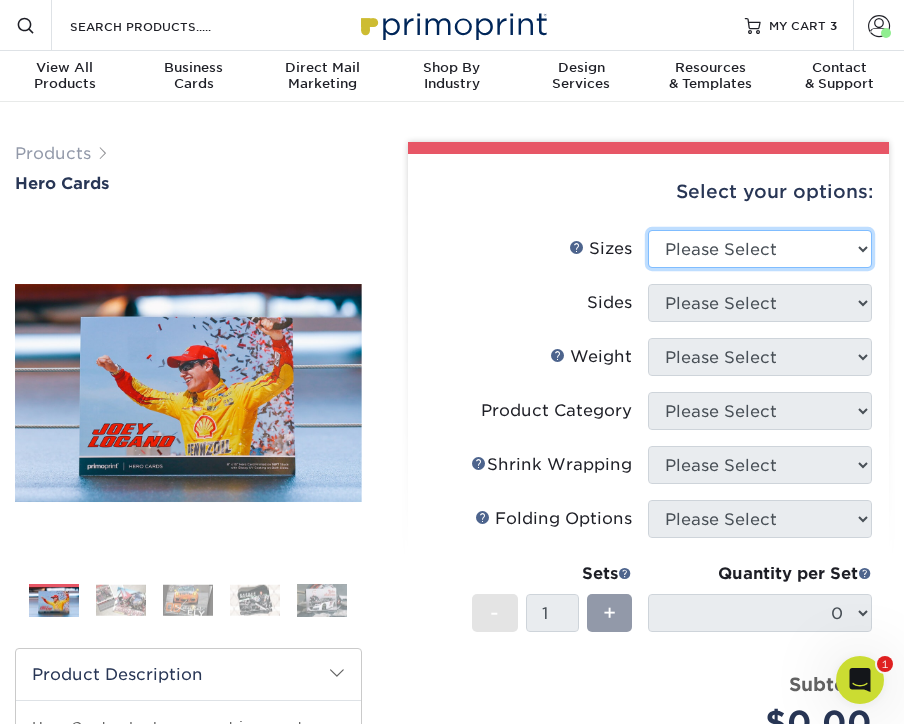 click on "Please Select
1.5" x 7"
4" x 6"
5" x 7"
6" x 8"
6" x 8.5"
6" x 9"
7" x 8.5"
7.5" x 8.5"
8" x 10" 8.5" x 11"" at bounding box center [760, 249] 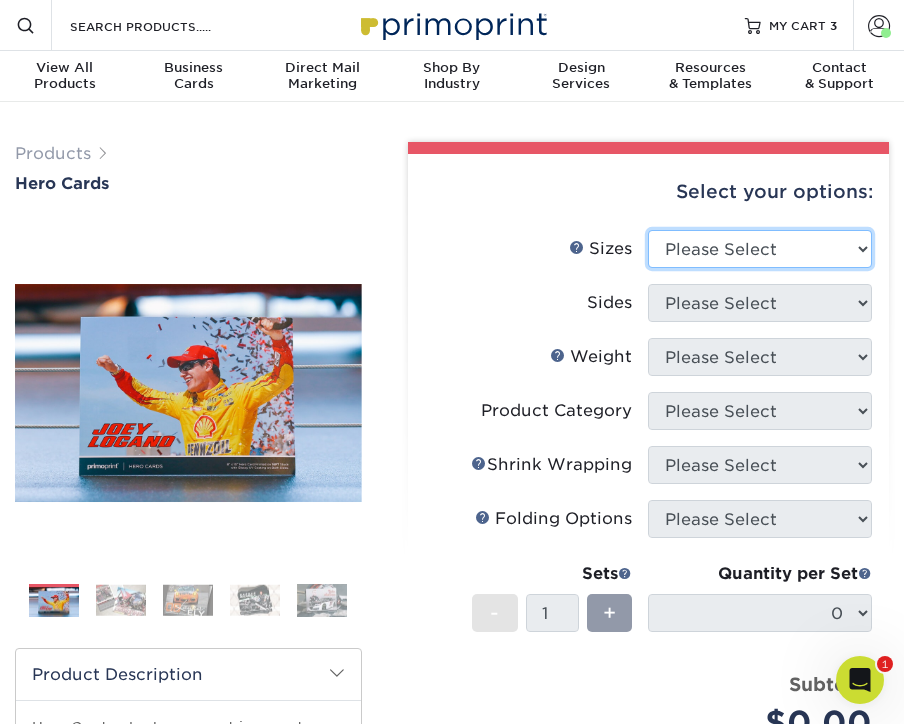 select on "6.00x9.00" 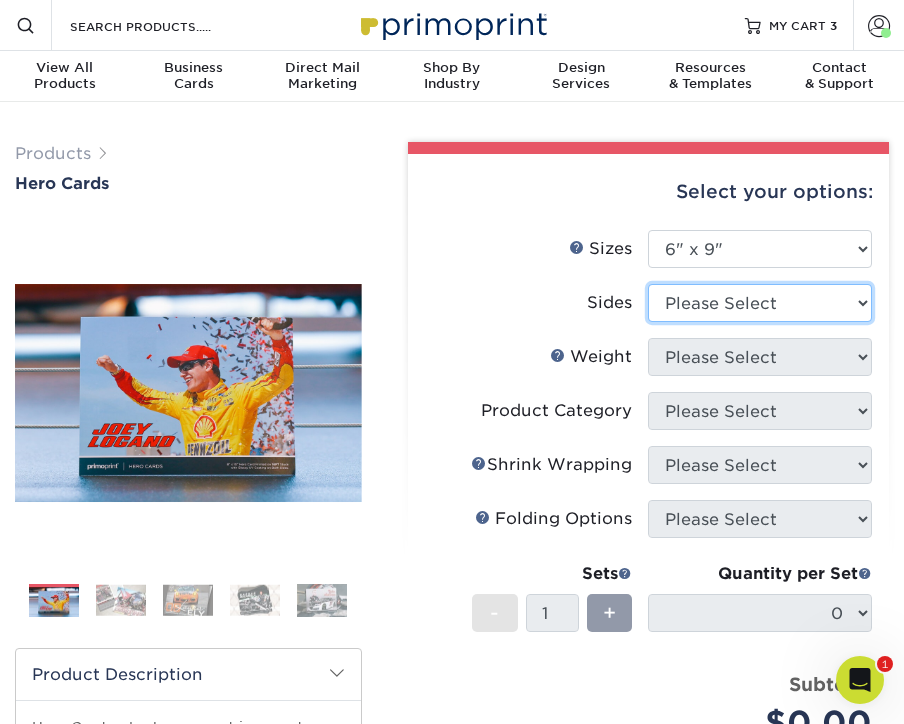 select on "13abbda7-1d64-4f25-8bb2-c179b224825d" 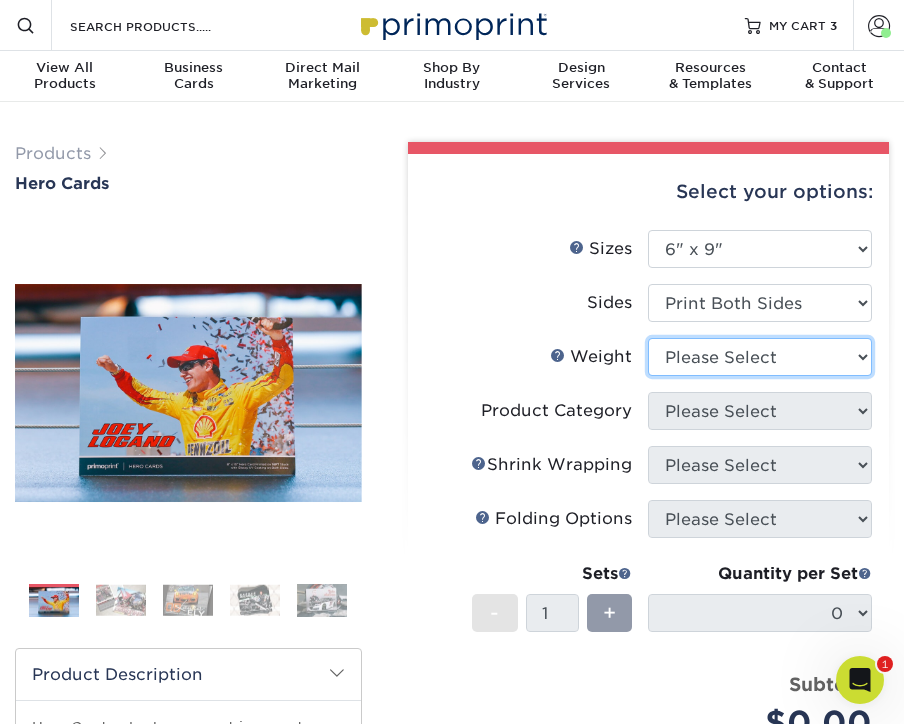 select on "100LB" 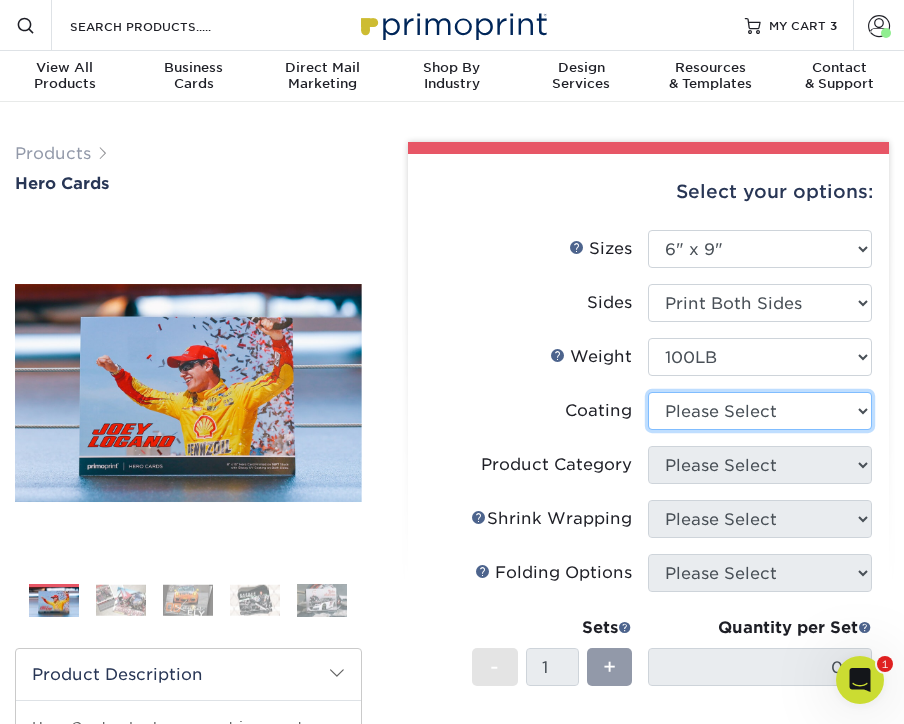 select on "3e7618de-abca-4bda-9f97-8b9129e913d8" 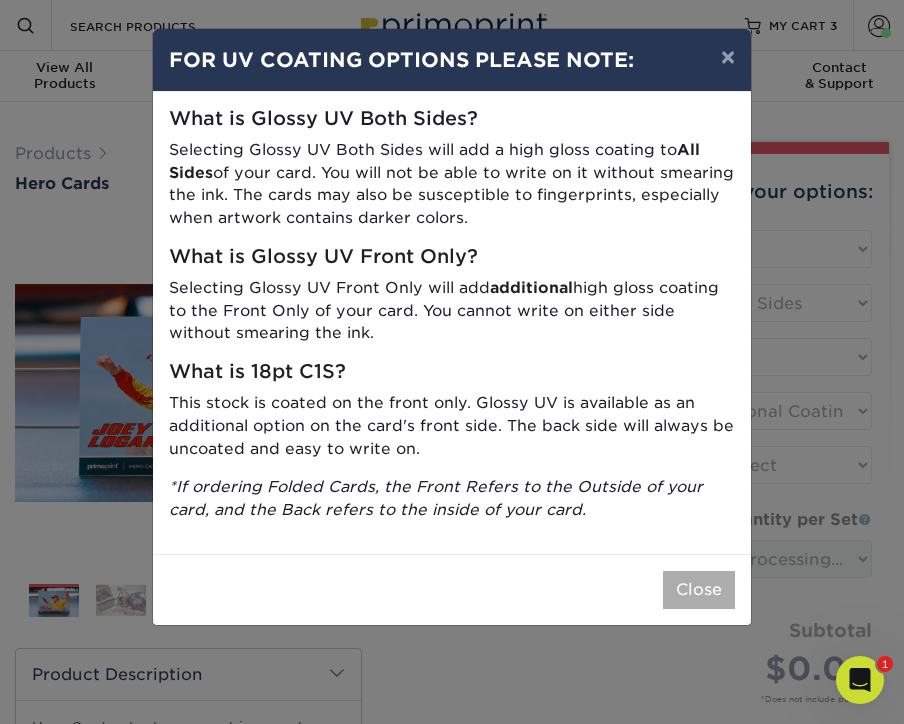 click on "Close" at bounding box center (699, 590) 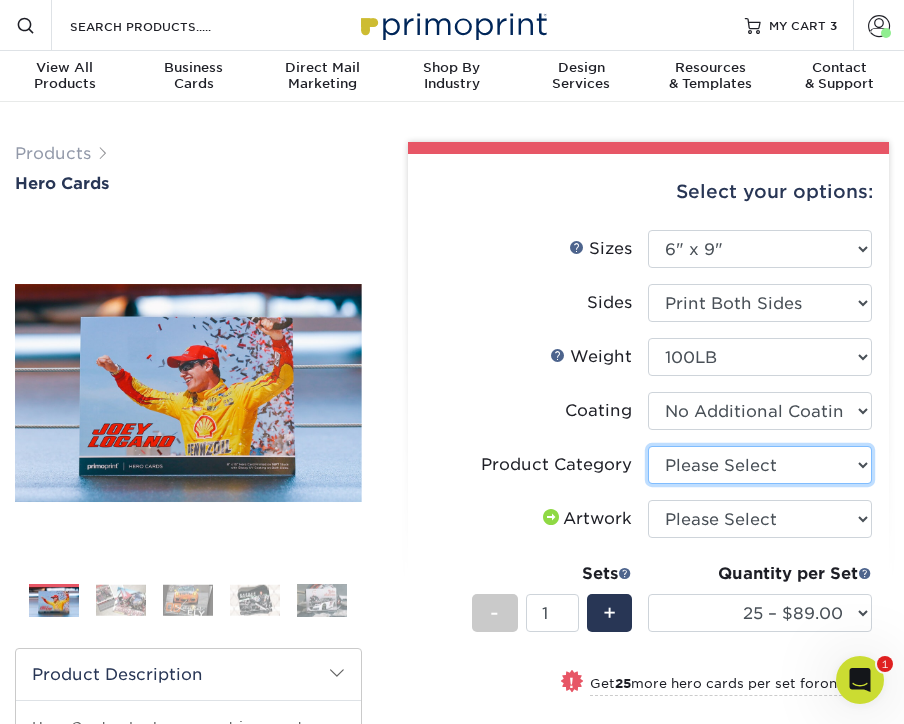 select on "9b7272e0-d6c8-4c3c-8e97-d3a1bcdab858" 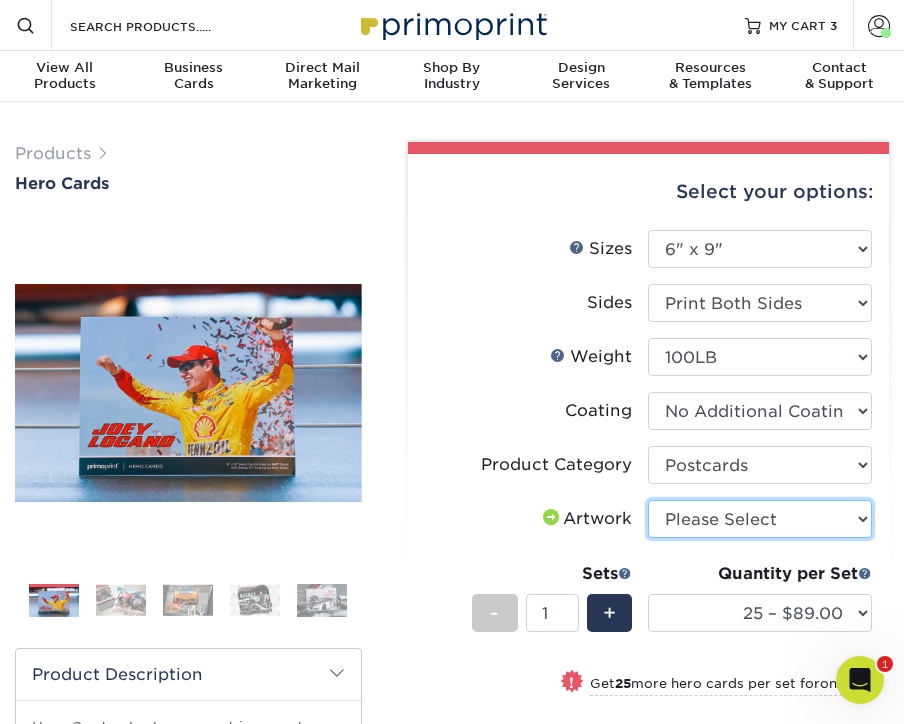 select on "upload" 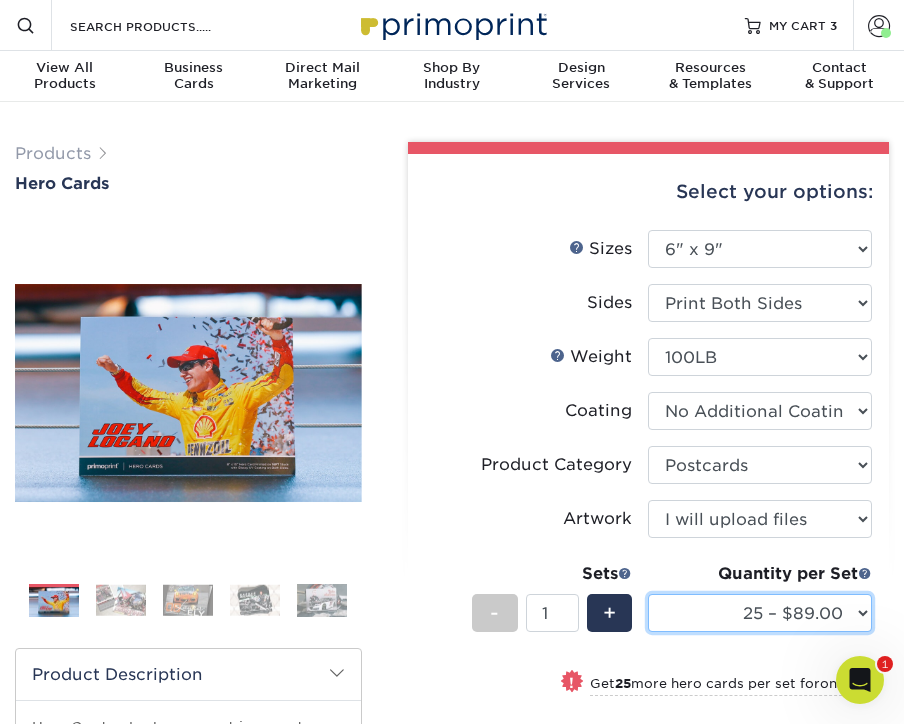 select on "500 – $234.00" 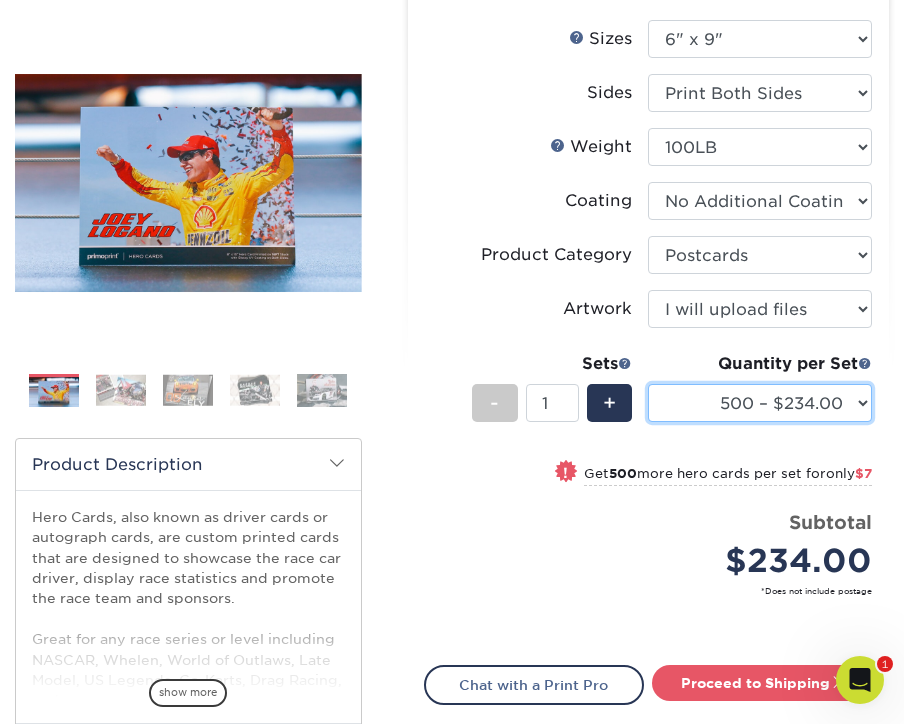 scroll, scrollTop: 211, scrollLeft: 0, axis: vertical 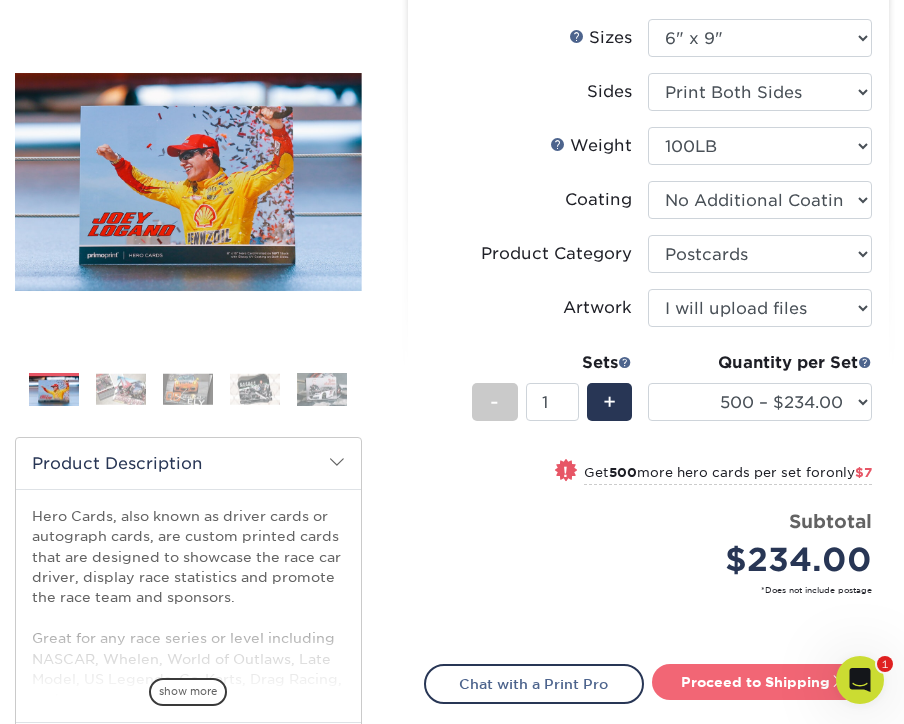 click on "Proceed to Shipping" at bounding box center [762, 682] 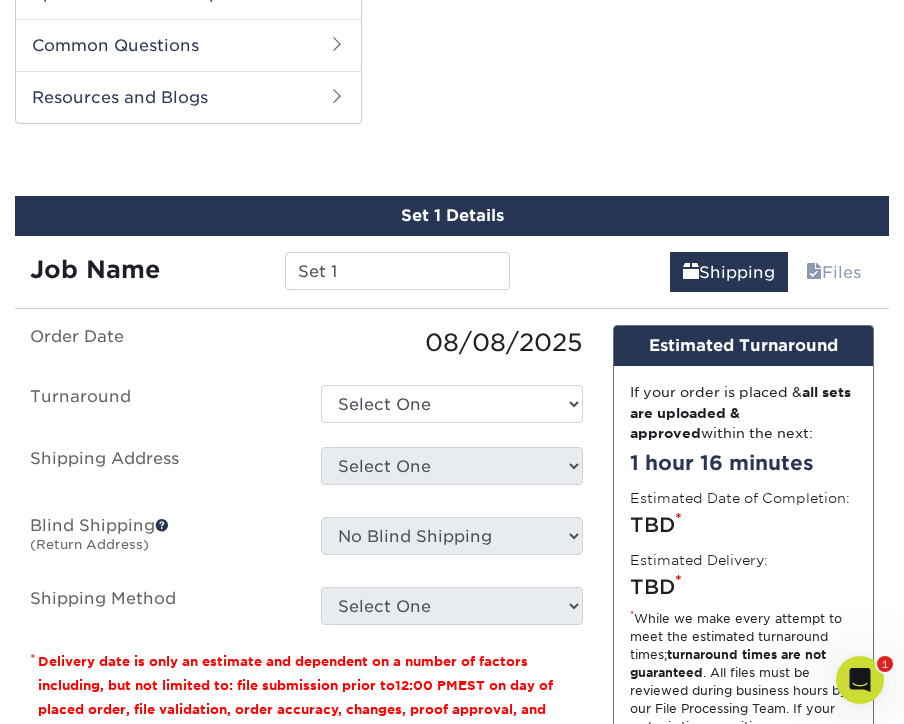 scroll, scrollTop: 991, scrollLeft: 0, axis: vertical 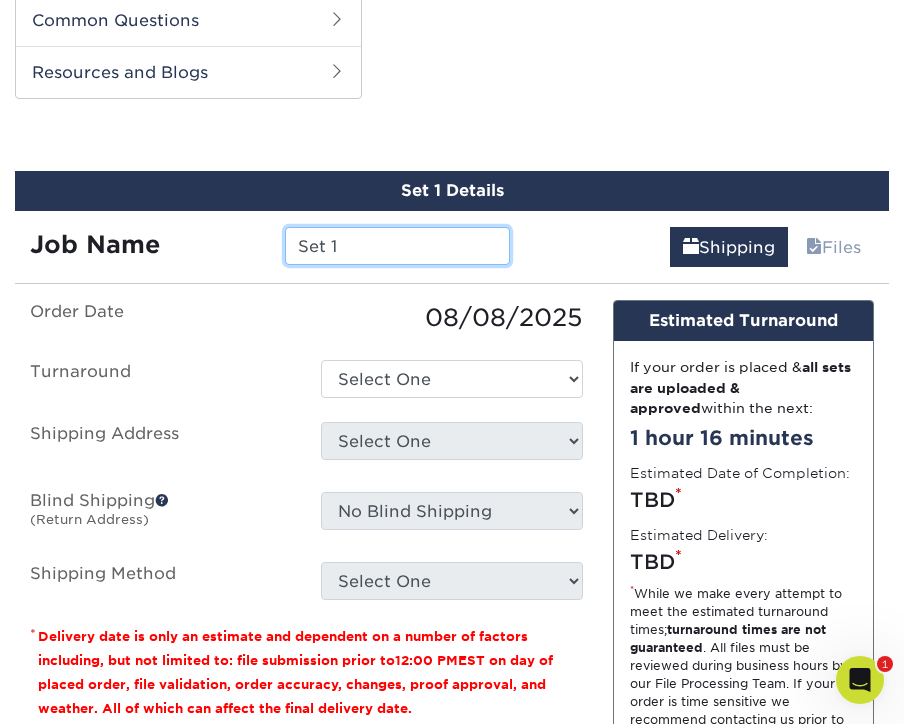 click on "Set 1" at bounding box center [397, 246] 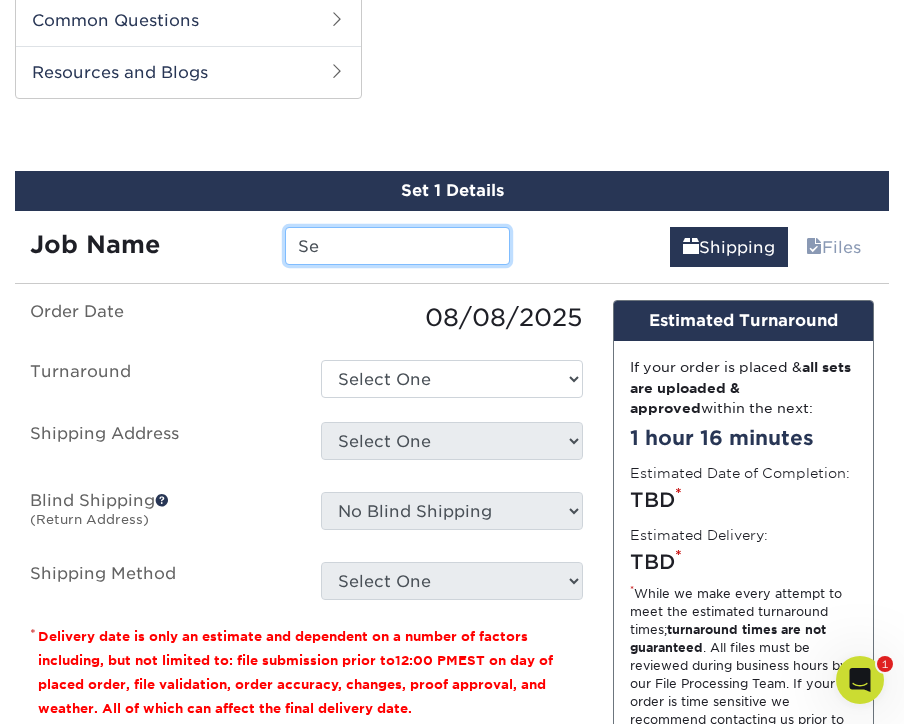 type on "S" 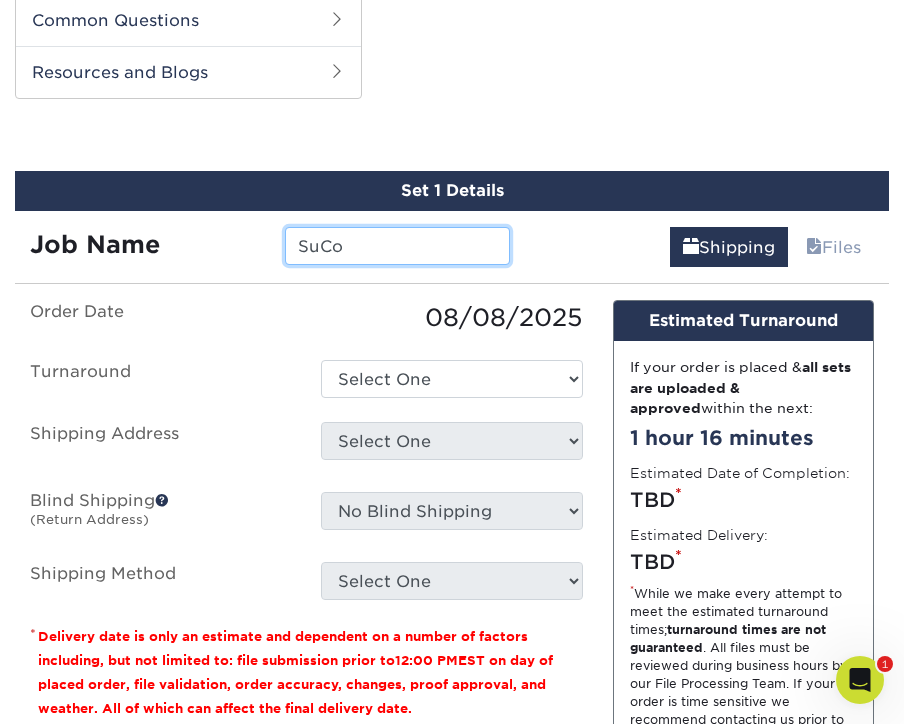 type on "SuCo" 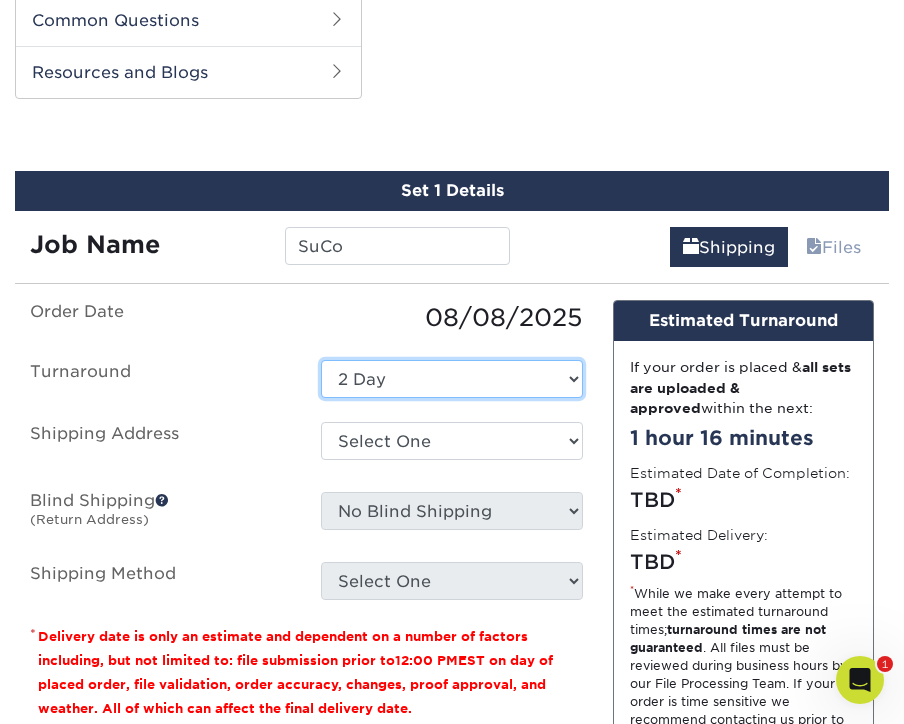 select on "9aa9ab07-60c8-4851-8534-03c0bf94cc69" 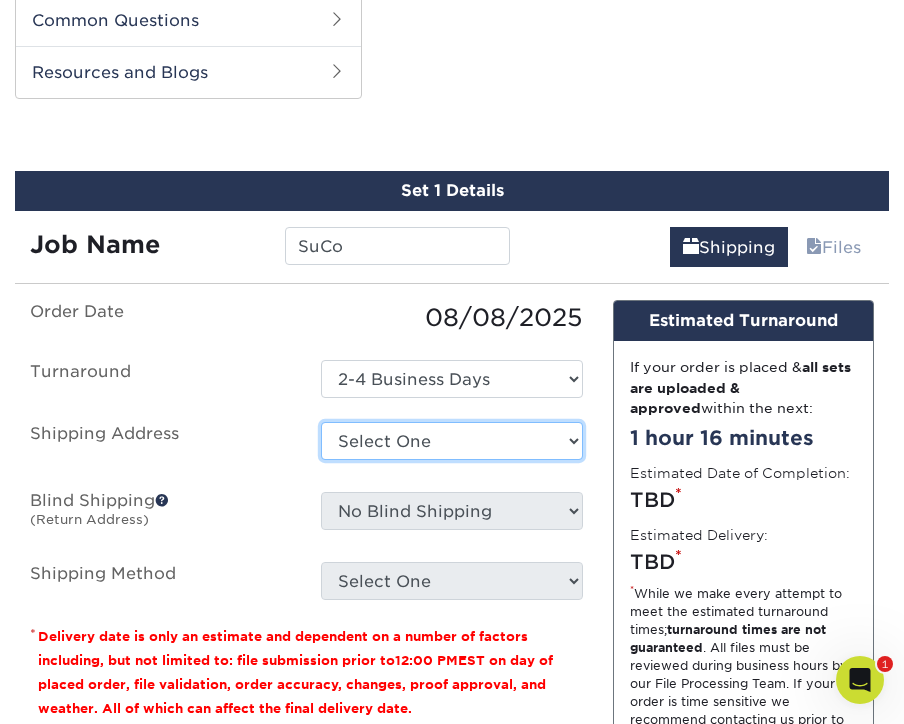 select on "280464" 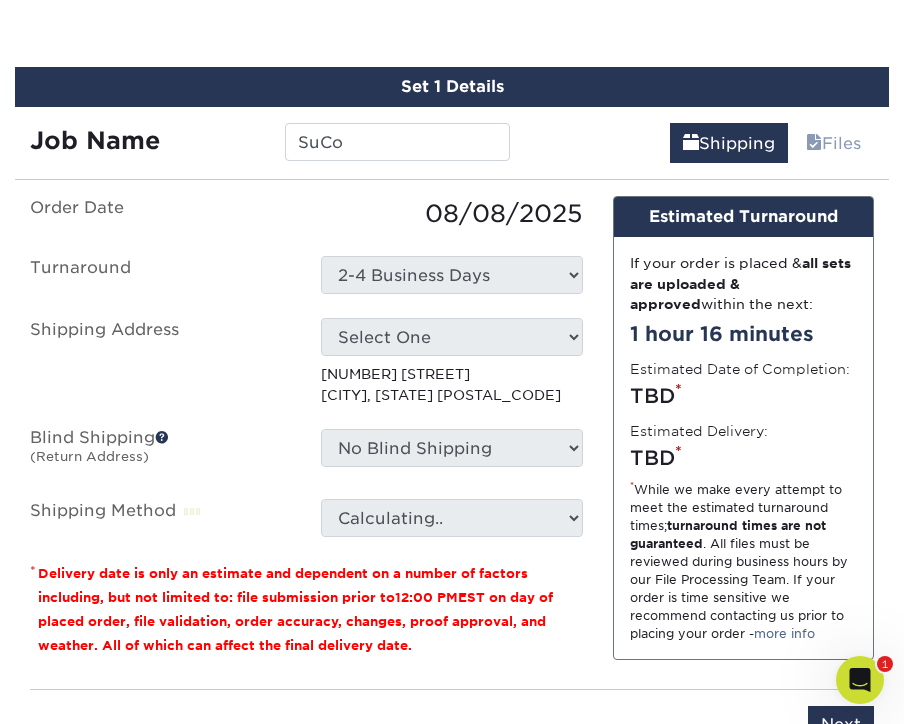 scroll, scrollTop: 1096, scrollLeft: 0, axis: vertical 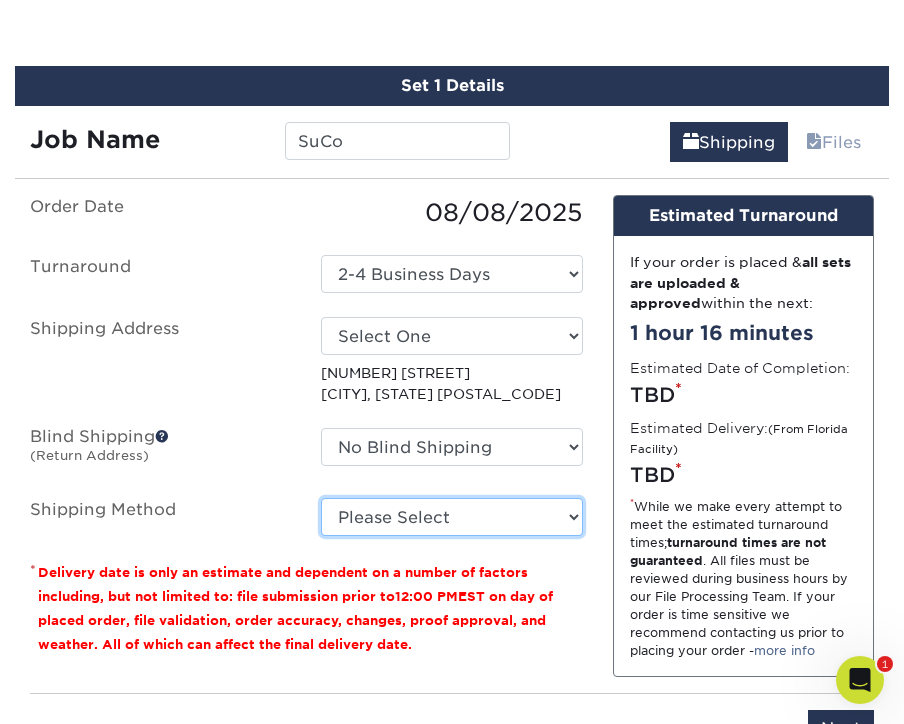 select on "03" 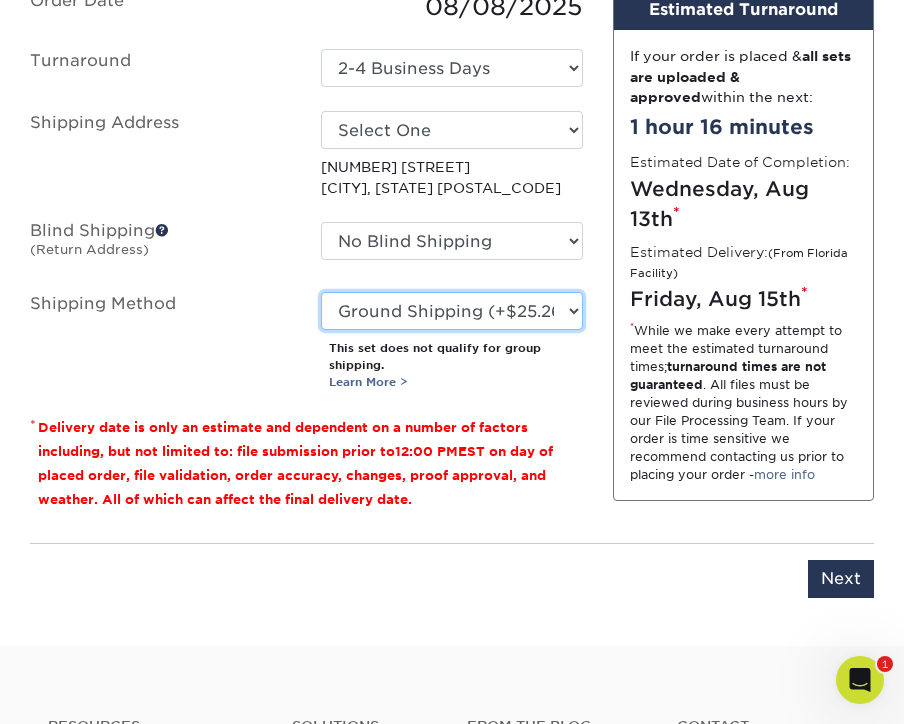 scroll, scrollTop: 1304, scrollLeft: 0, axis: vertical 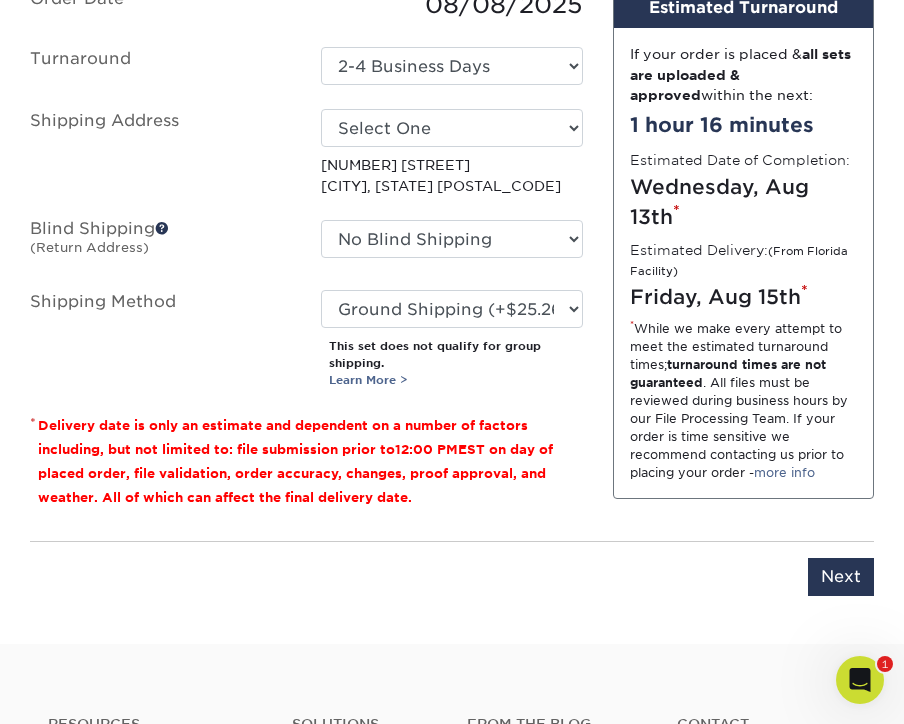 drag, startPoint x: 840, startPoint y: 567, endPoint x: 657, endPoint y: 557, distance: 183.27303 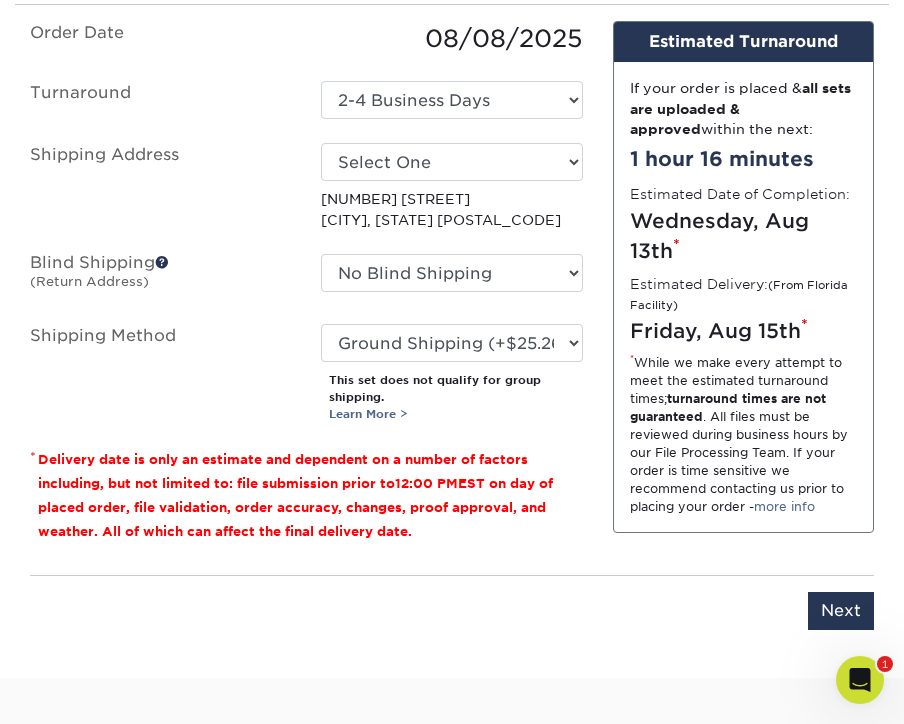 scroll, scrollTop: 1274, scrollLeft: 0, axis: vertical 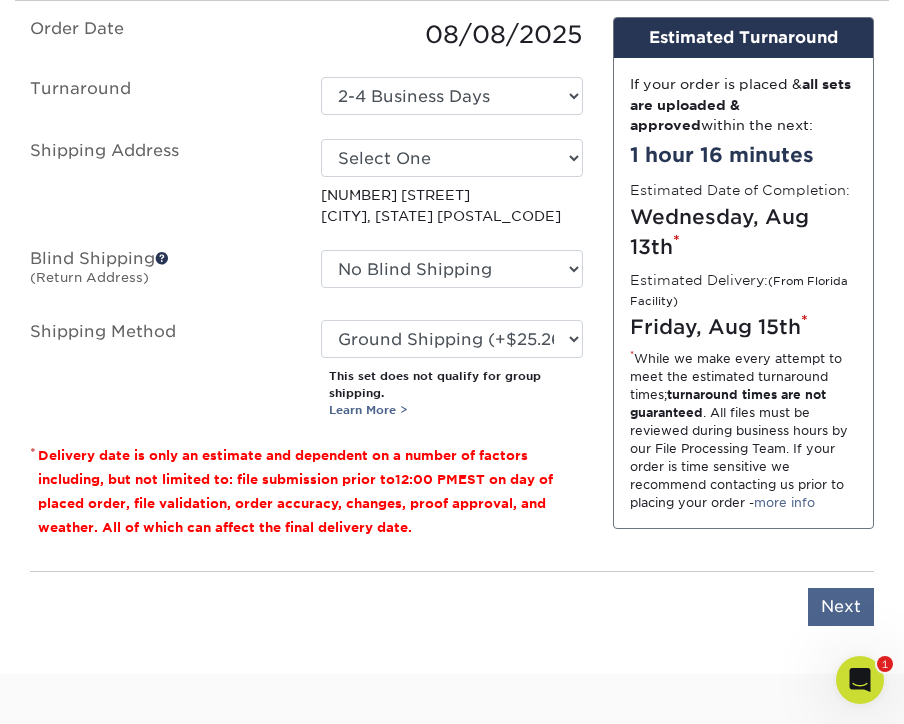 click on "Next" at bounding box center [841, 607] 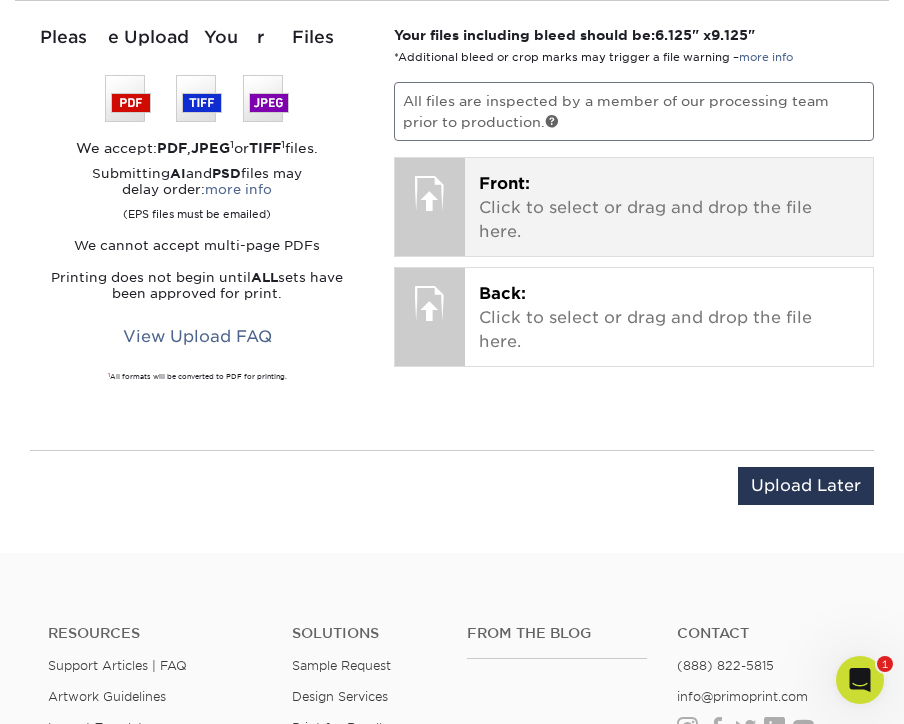 click on "Front: Click to select or drag and drop the file here." at bounding box center (669, 208) 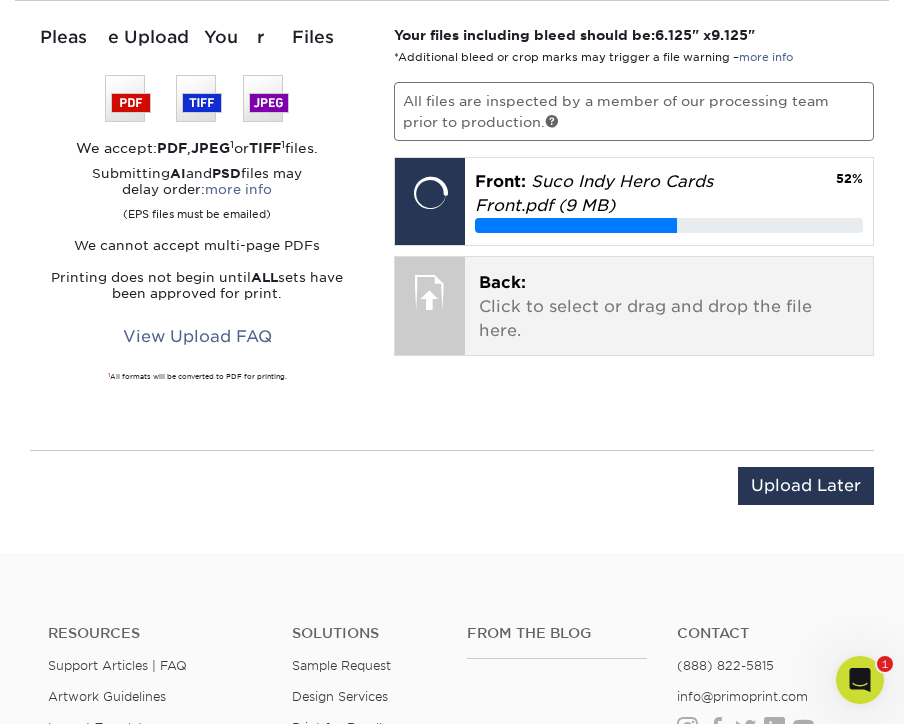 click on "Back: Click to select or drag and drop the file here." at bounding box center (669, 307) 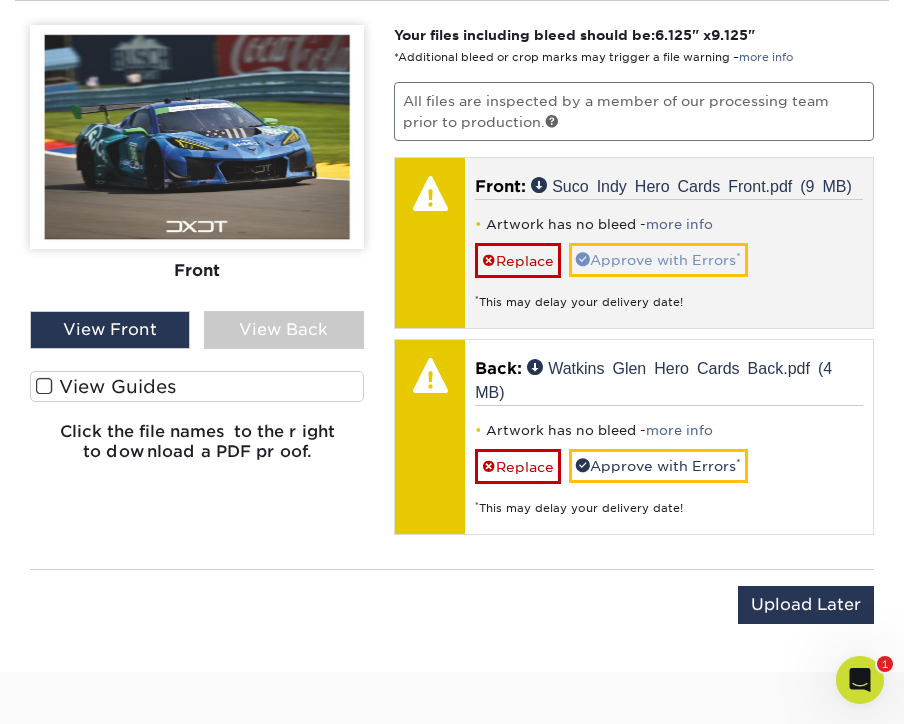 click on "Approve with Errors *" at bounding box center [658, 260] 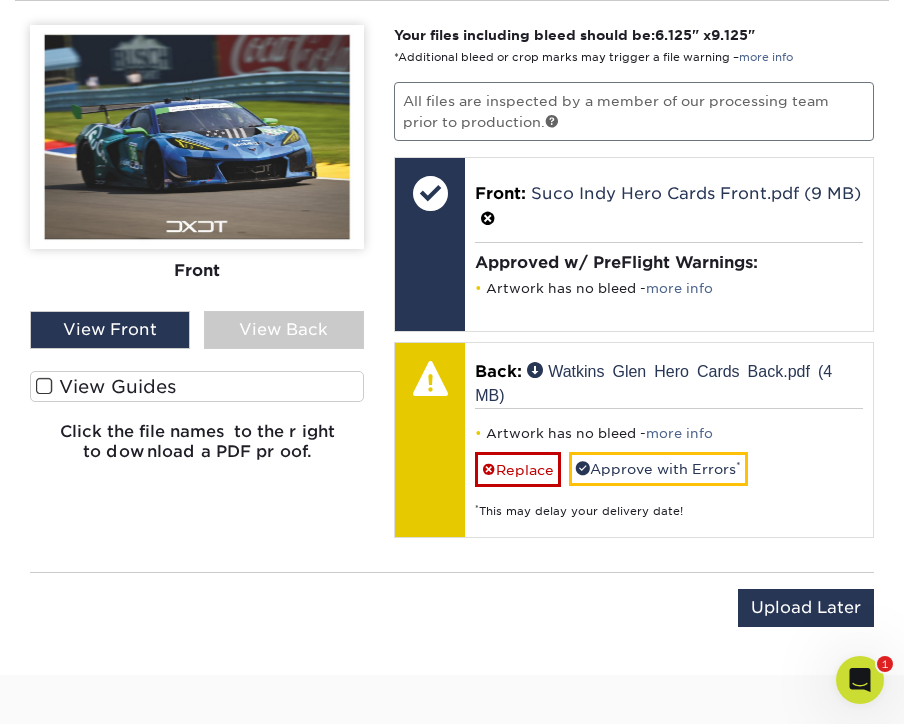 click on "View Back" at bounding box center [284, 330] 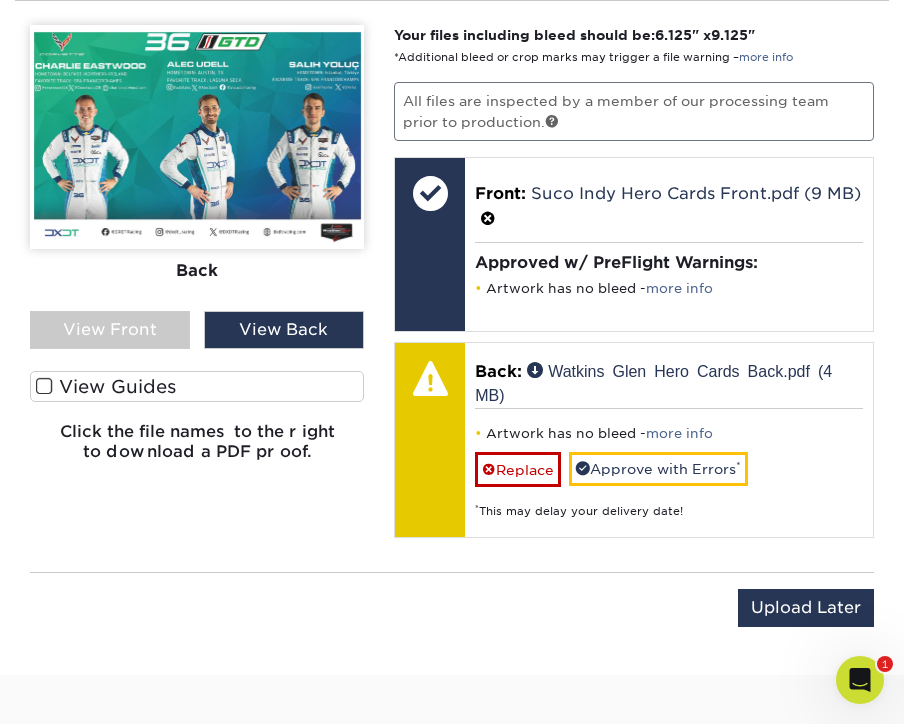 click on "View Front" at bounding box center [110, 330] 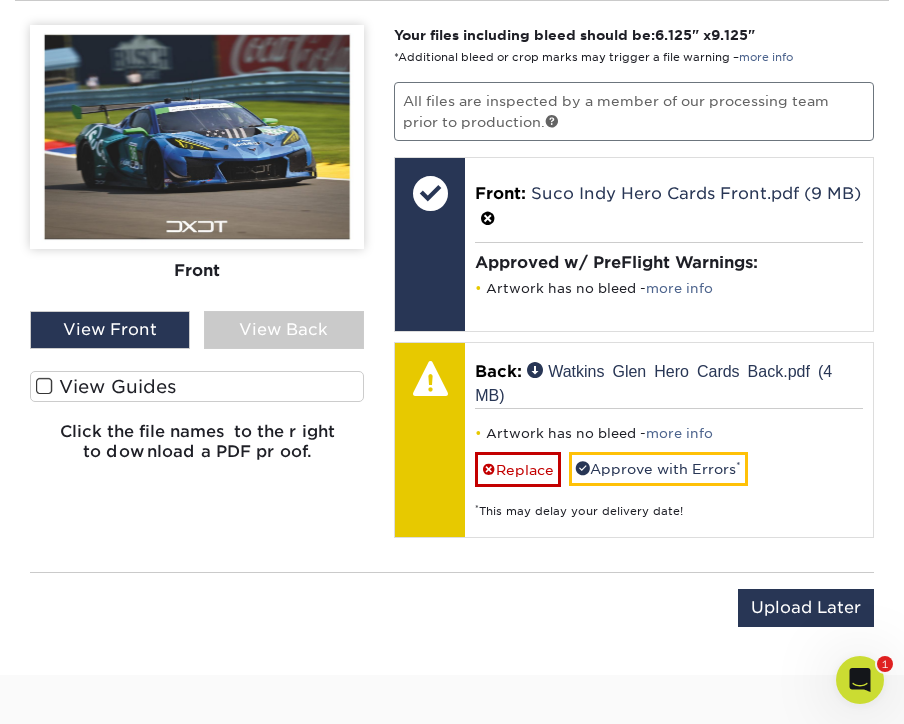 click on "View Back" at bounding box center [284, 330] 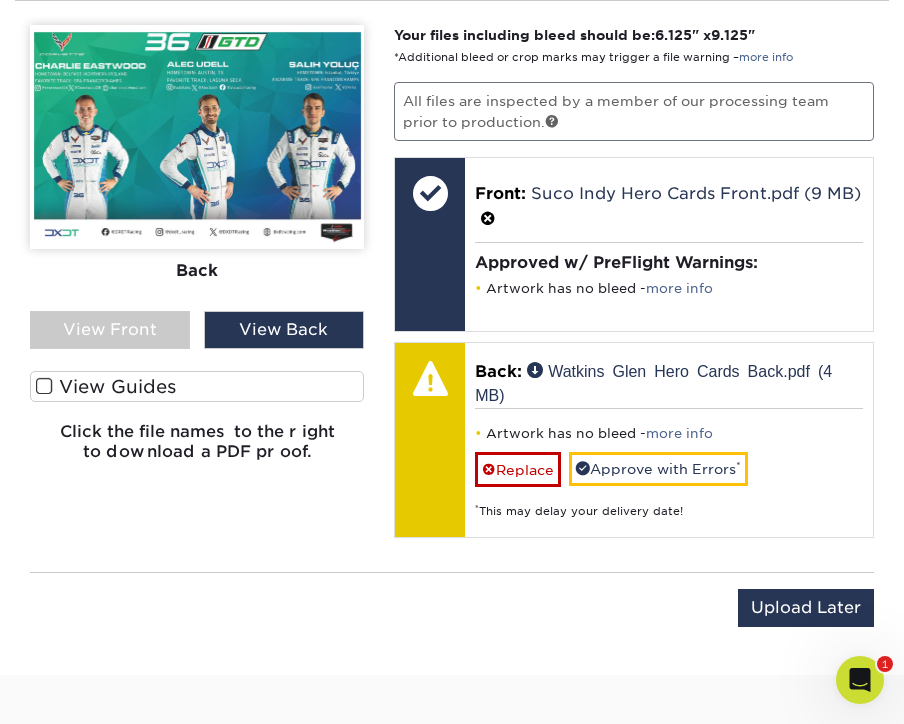 click on "View Front" at bounding box center [110, 330] 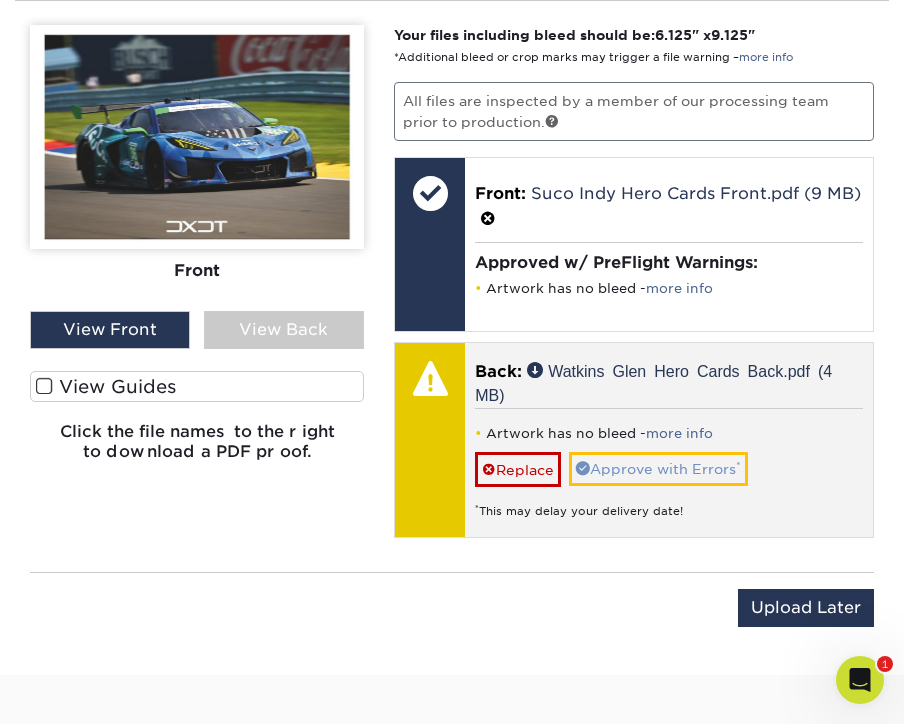 click on "Approve with Errors *" at bounding box center (658, 469) 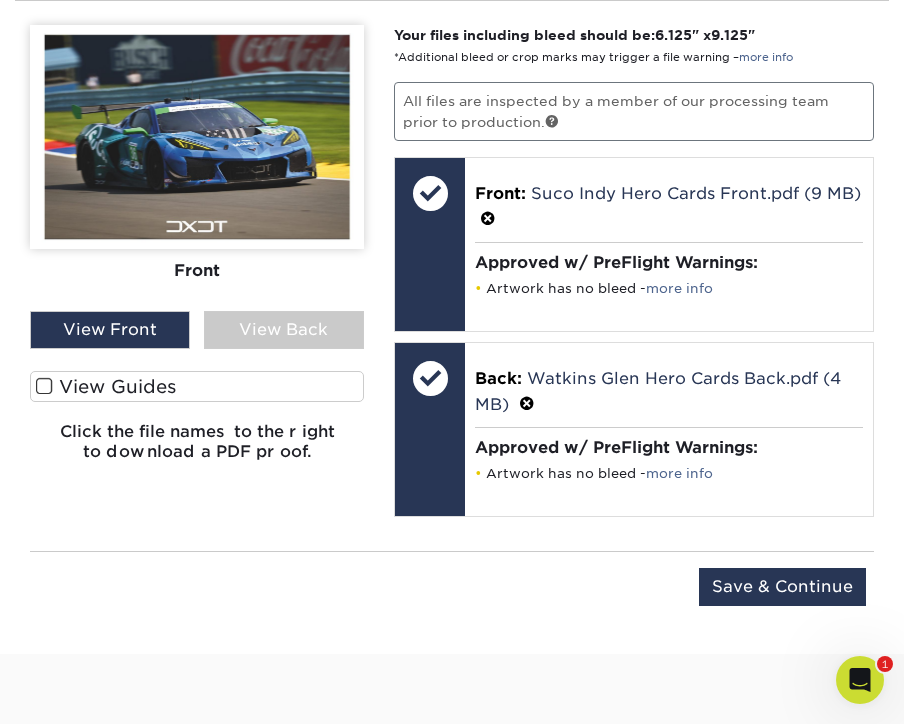 click on "Upload Later
Save & Continue
Continue" at bounding box center [452, 590] 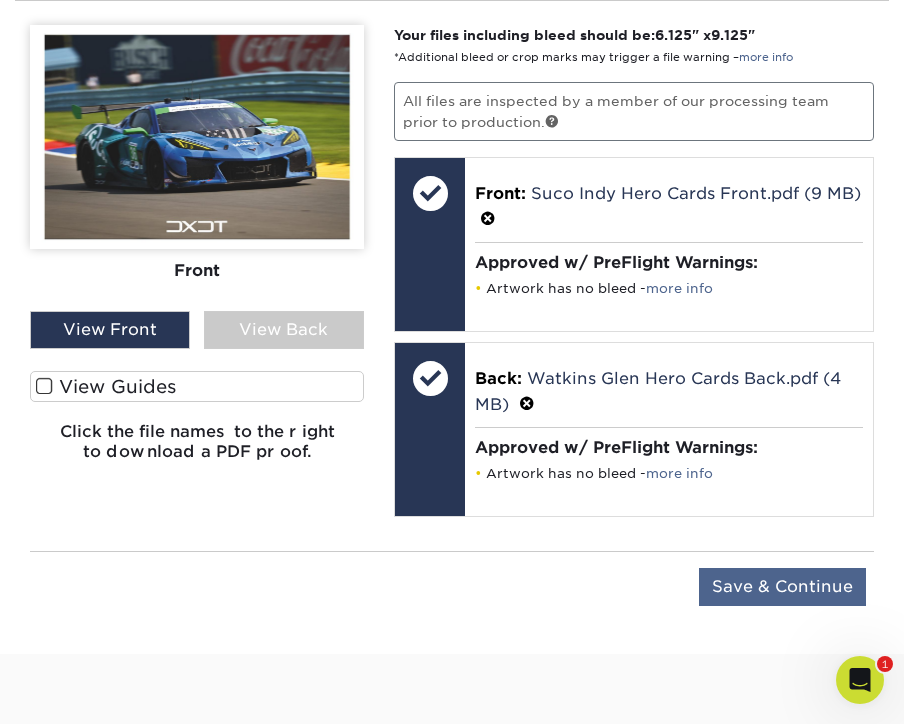 click on "Save & Continue" at bounding box center [782, 587] 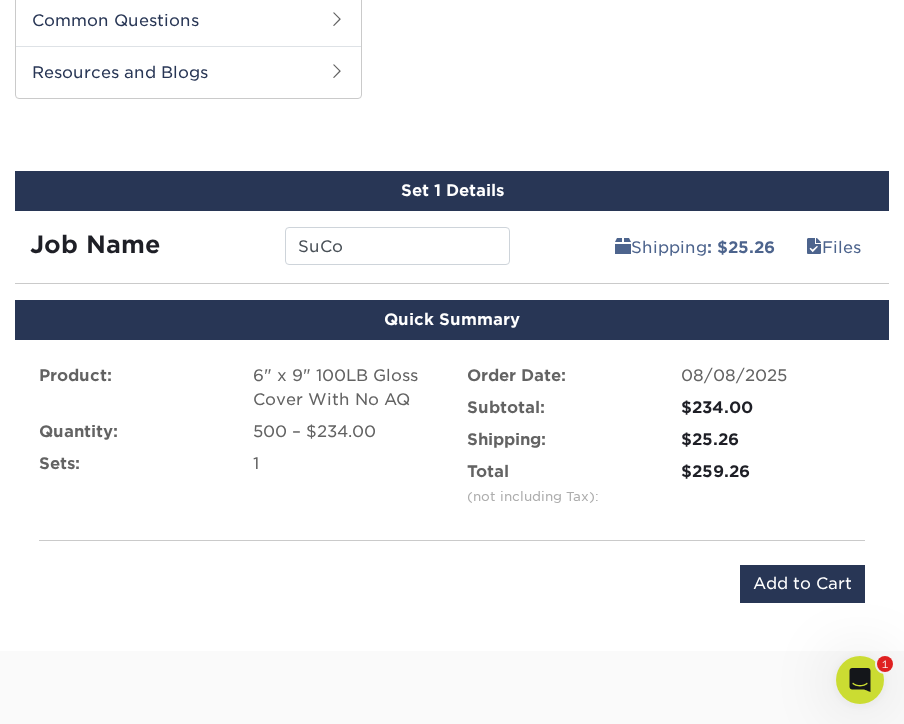 scroll, scrollTop: 989, scrollLeft: 0, axis: vertical 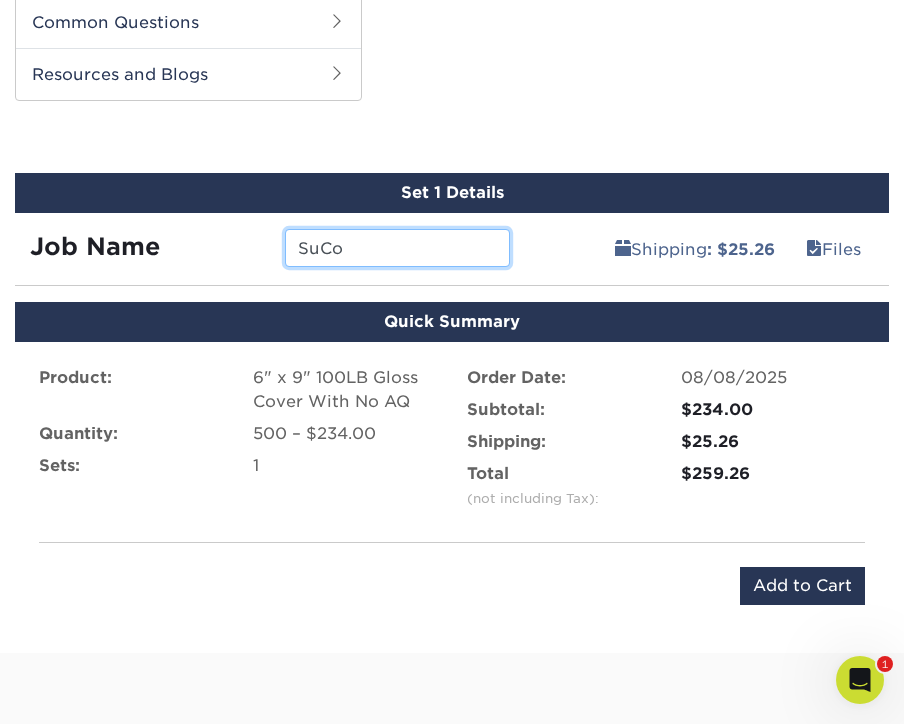 click on "SuCo" at bounding box center (397, 248) 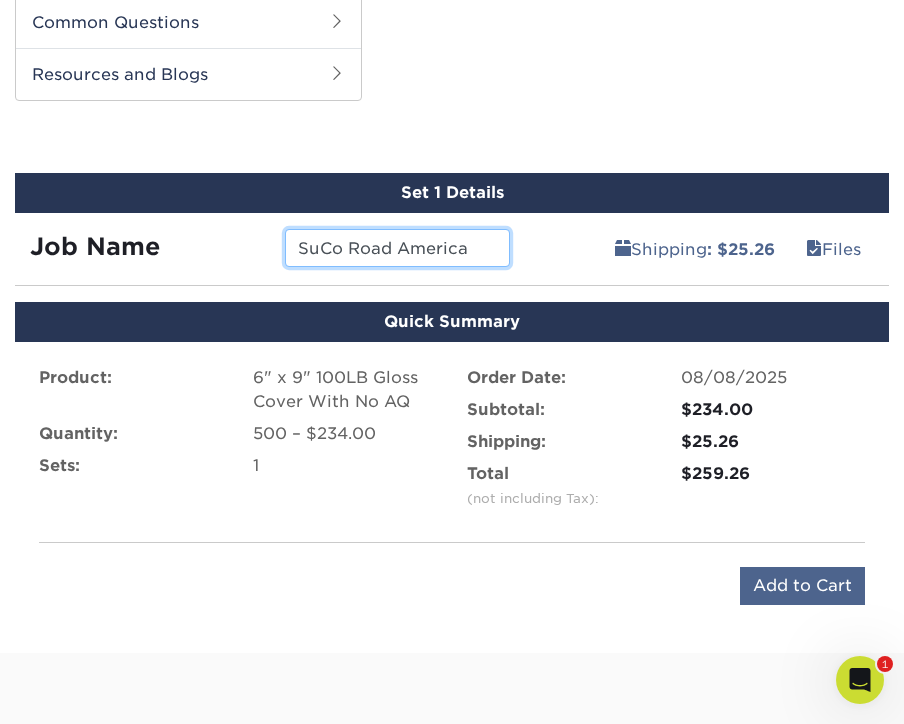 type on "SuCo Road America" 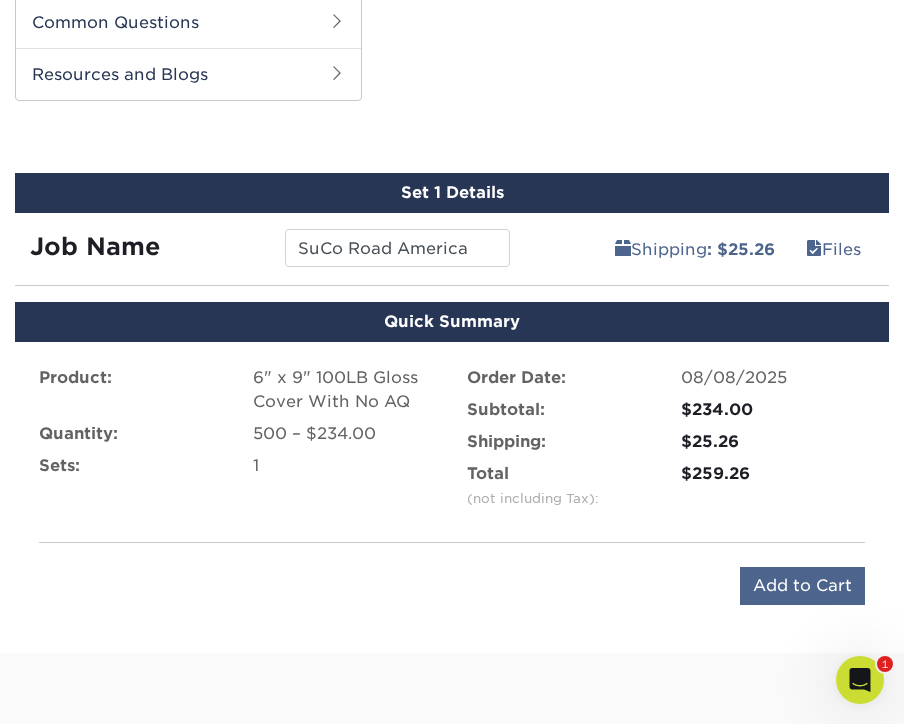 click on "Add to Cart" at bounding box center (802, 586) 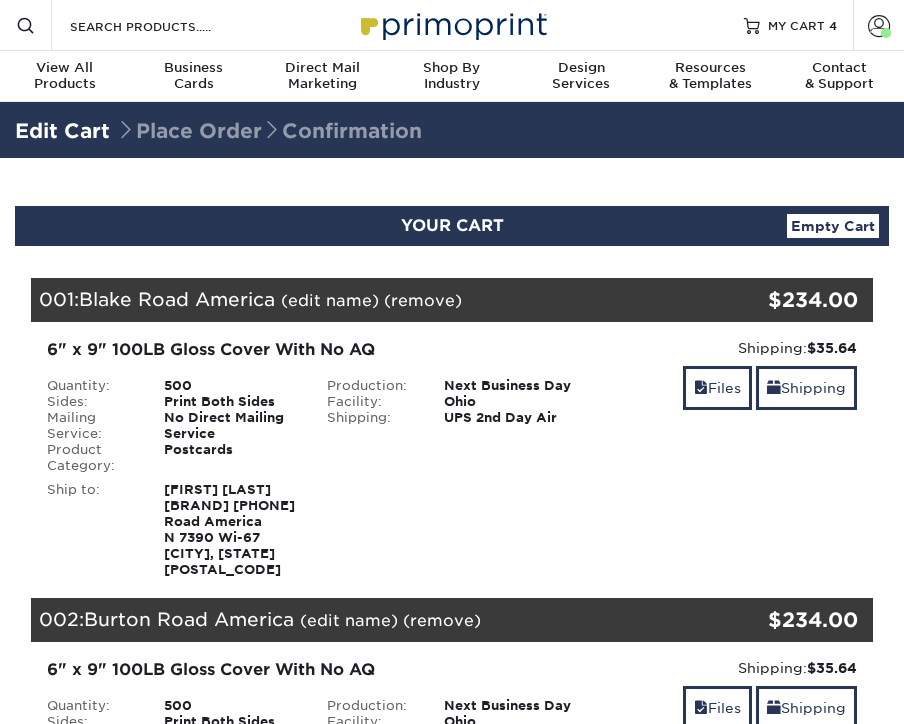 scroll, scrollTop: -5, scrollLeft: 0, axis: vertical 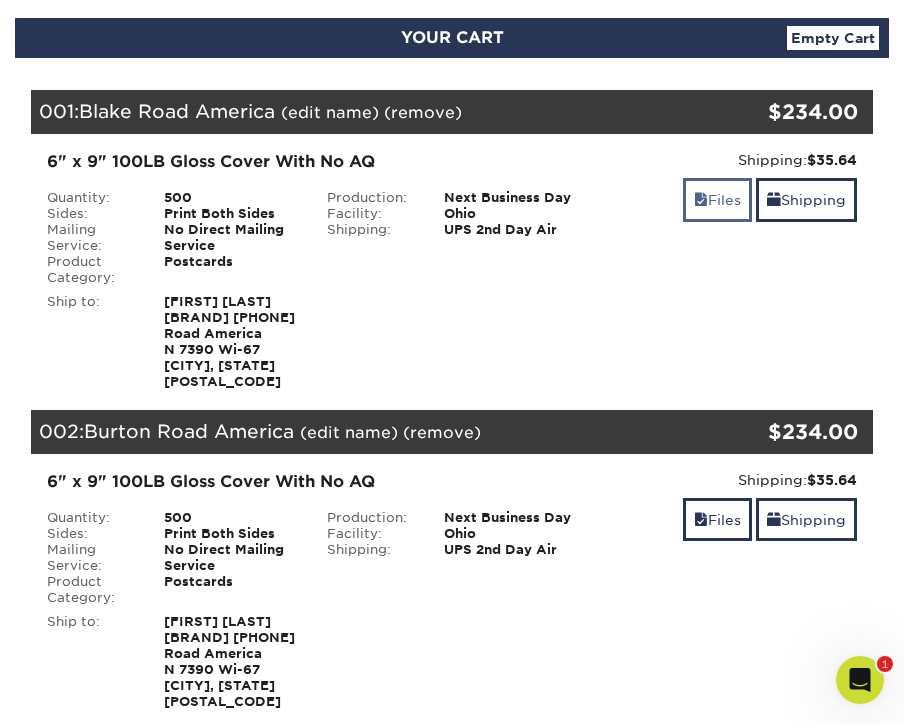 click on "Files" at bounding box center [717, 199] 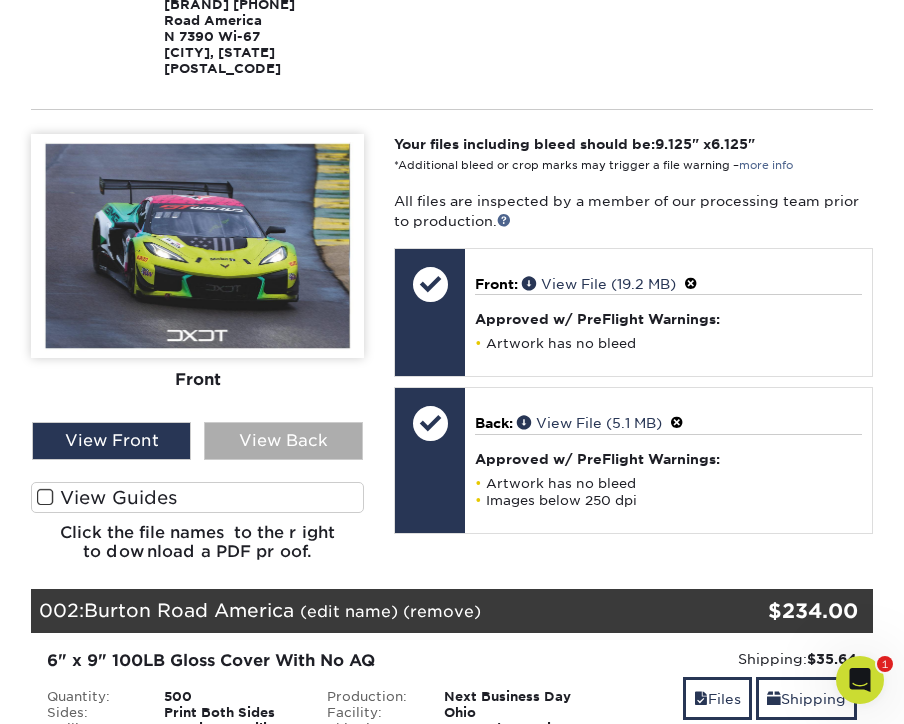 scroll, scrollTop: 473, scrollLeft: 0, axis: vertical 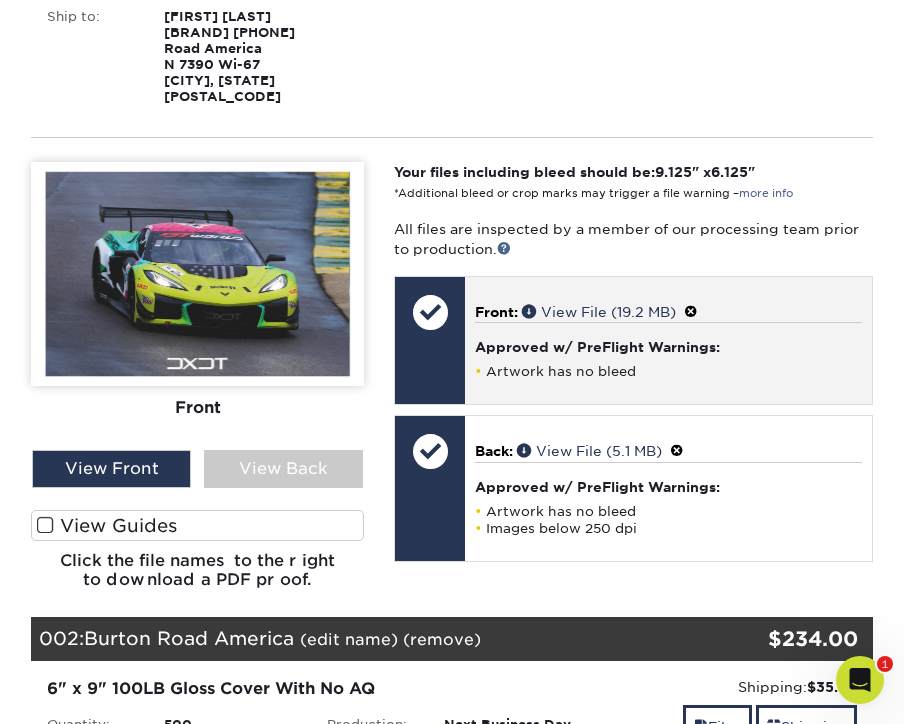 click on "Artwork has no bleed" at bounding box center [668, 371] 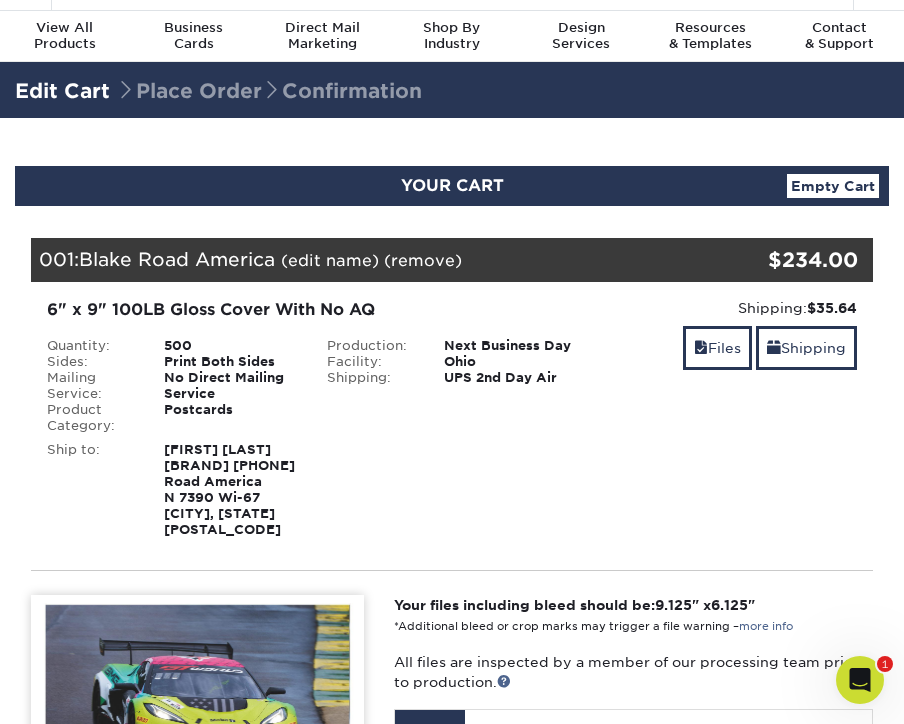 scroll, scrollTop: 55, scrollLeft: 0, axis: vertical 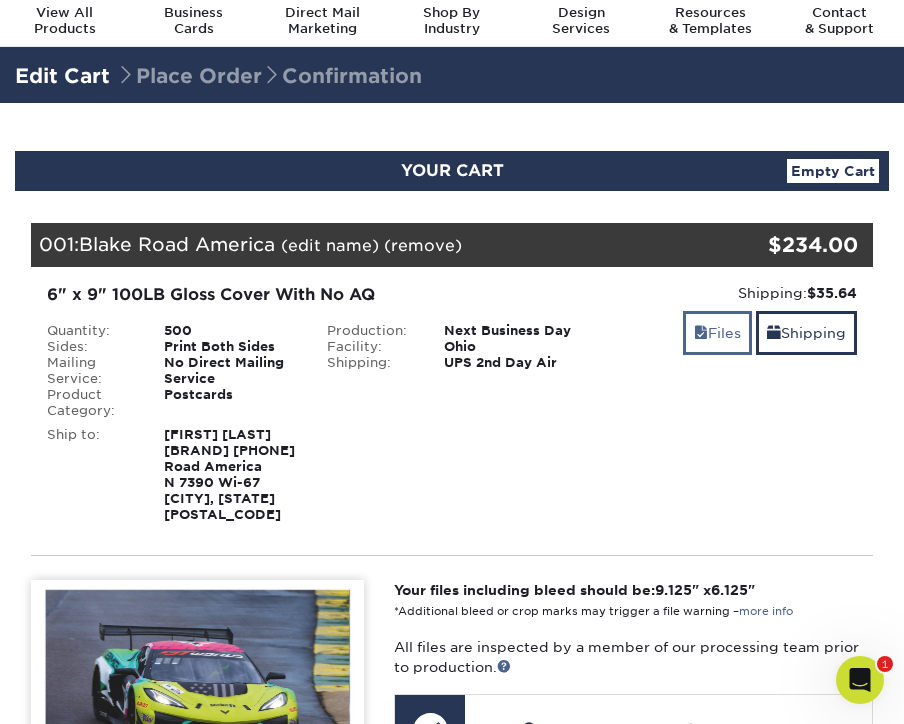 click on "Files" at bounding box center (717, 332) 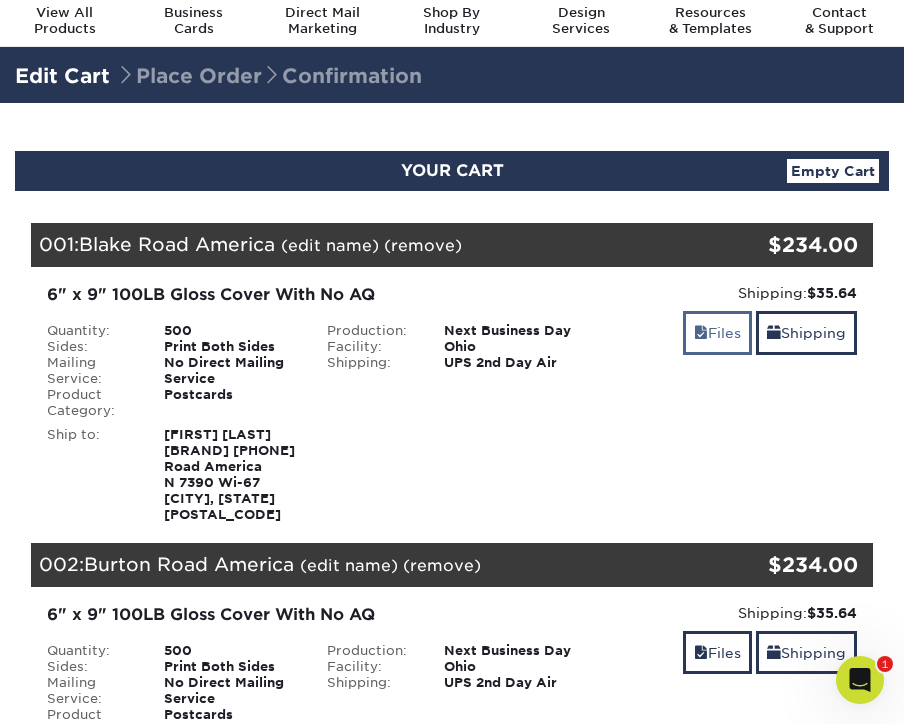 click on "Files" at bounding box center [717, 332] 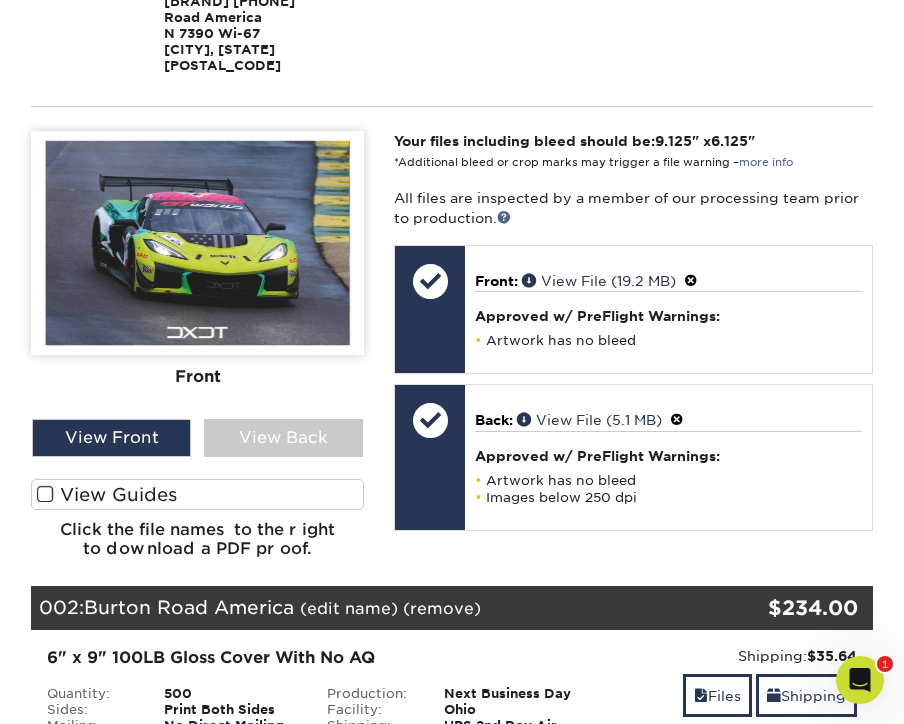 scroll, scrollTop: 532, scrollLeft: 0, axis: vertical 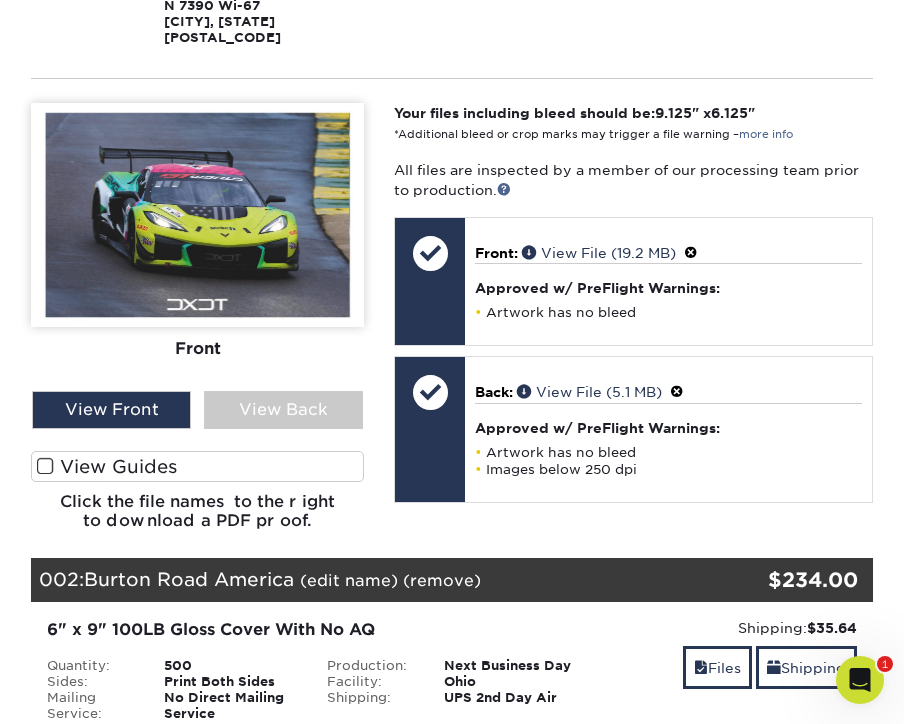 click at bounding box center [197, 215] 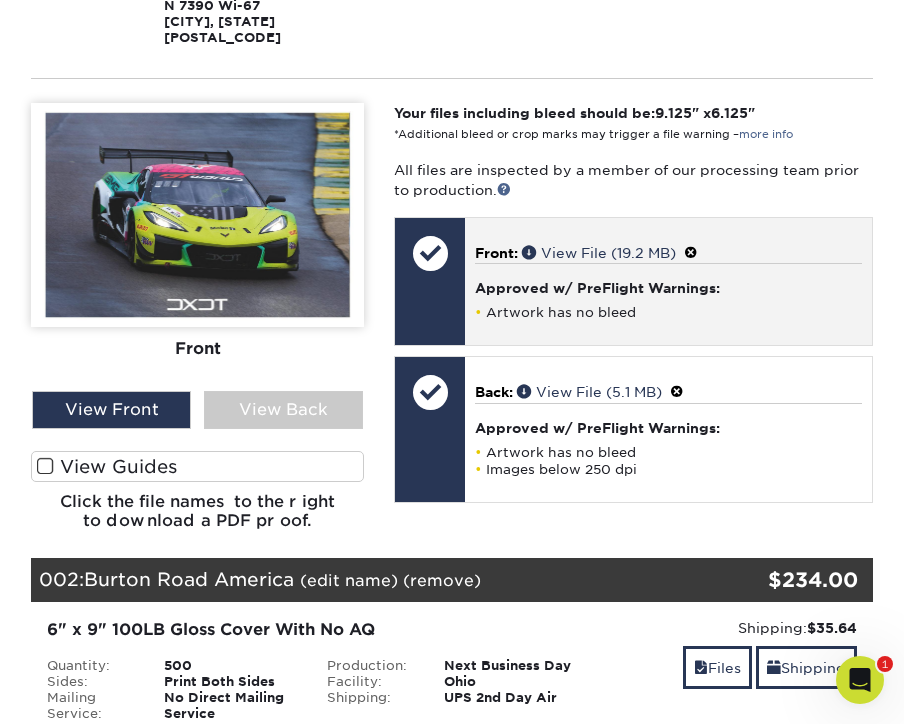 click at bounding box center (691, 253) 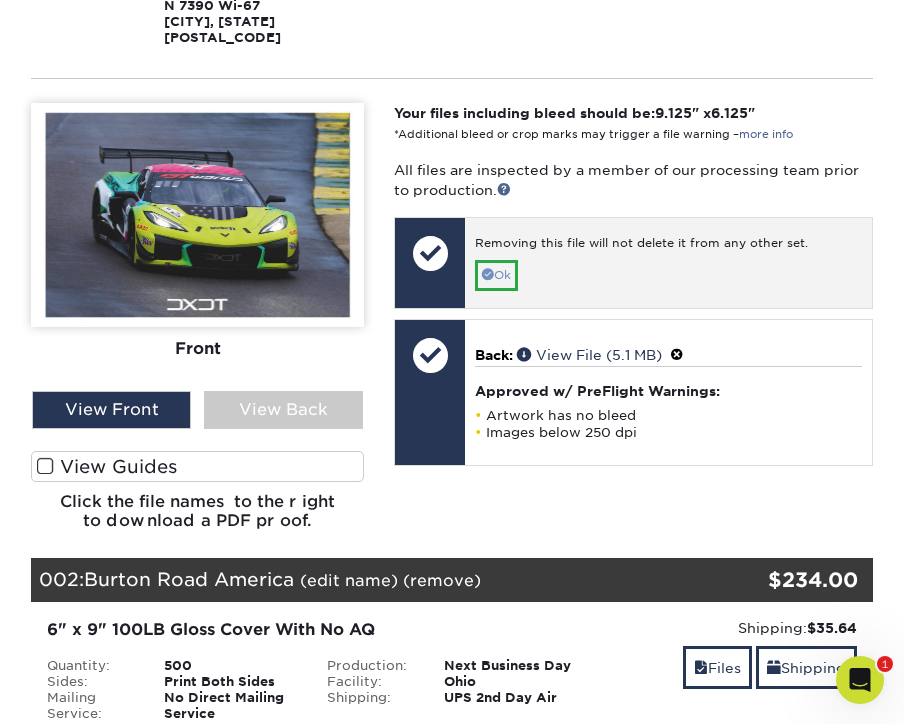 click on "Ok" at bounding box center (496, 275) 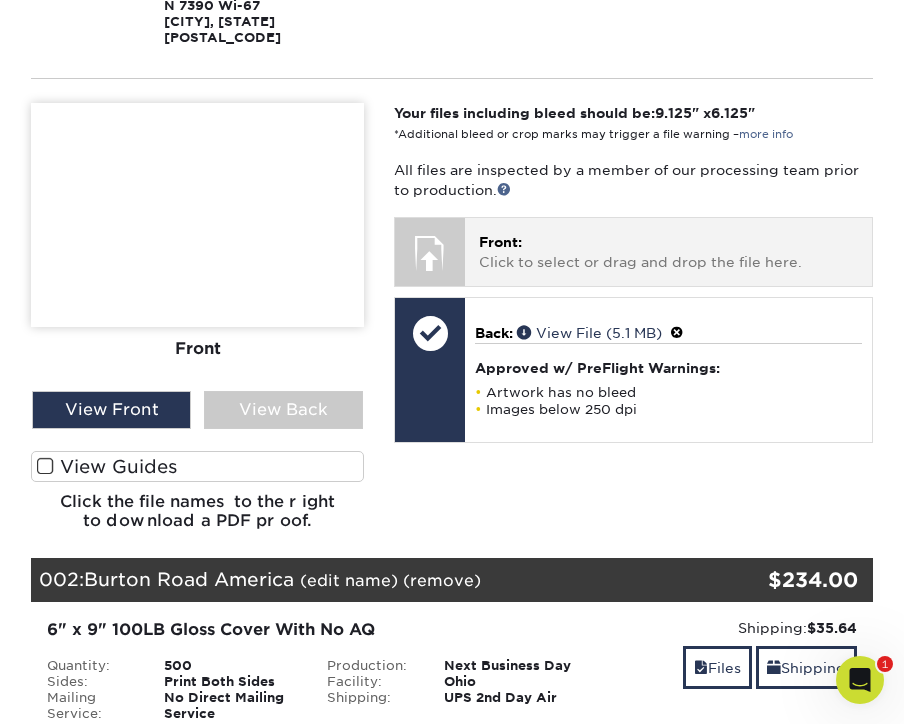 click at bounding box center [430, 253] 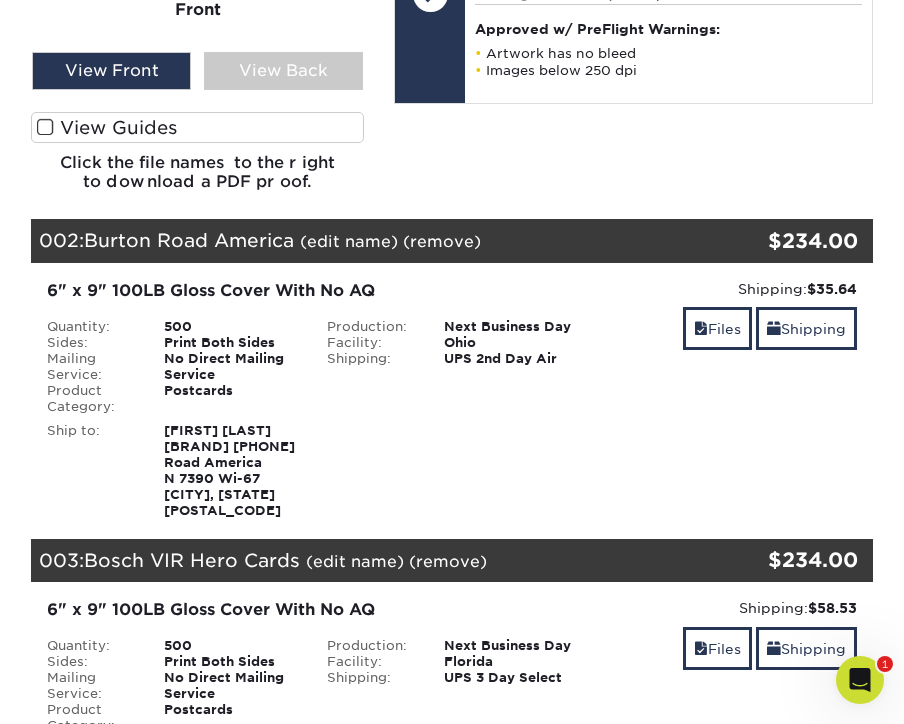 scroll, scrollTop: 878, scrollLeft: 0, axis: vertical 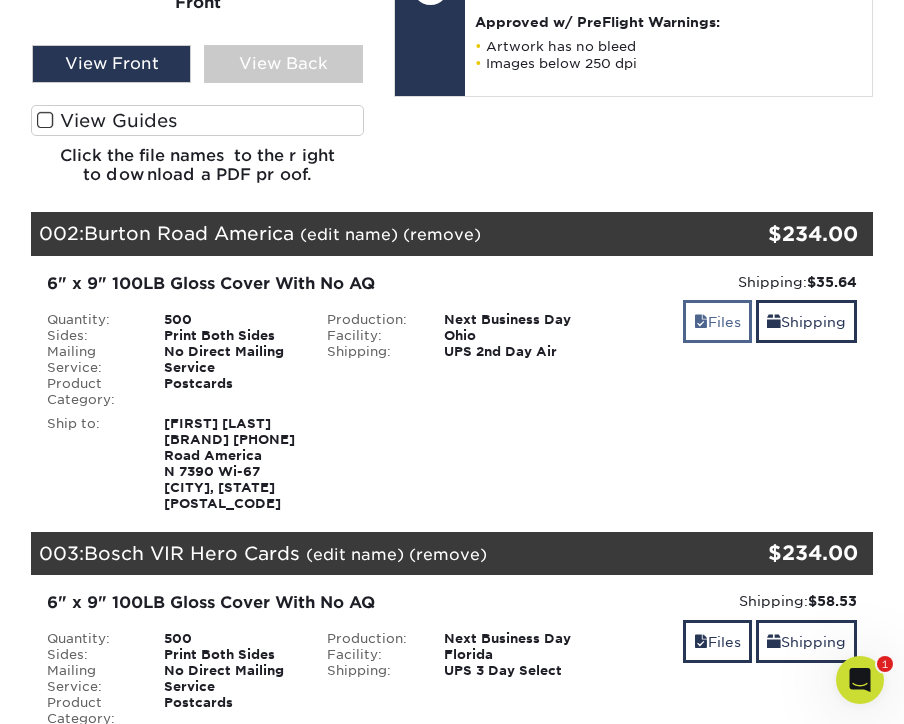 click on "Files" at bounding box center (717, 321) 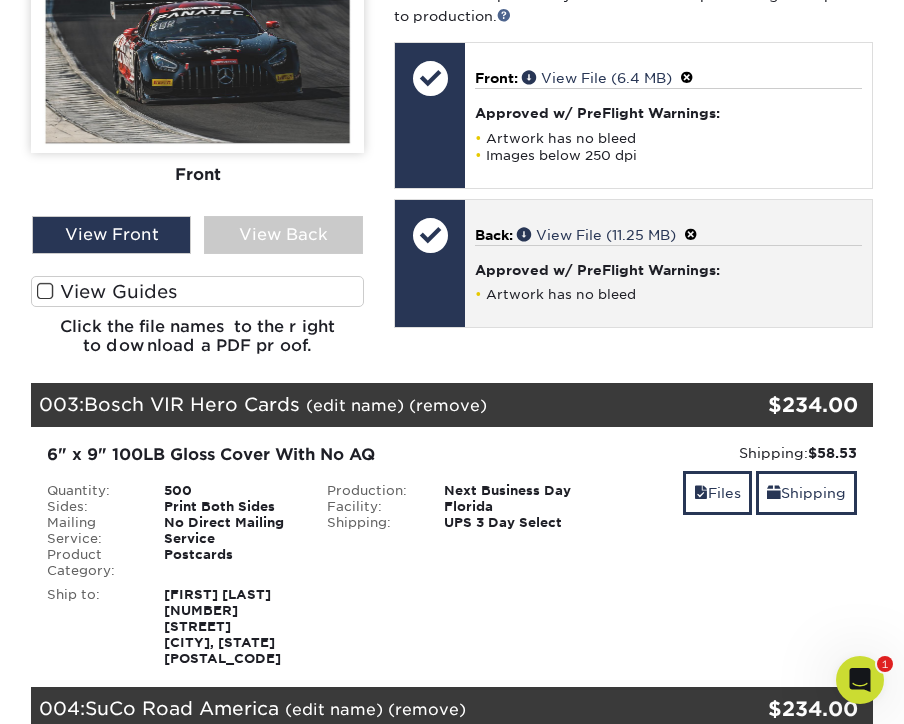scroll, scrollTop: 1591, scrollLeft: 0, axis: vertical 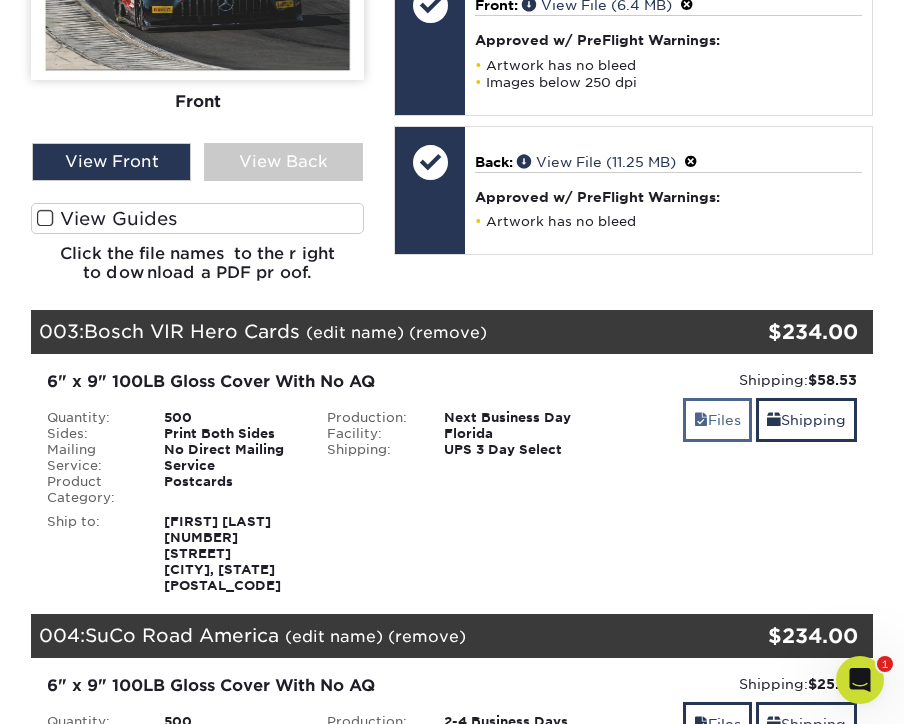 click on "Files" at bounding box center (717, 419) 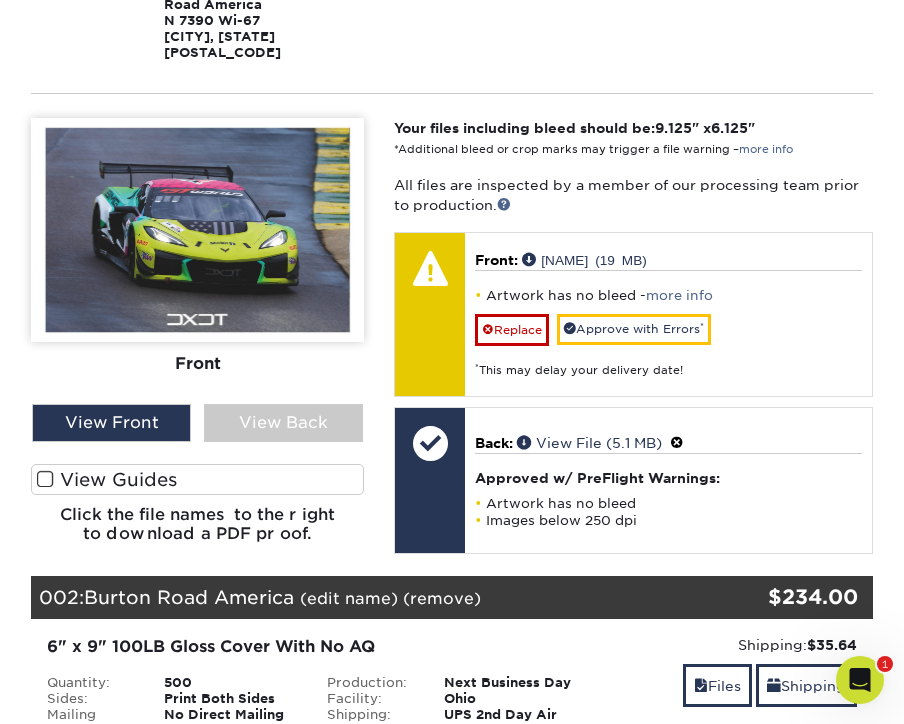 scroll, scrollTop: 515, scrollLeft: 0, axis: vertical 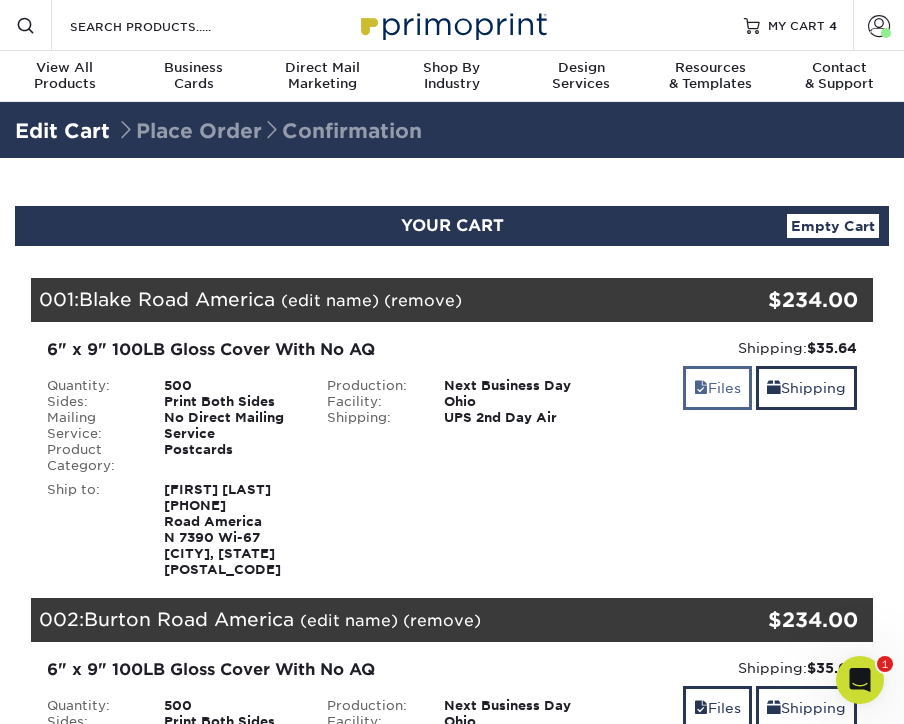 click on "Files" at bounding box center [717, 387] 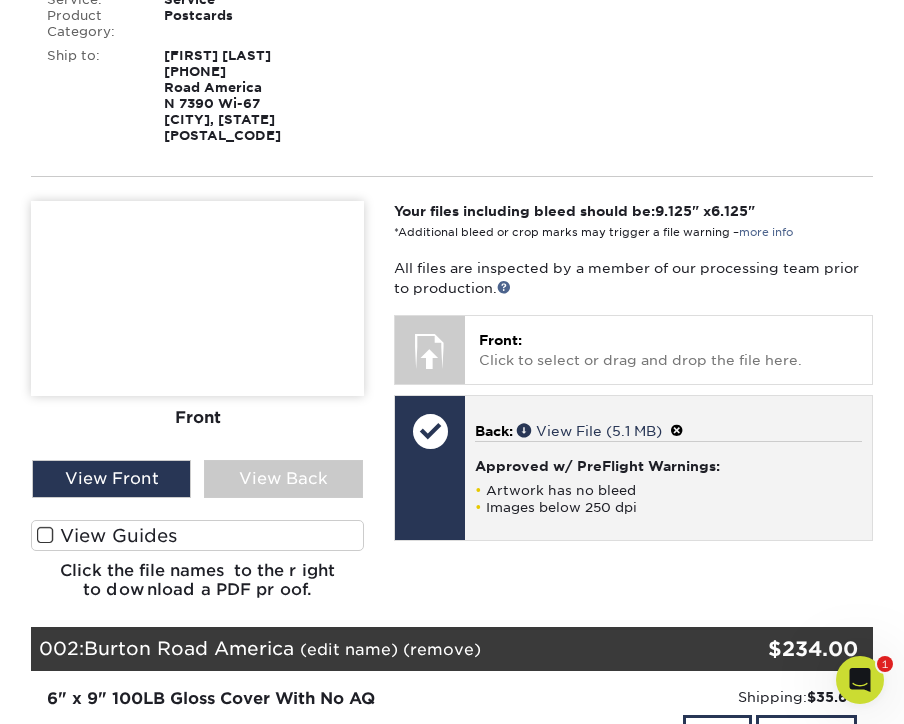 scroll, scrollTop: 444, scrollLeft: 0, axis: vertical 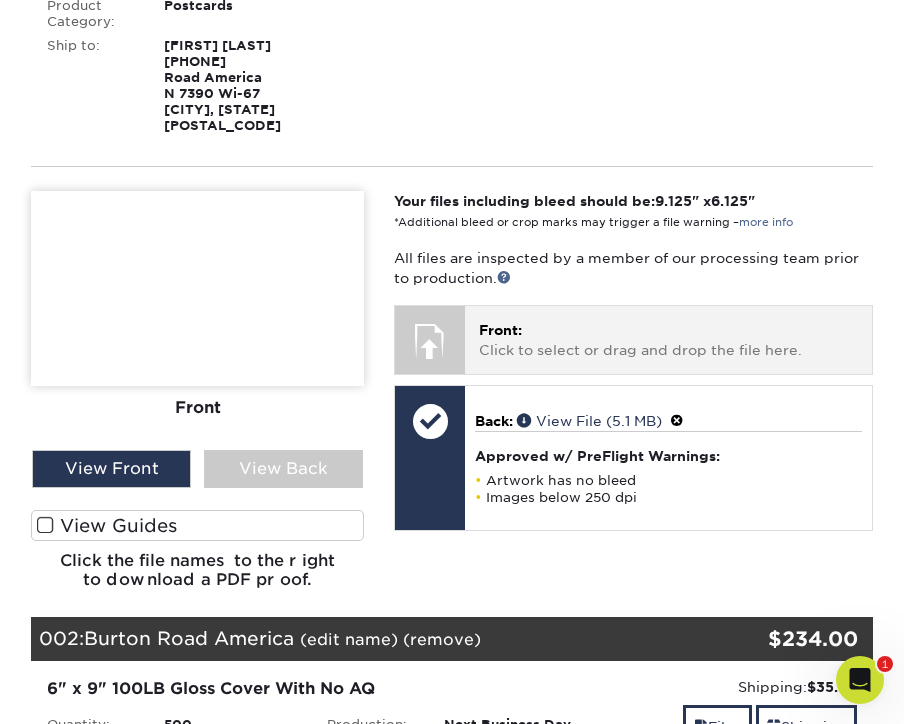 click on "Front: Click to select or drag and drop the file here." at bounding box center (668, 340) 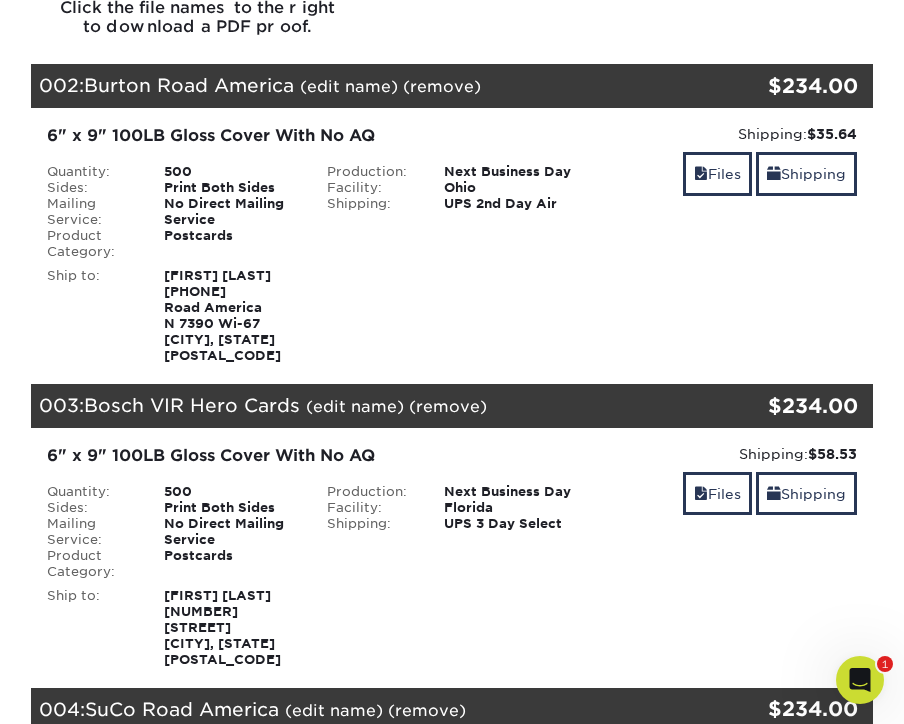 scroll, scrollTop: 998, scrollLeft: 0, axis: vertical 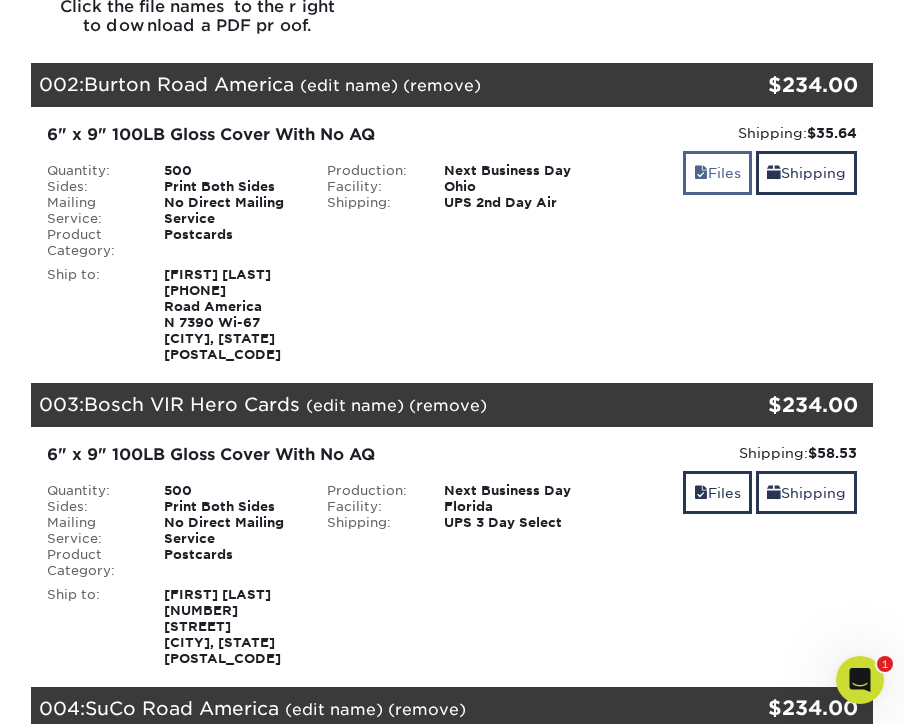 click on "Files" at bounding box center [717, 172] 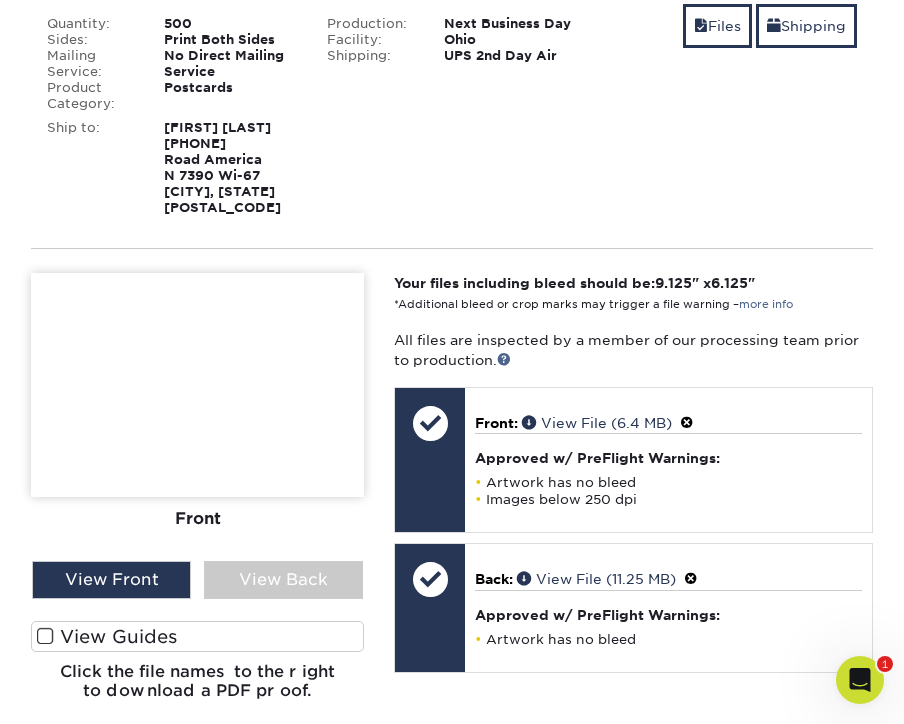 scroll, scrollTop: 1190, scrollLeft: 0, axis: vertical 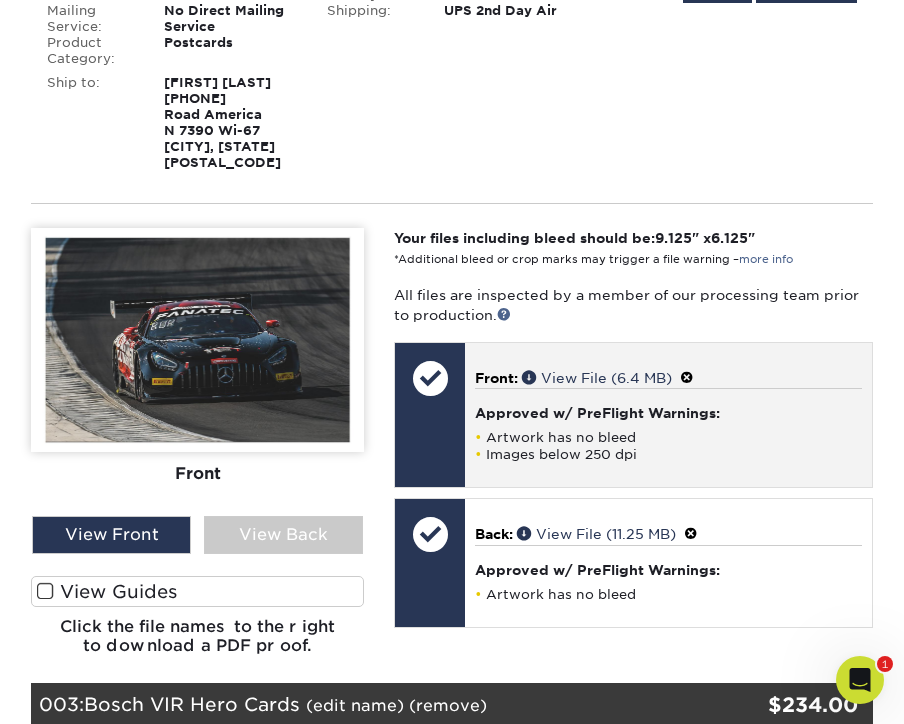 click at bounding box center [687, 378] 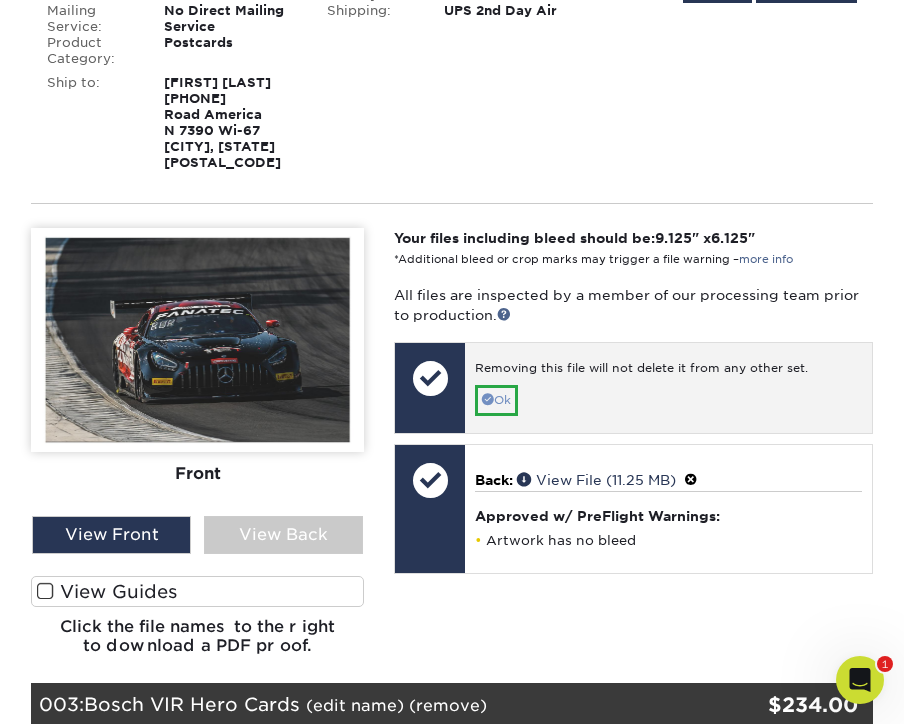 click at bounding box center (488, 399) 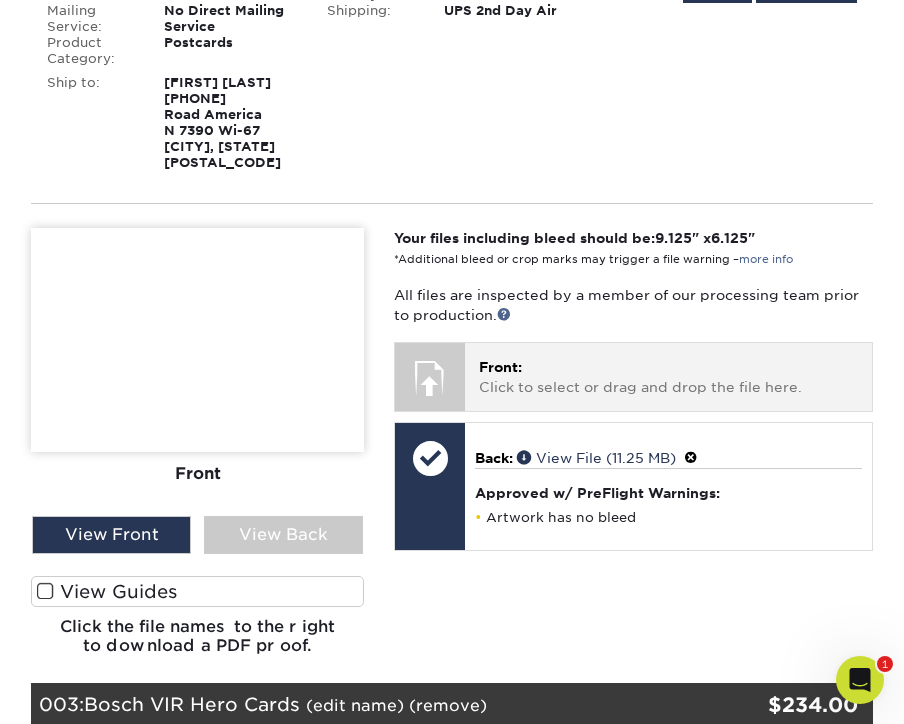 click at bounding box center (430, 378) 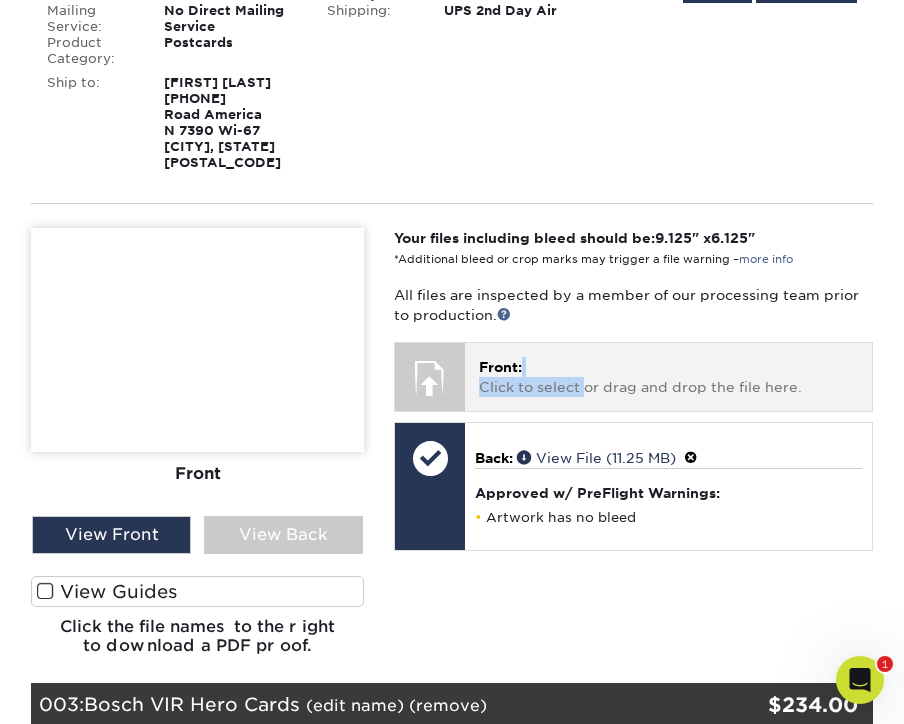 click on "Front: Click to select or drag and drop the file here." at bounding box center (668, 377) 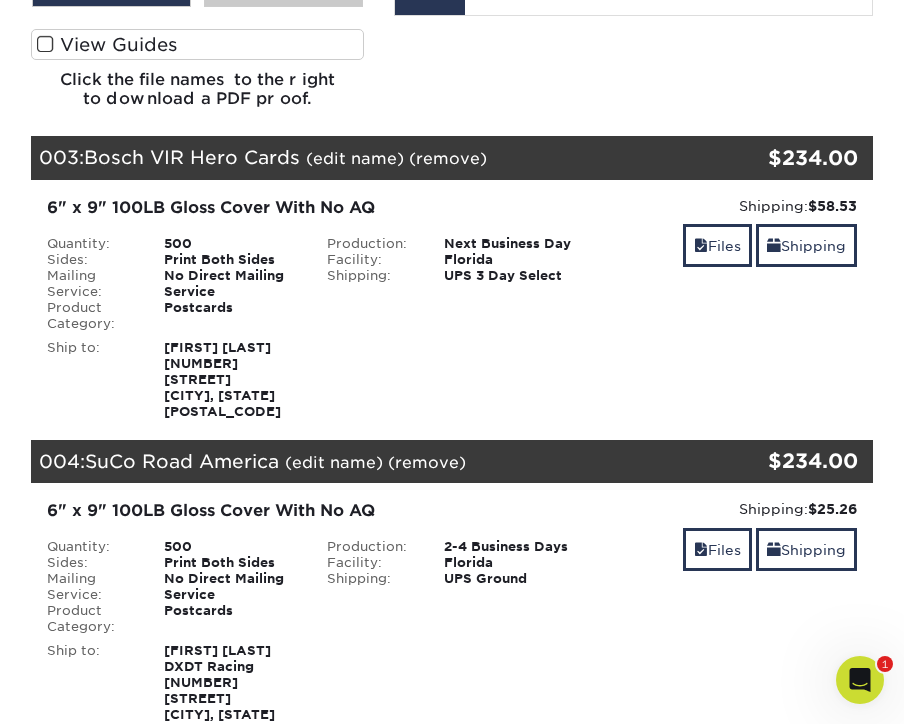 scroll, scrollTop: 1763, scrollLeft: 0, axis: vertical 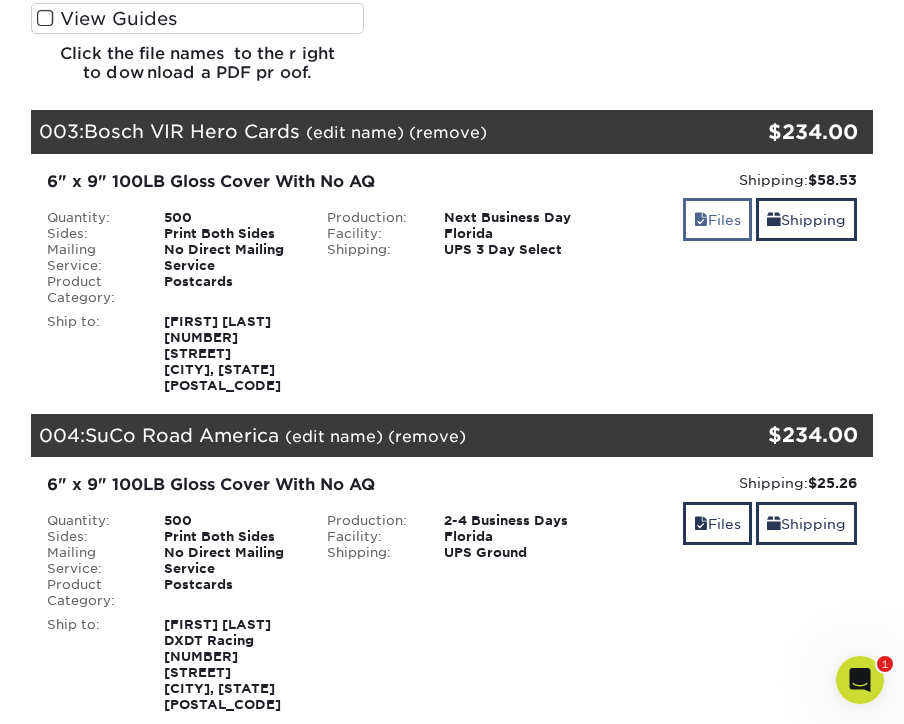 click on "Files" at bounding box center (717, 219) 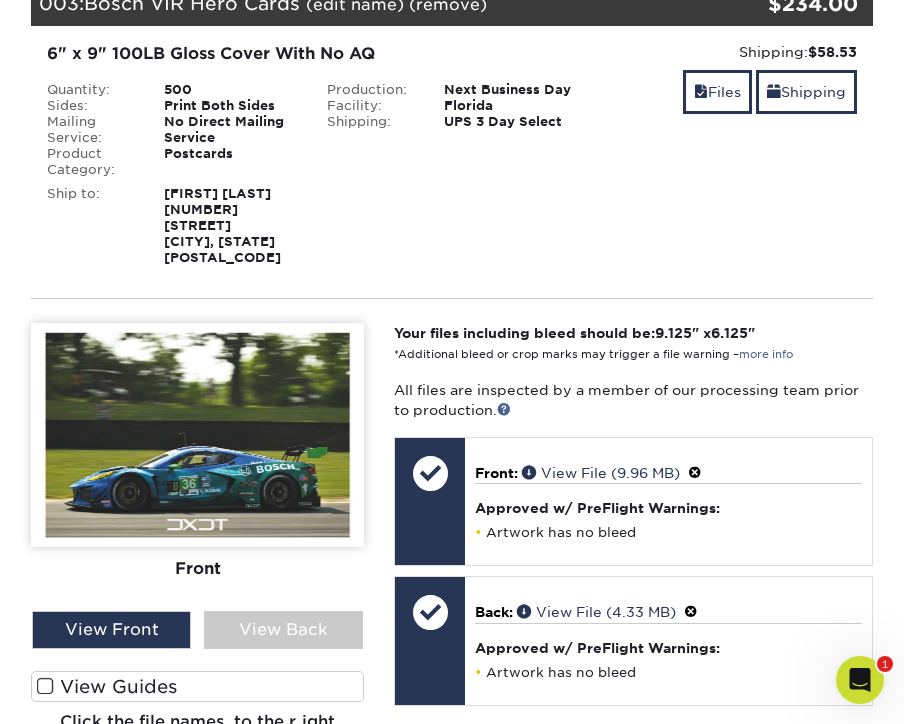 scroll, scrollTop: 2009, scrollLeft: 0, axis: vertical 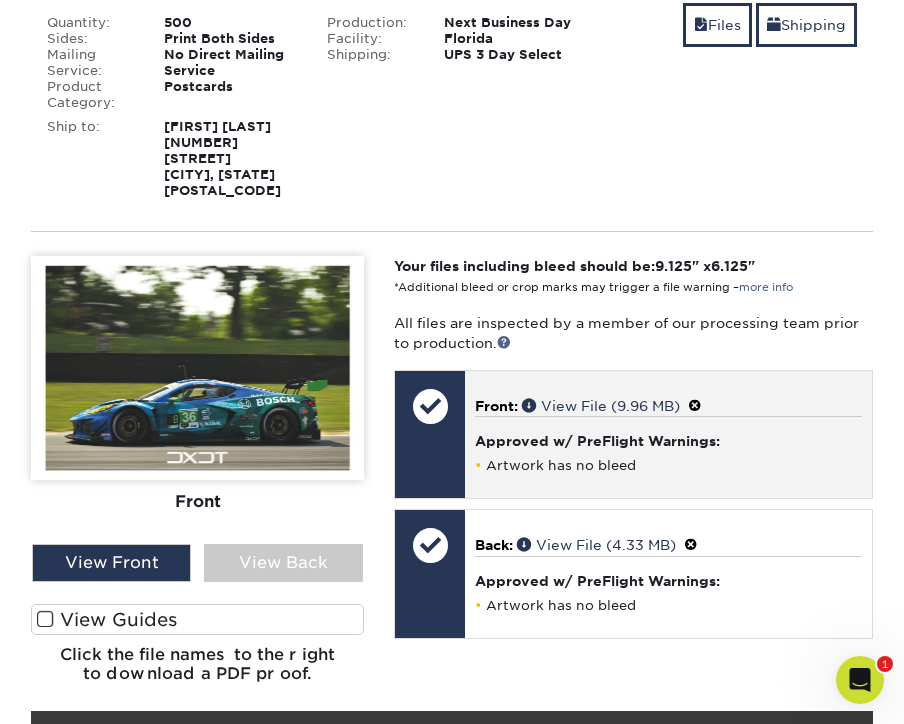 click at bounding box center (695, 406) 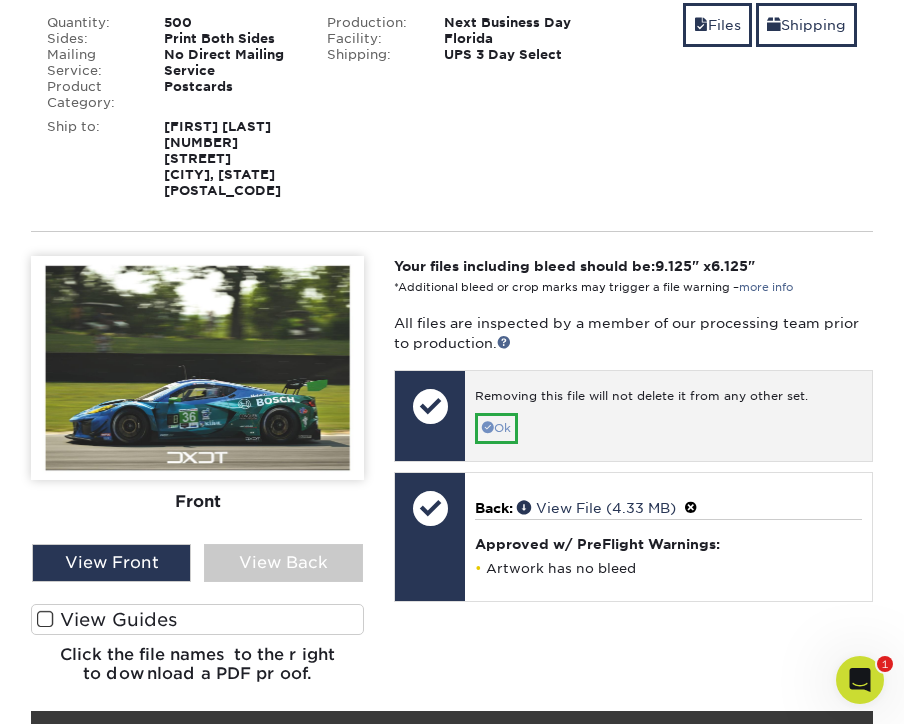 click on "Ok" at bounding box center (496, 428) 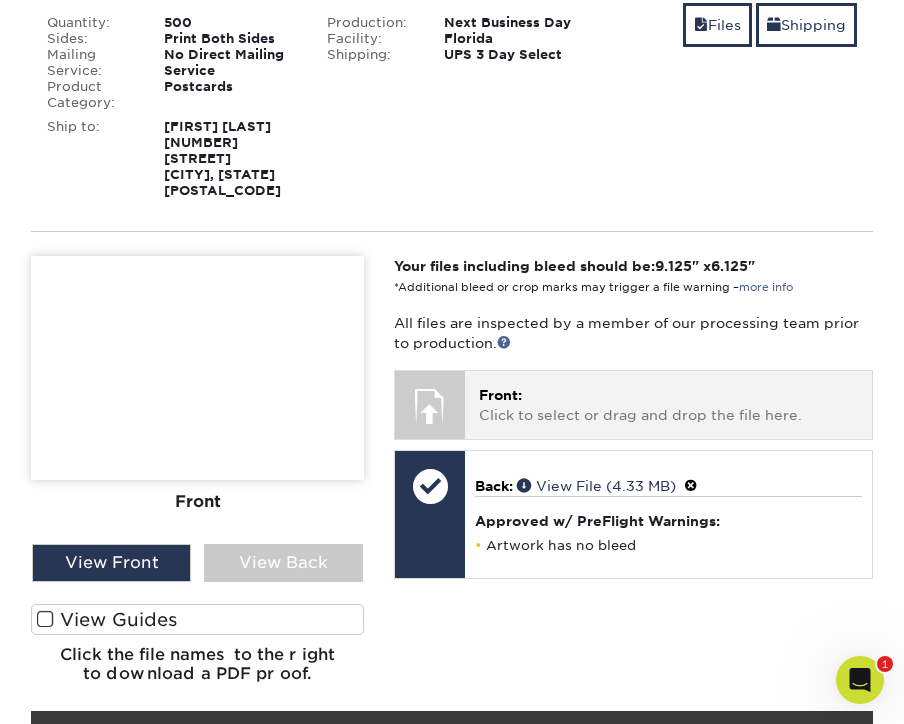 click on "Front: Click to select or drag and drop the file here." at bounding box center [668, 405] 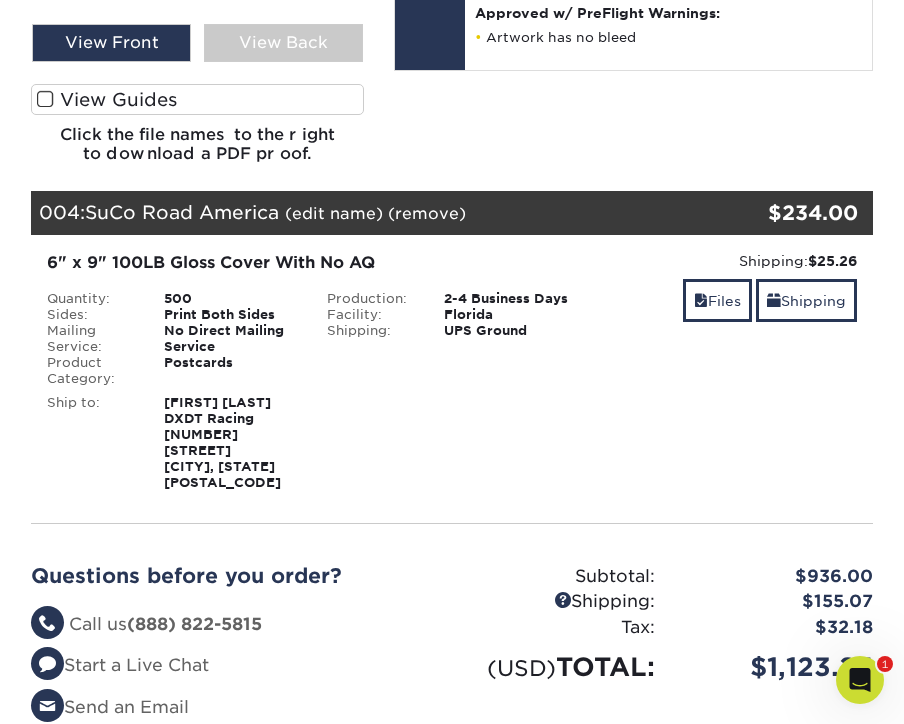 scroll, scrollTop: 2555, scrollLeft: 0, axis: vertical 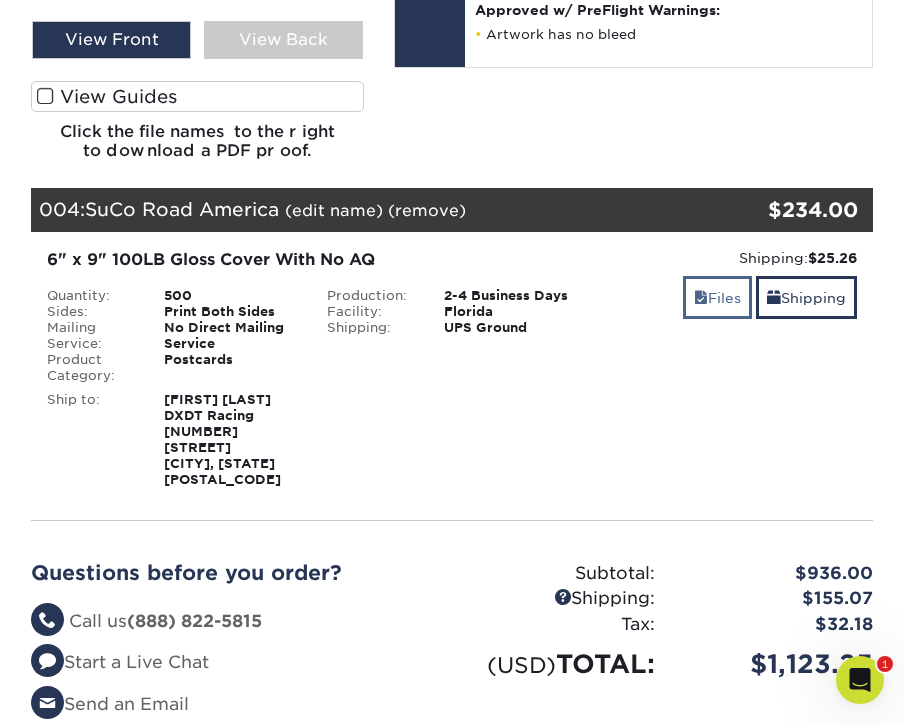 click on "Files" at bounding box center (717, 297) 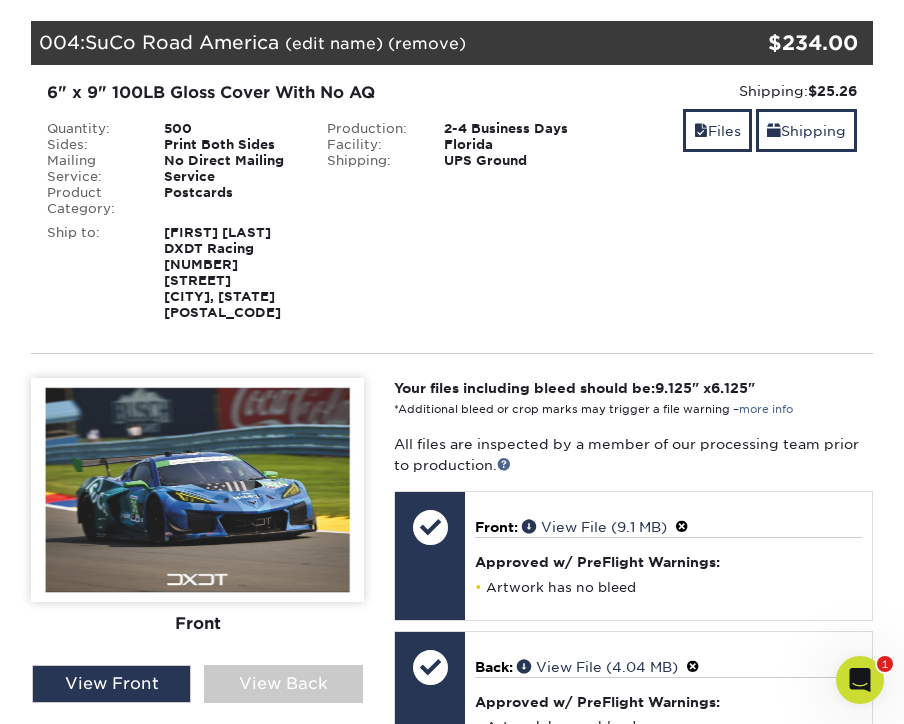 scroll, scrollTop: 2795, scrollLeft: 0, axis: vertical 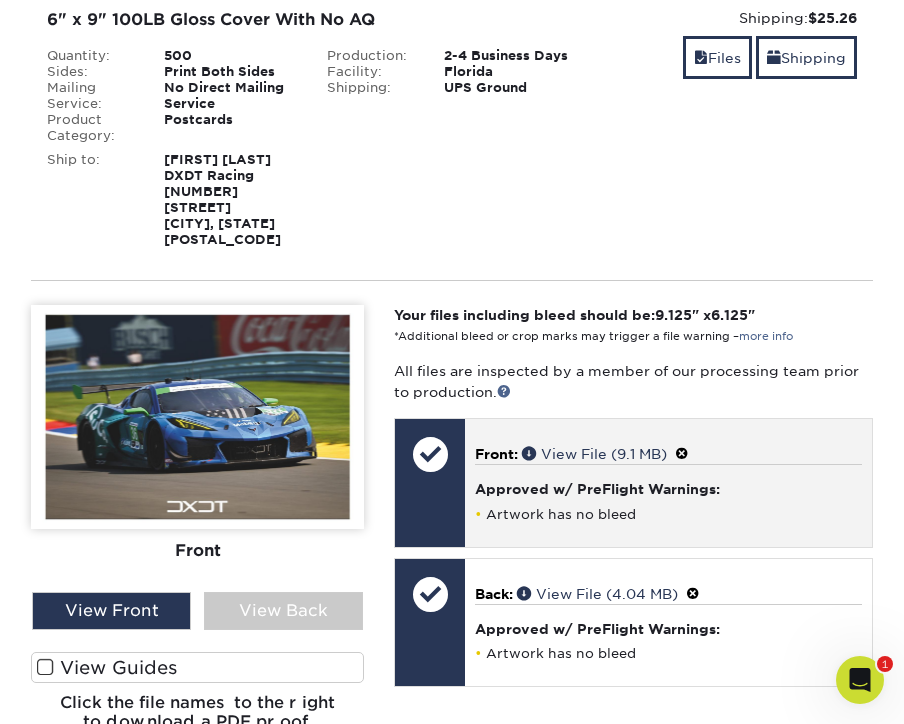 click at bounding box center (682, 454) 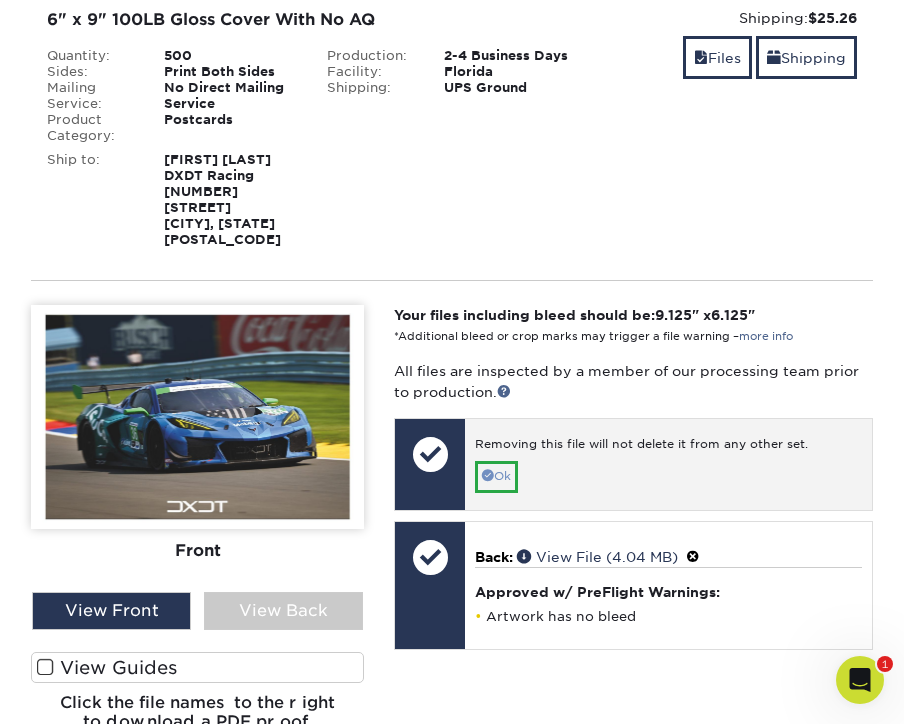 click on "Ok" at bounding box center (496, 476) 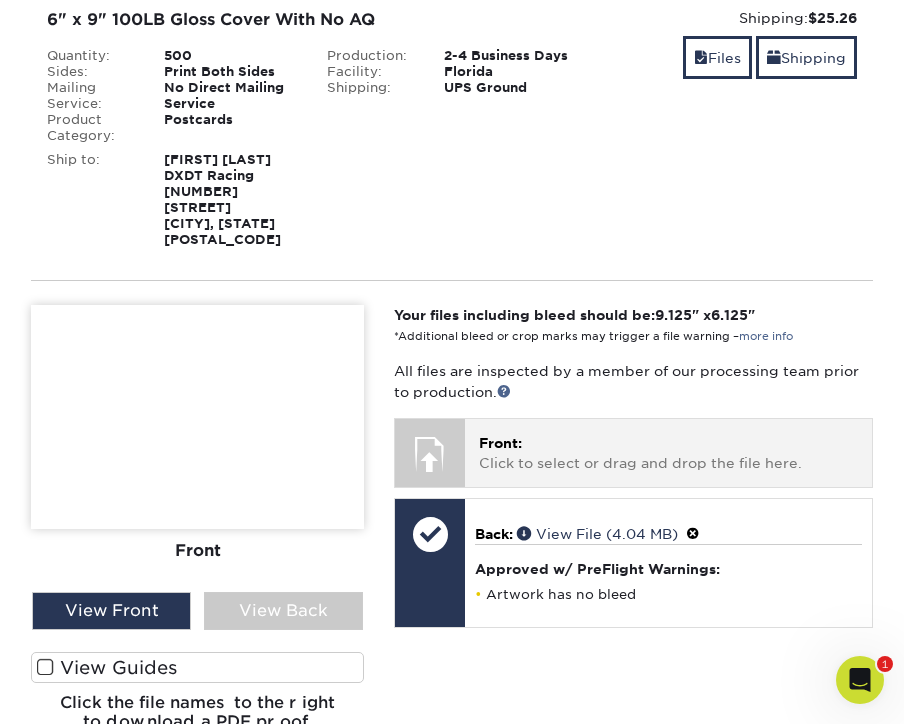 click at bounding box center (430, 454) 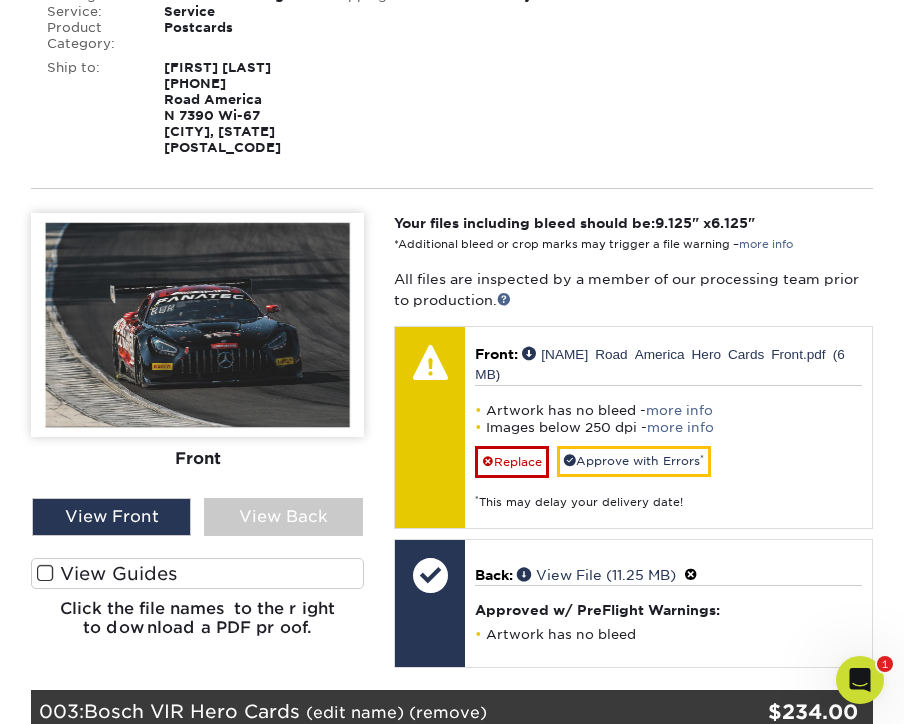 scroll, scrollTop: 1259, scrollLeft: 0, axis: vertical 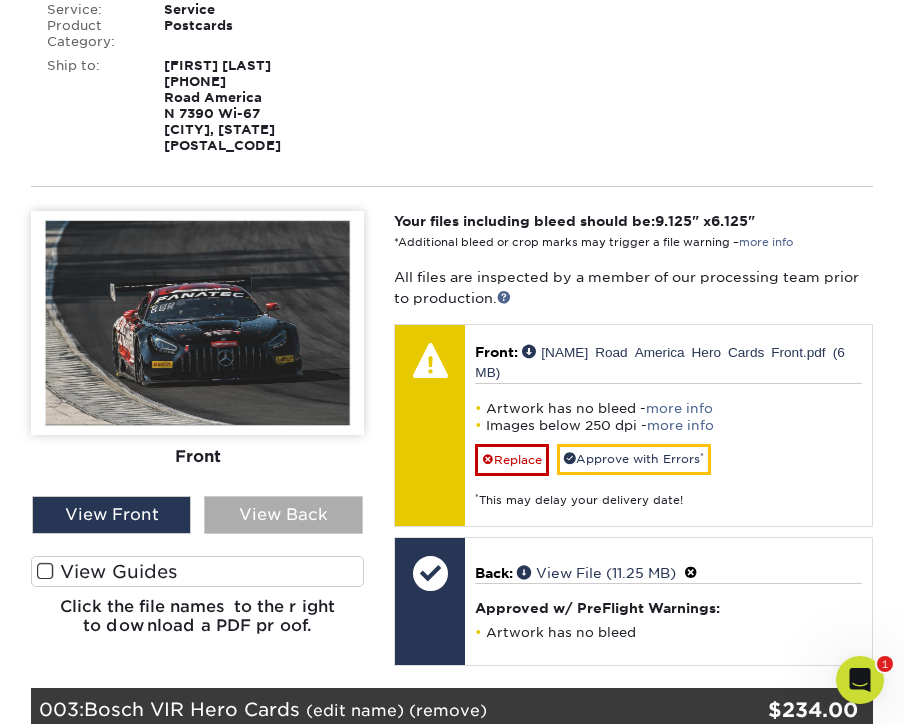click on "View Back" at bounding box center [283, 515] 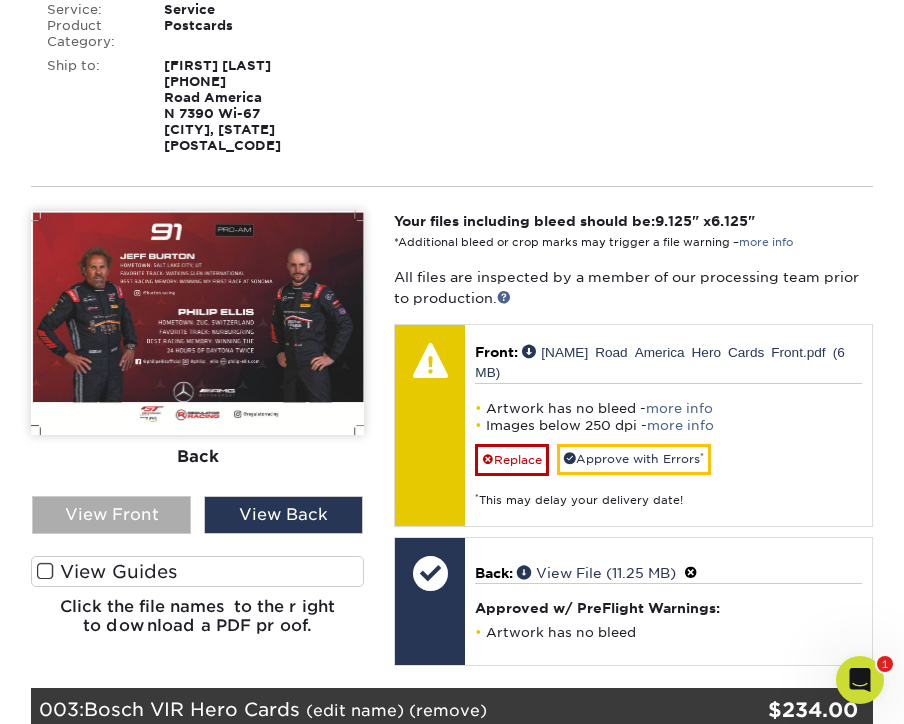 click on "View Front" at bounding box center [111, 515] 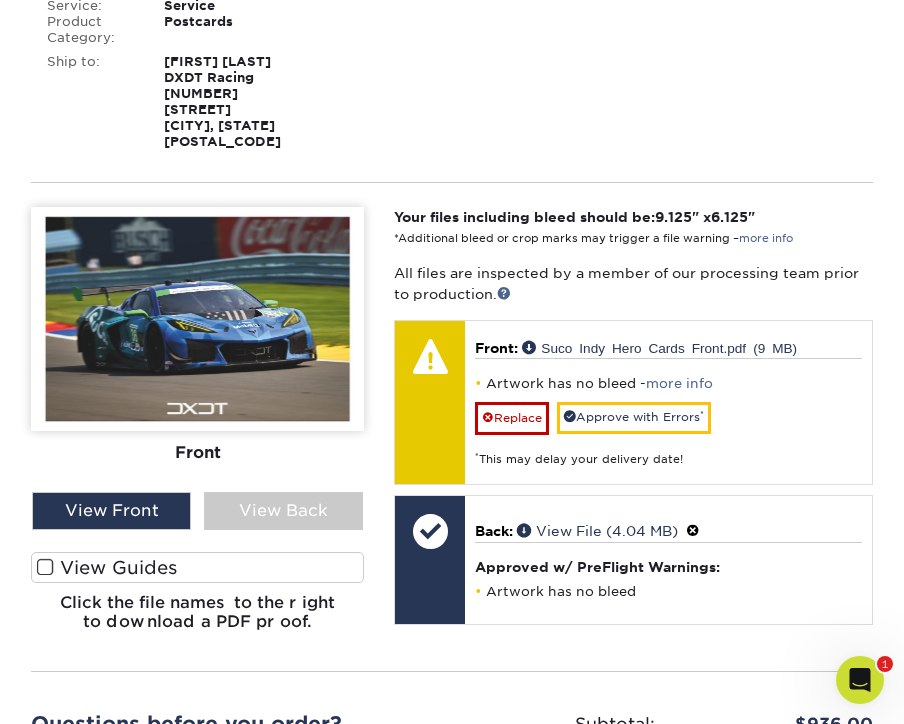 scroll, scrollTop: 2907, scrollLeft: 0, axis: vertical 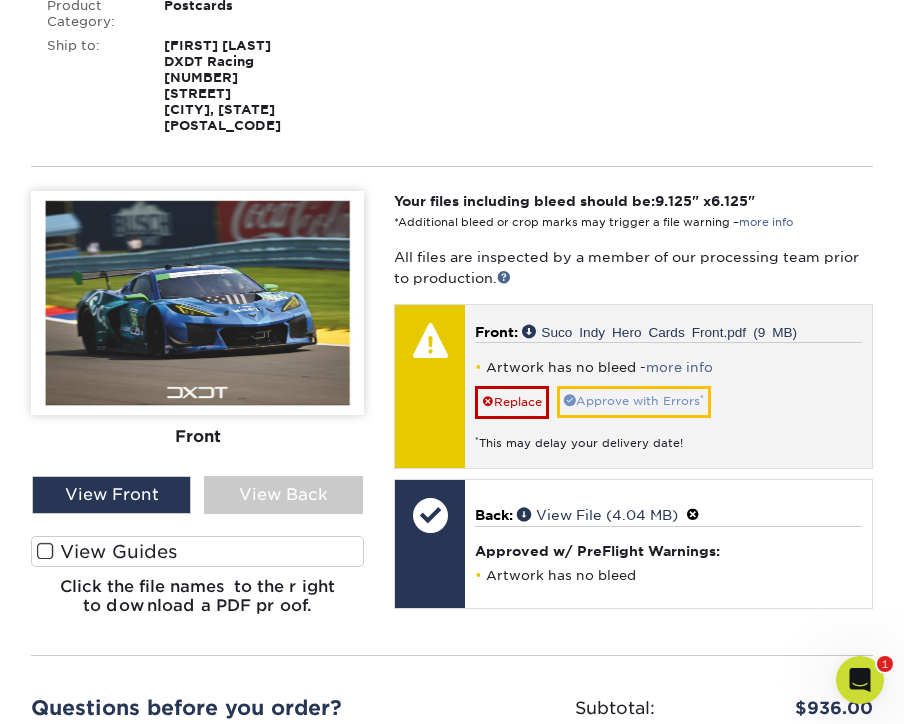 click on "Approve with Errors *" at bounding box center (634, 401) 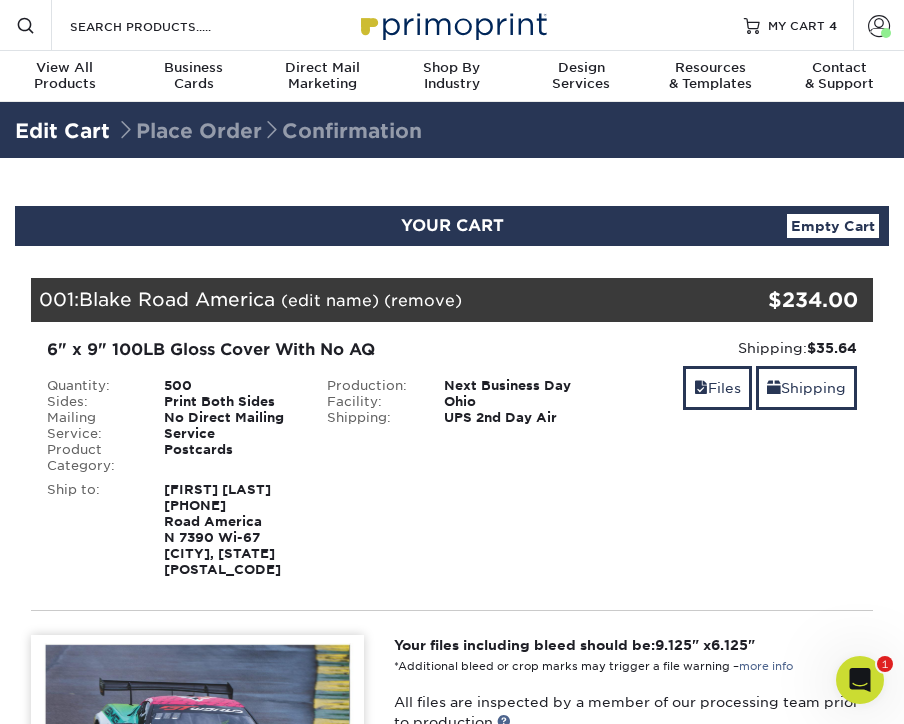 scroll, scrollTop: 0, scrollLeft: 0, axis: both 